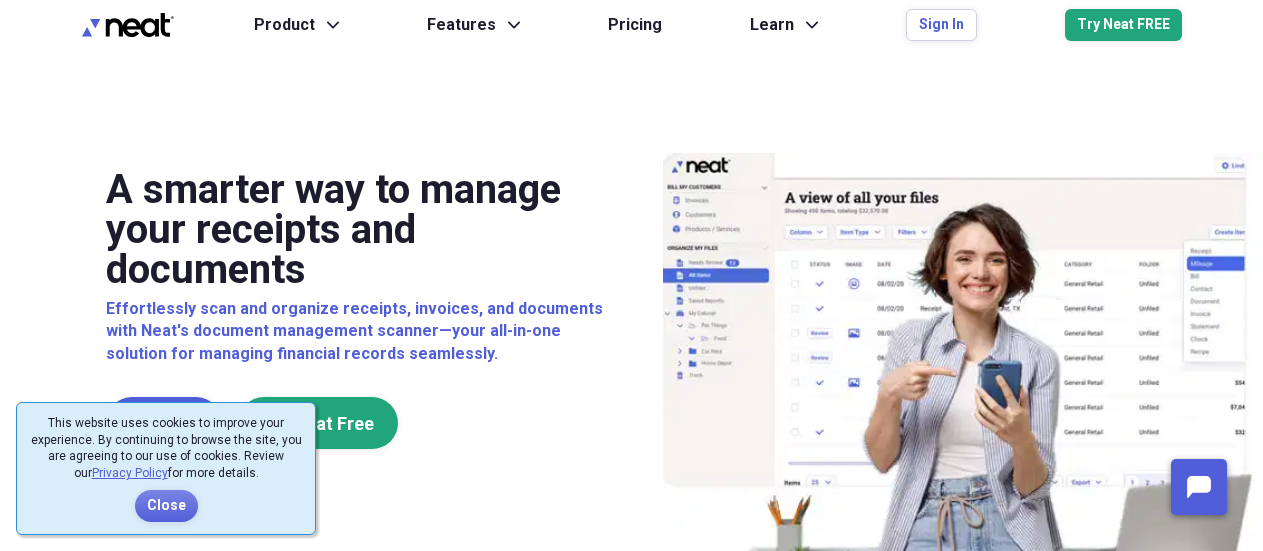 scroll, scrollTop: 0, scrollLeft: 0, axis: both 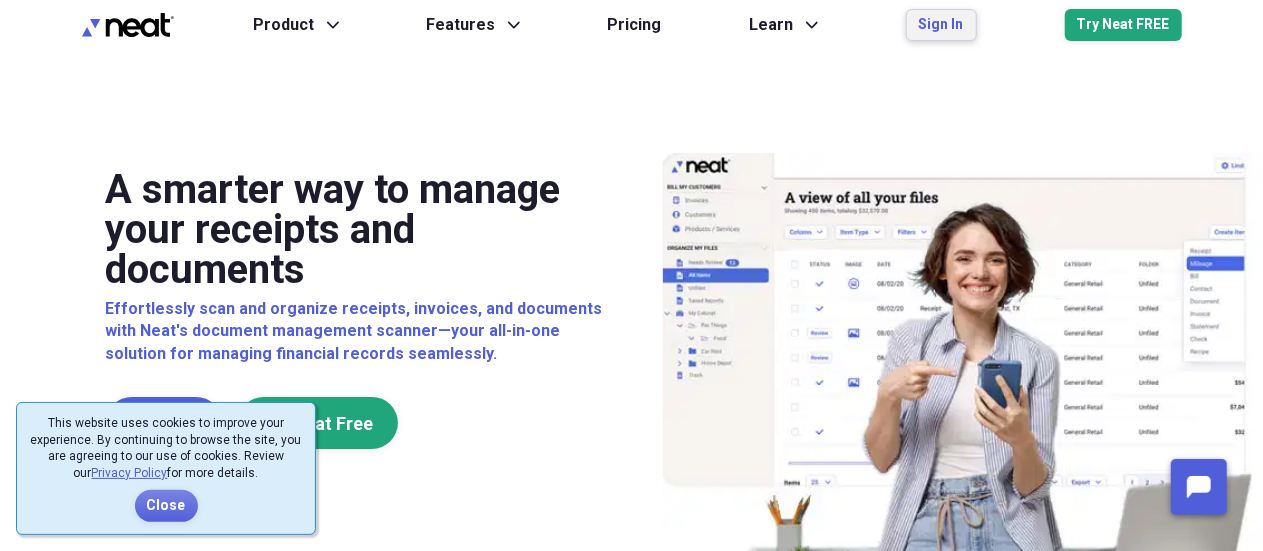 click on "Sign In" at bounding box center (941, 25) 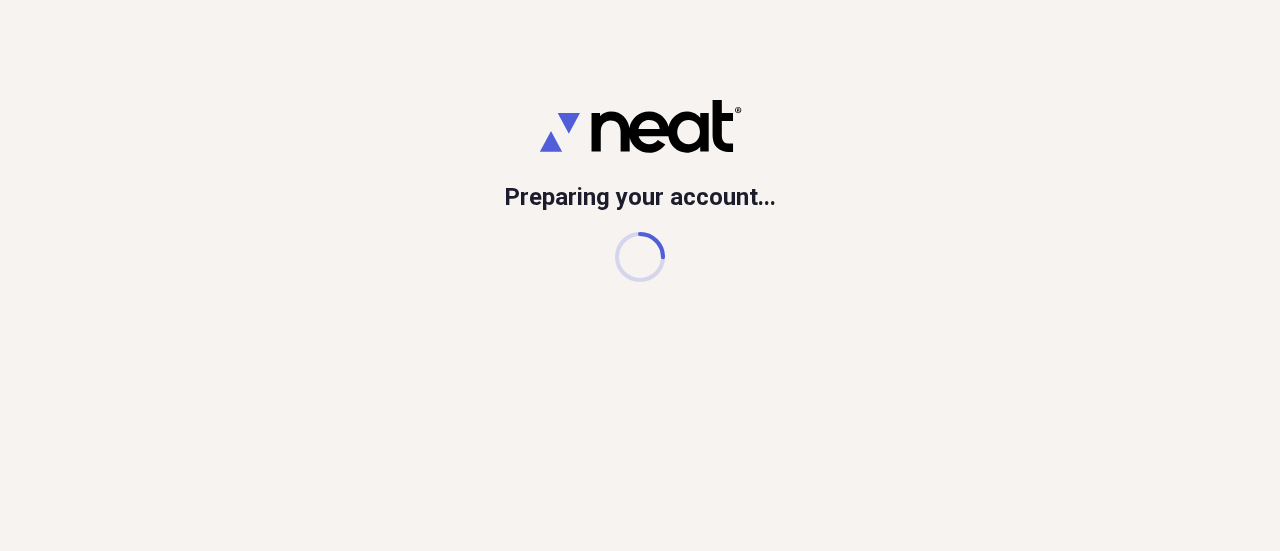 scroll, scrollTop: 0, scrollLeft: 0, axis: both 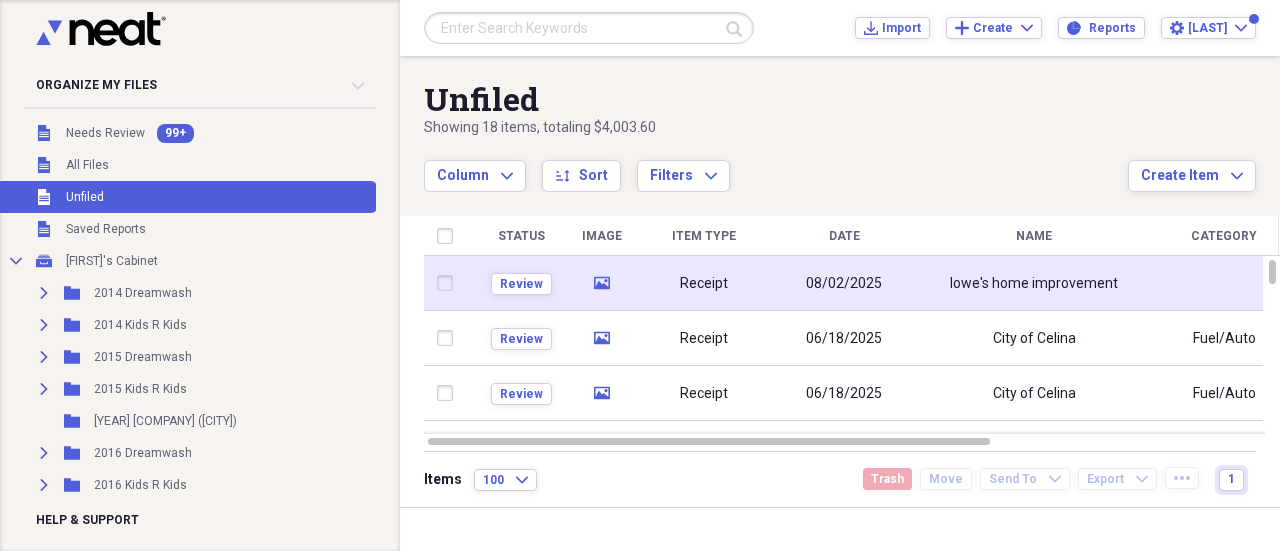 click on "Receipt" at bounding box center (704, 283) 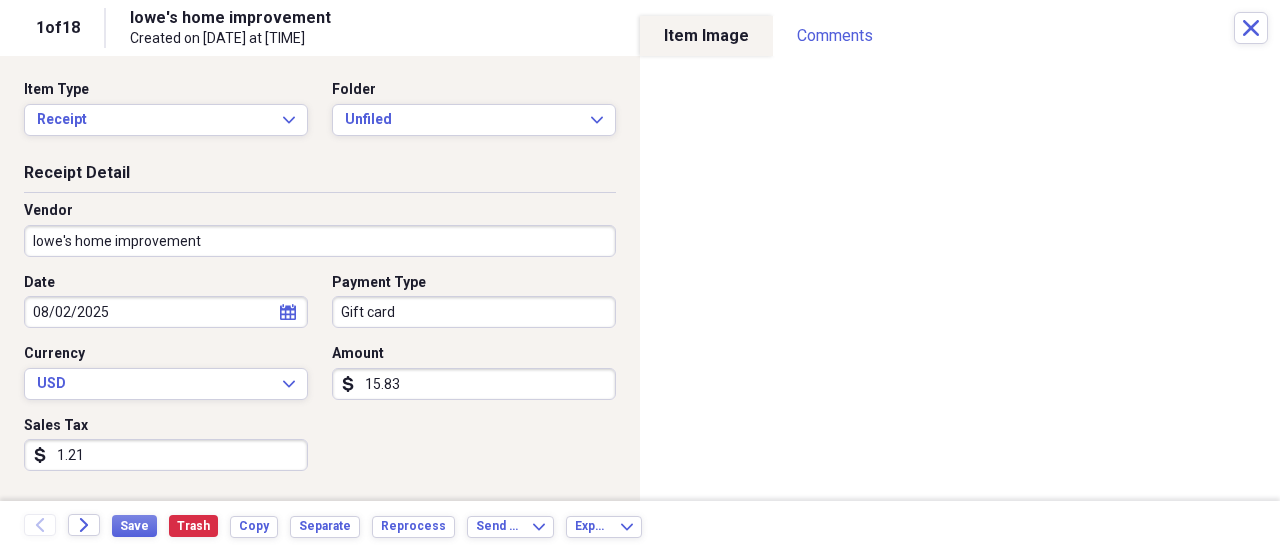 click on "lowe's home improvement" at bounding box center [320, 241] 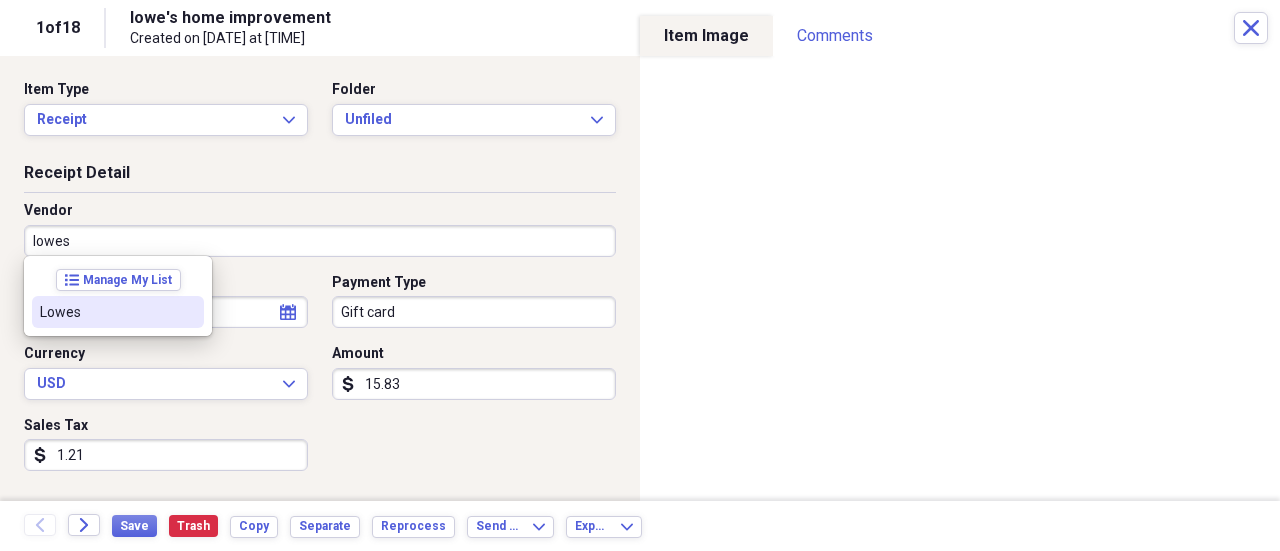 drag, startPoint x: 93, startPoint y: 301, endPoint x: 233, endPoint y: 293, distance: 140.22838 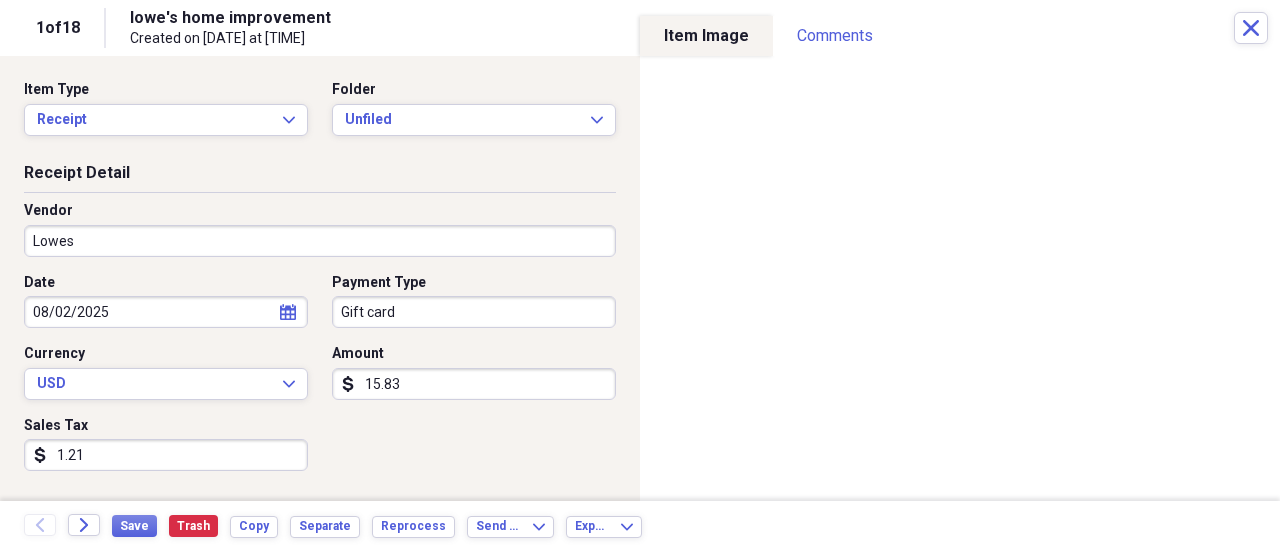 type on "General" 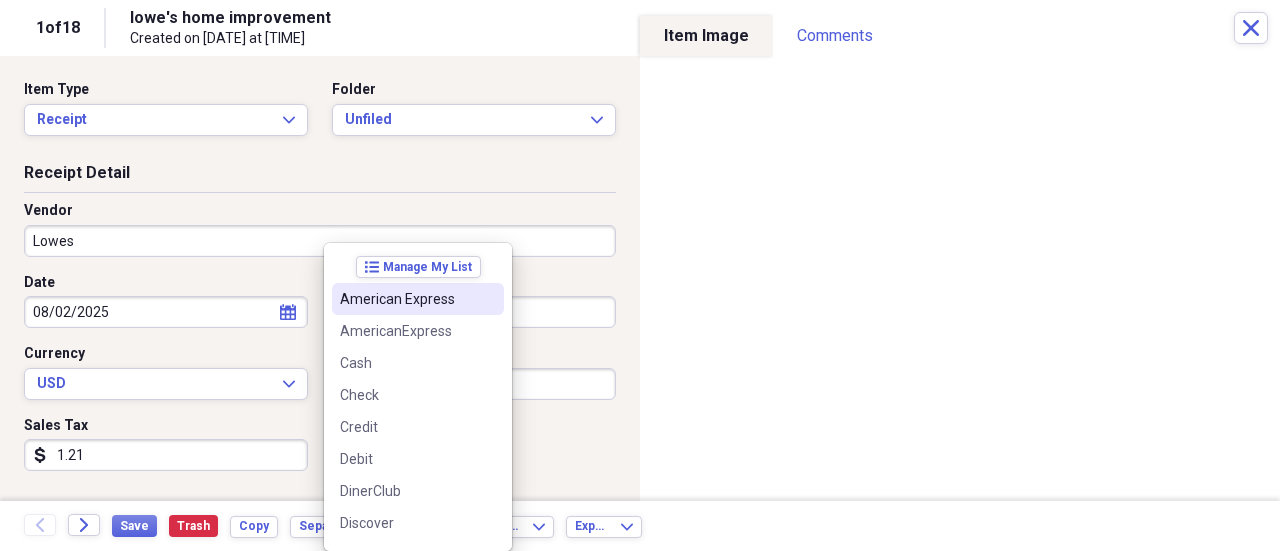 click on "Organize My Files 99+ Collapse Unfiled Needs Review 99+ Unfiled All Files Unfiled Unfiled Unfiled Saved Reports Collapse My Cabinet [FIRST]'s Cabinet Add Folder Expand Folder [YEAR] [COMPANY] Add Folder Expand Folder [YEAR] [COMPANY] Add Folder Expand Folder [YEAR] [COMPANY] Add Folder Expand Folder [YEAR] [COMPANY] Add Folder Folder [YEAR] [COMPANY] [CITY] Add Folder Expand Folder [YEAR] [COMPANY] Add Folder Expand Folder [YEAR] [COMPANY] Add Folder Expand Folder [YEAR] [COMPANY] Add Folder Expand Folder [YEAR] [COMPANY] Add Folder Expand Folder [YEAR] [COMPANY] Add Folder Expand Folder [YEAR] [COMPANY] Add Folder Expand Folder [YEAR] [COMPANY] Add Folder Expand Folder [YEAR] [COMPANY] Add Folder Folder [YEAR] [COMPANY] ([CITY]) Add Folder Folder [YEAR] [COMPANY] Add Folder Folder" at bounding box center [640, 275] 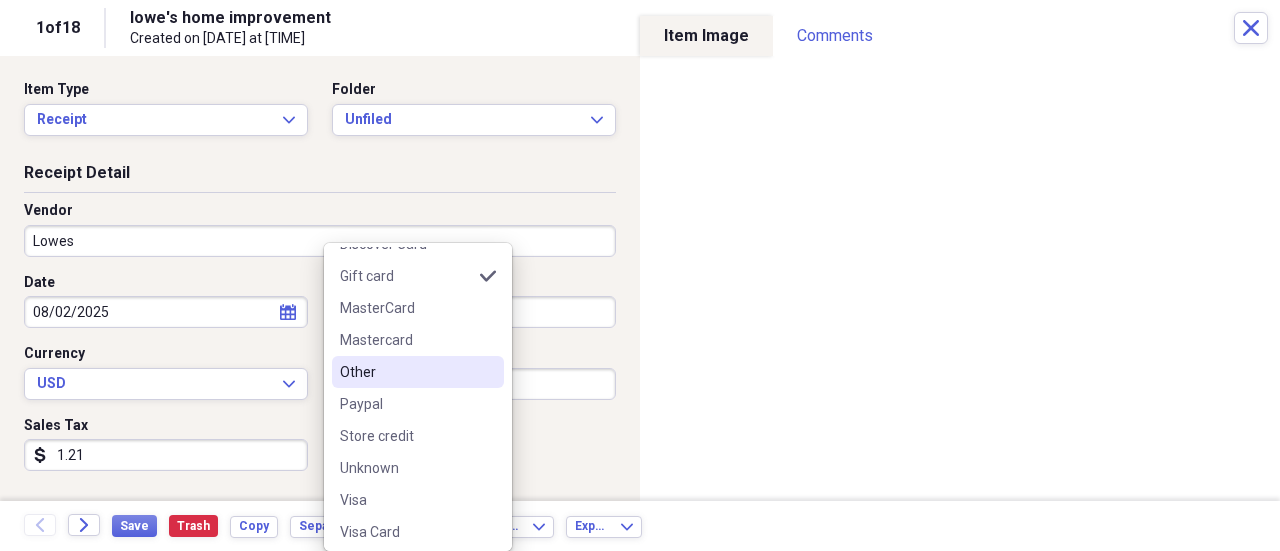 scroll, scrollTop: 316, scrollLeft: 0, axis: vertical 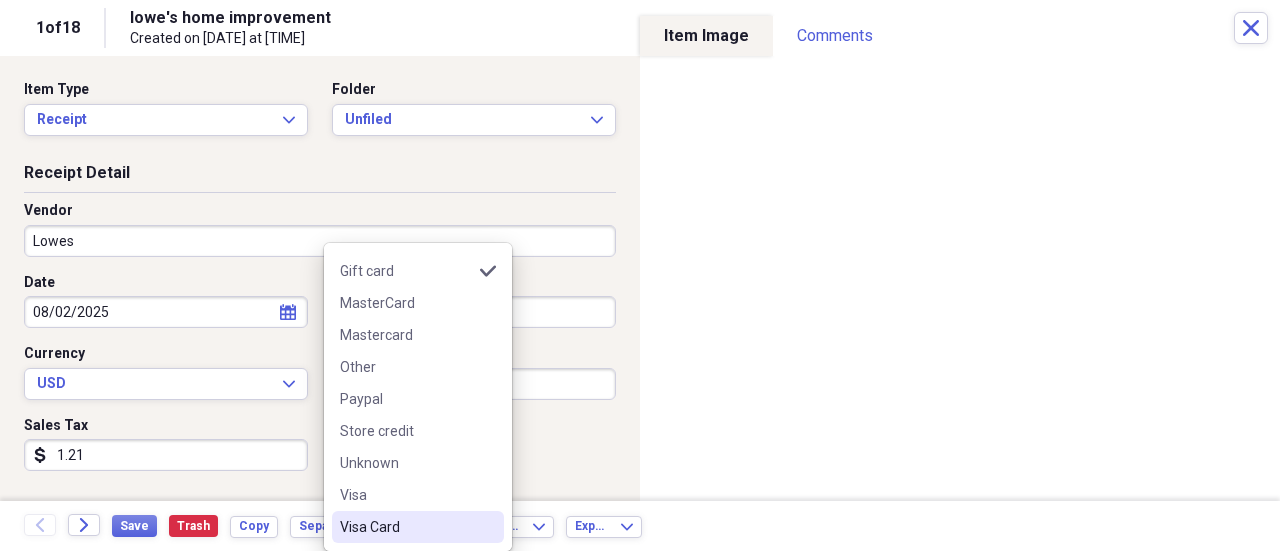 drag, startPoint x: 381, startPoint y: 535, endPoint x: 400, endPoint y: 509, distance: 32.202484 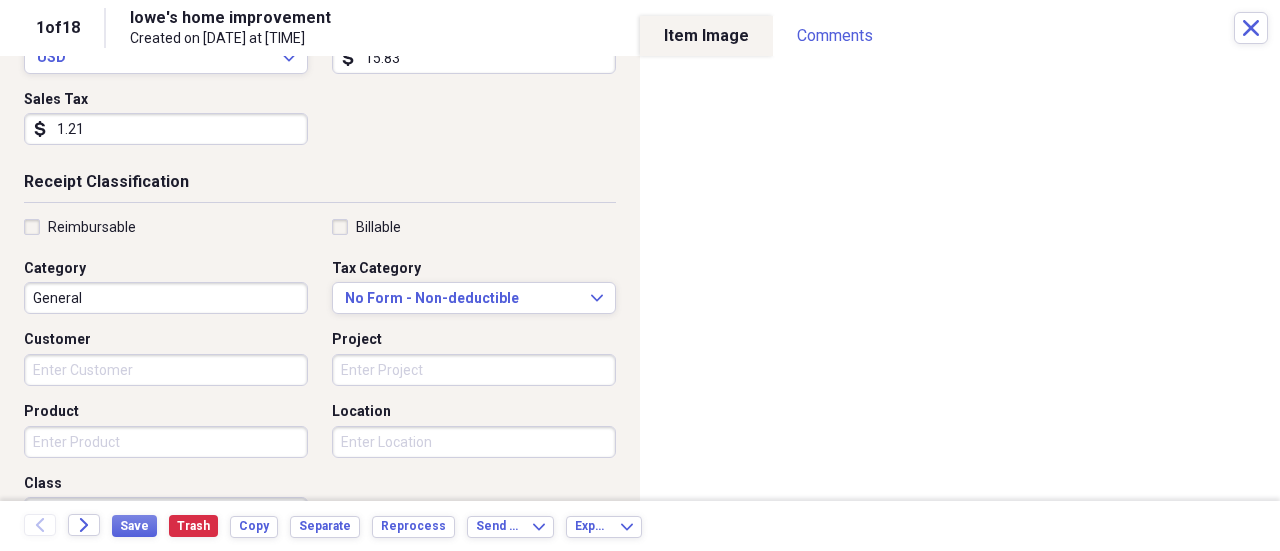 scroll, scrollTop: 400, scrollLeft: 0, axis: vertical 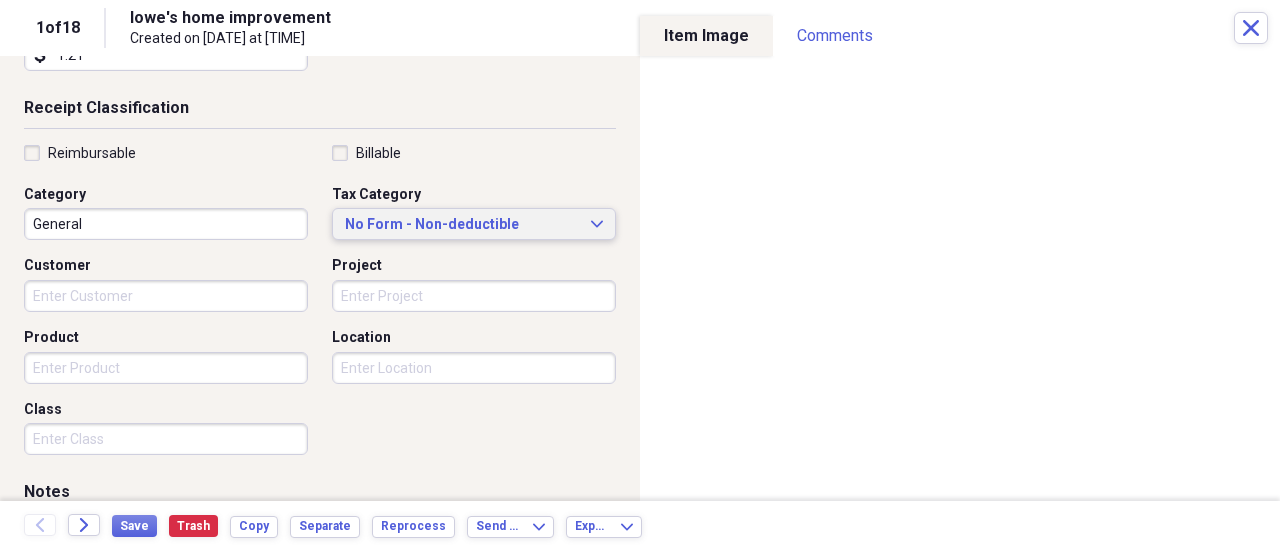 click on "No Form - Non-deductible" at bounding box center [462, 225] 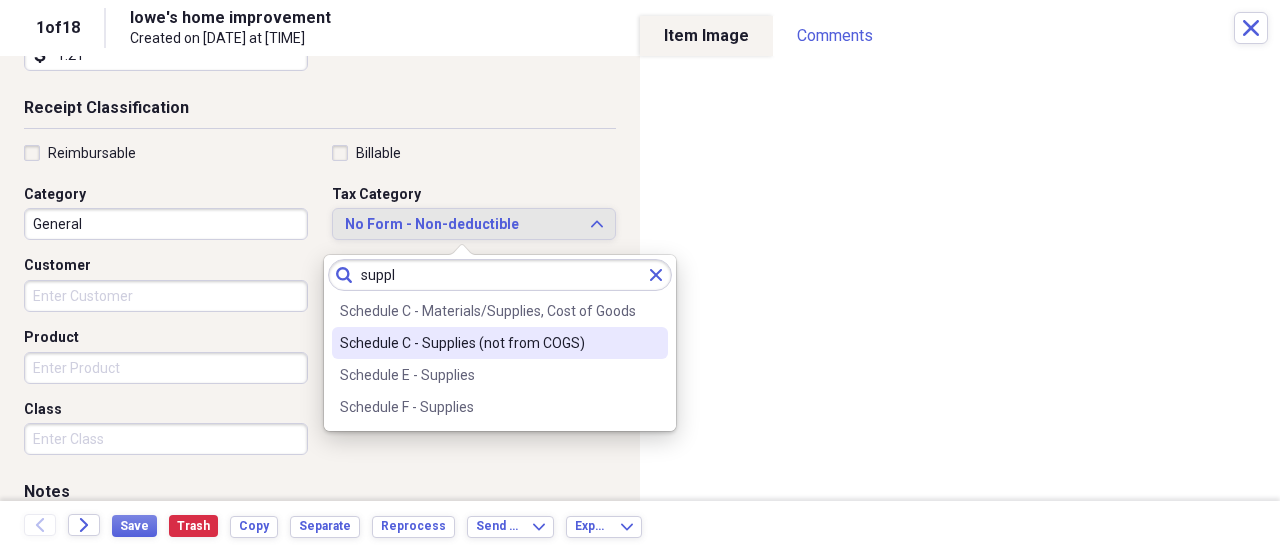 type on "suppl" 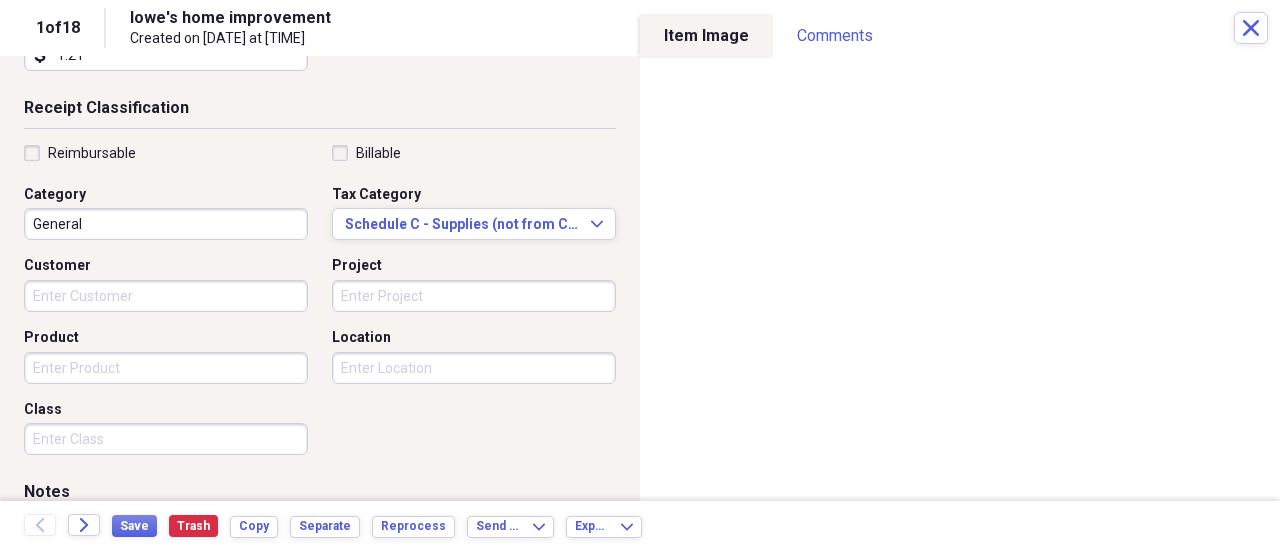 click on "General" at bounding box center [166, 224] 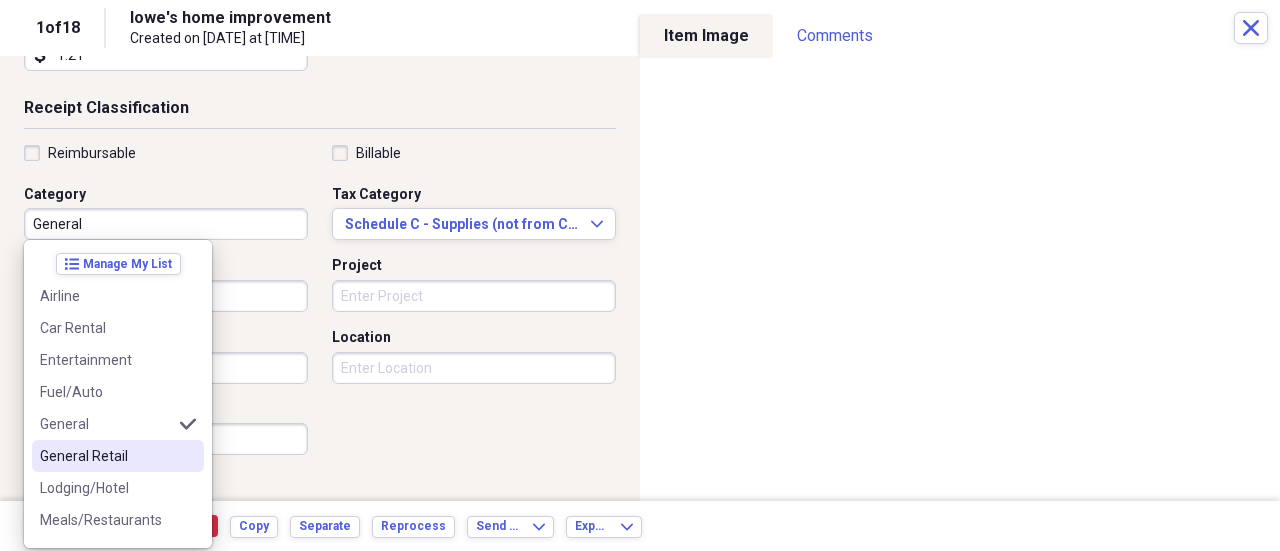 click on "General Retail" at bounding box center (106, 456) 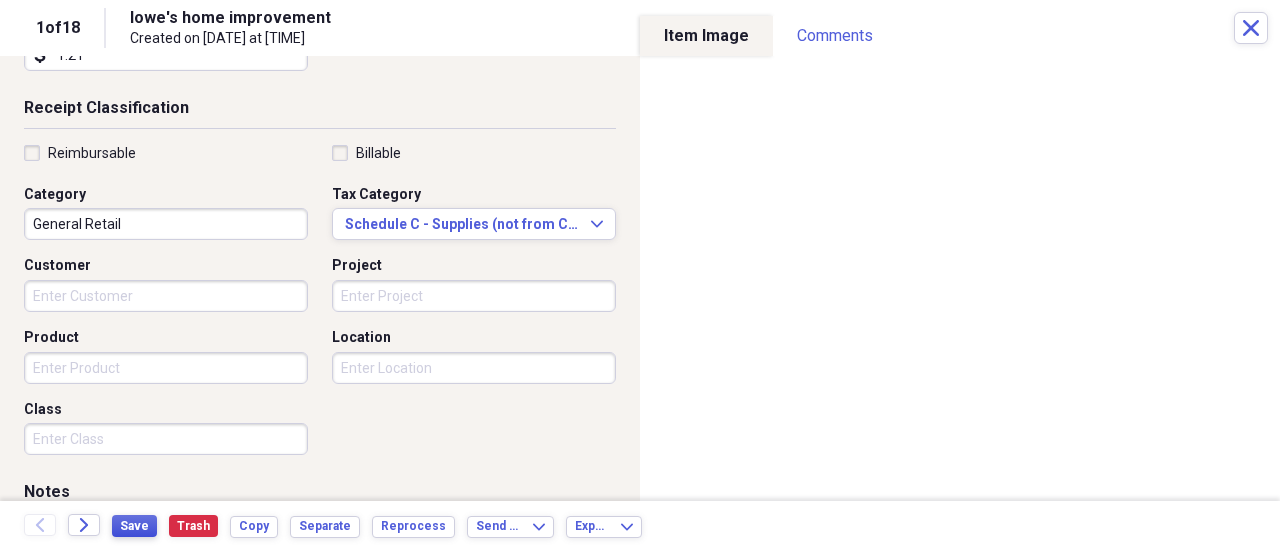 click on "Save" at bounding box center (134, 526) 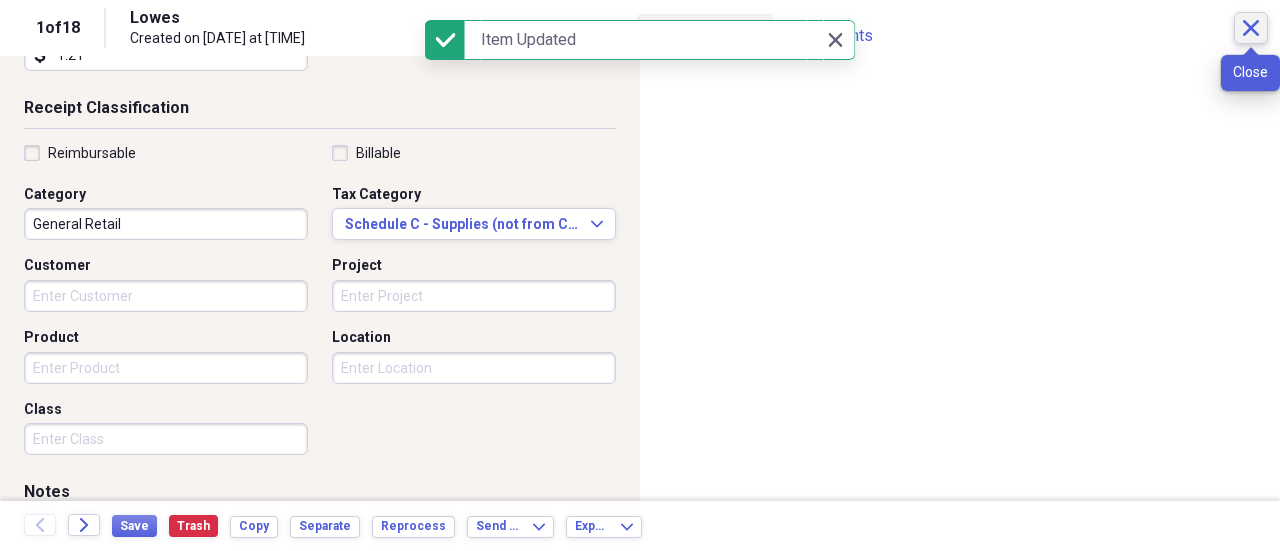 click on "Close" 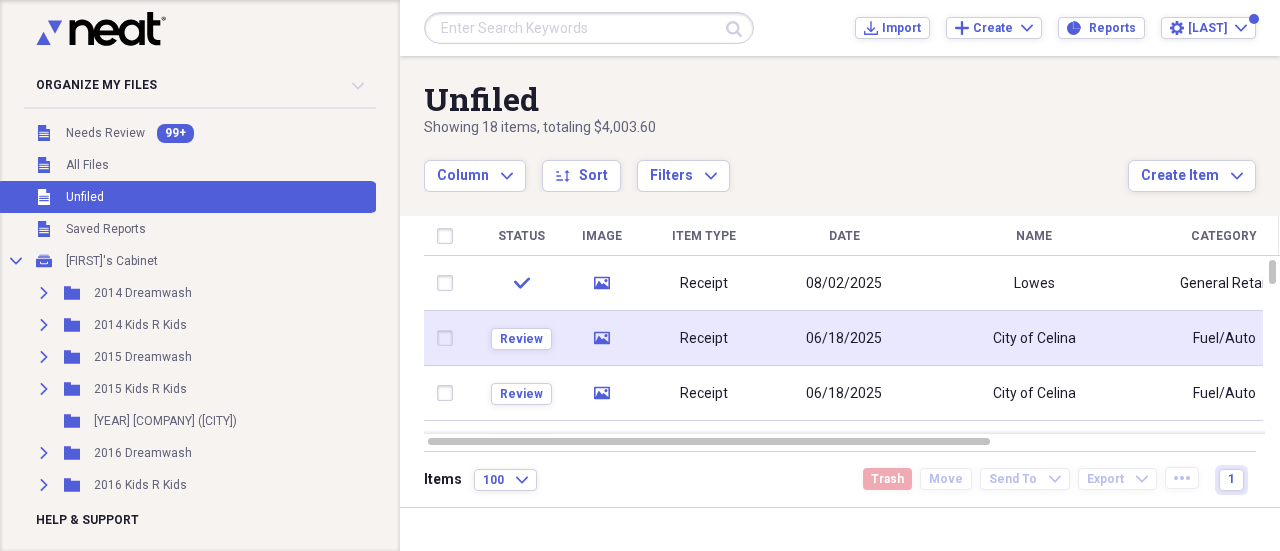 click at bounding box center [449, 338] 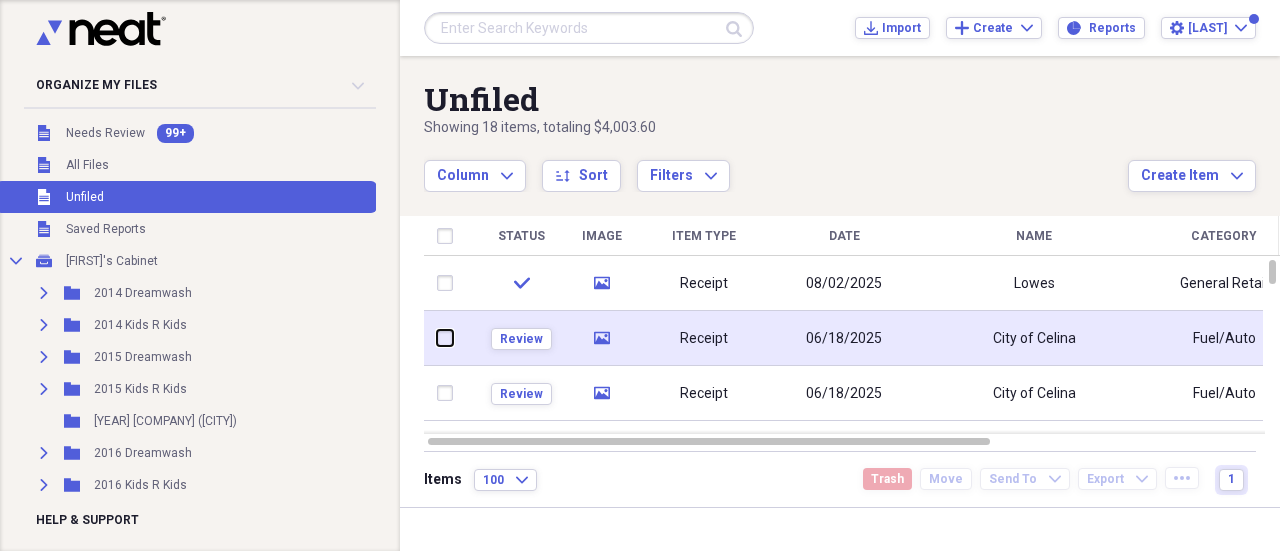 click at bounding box center [437, 338] 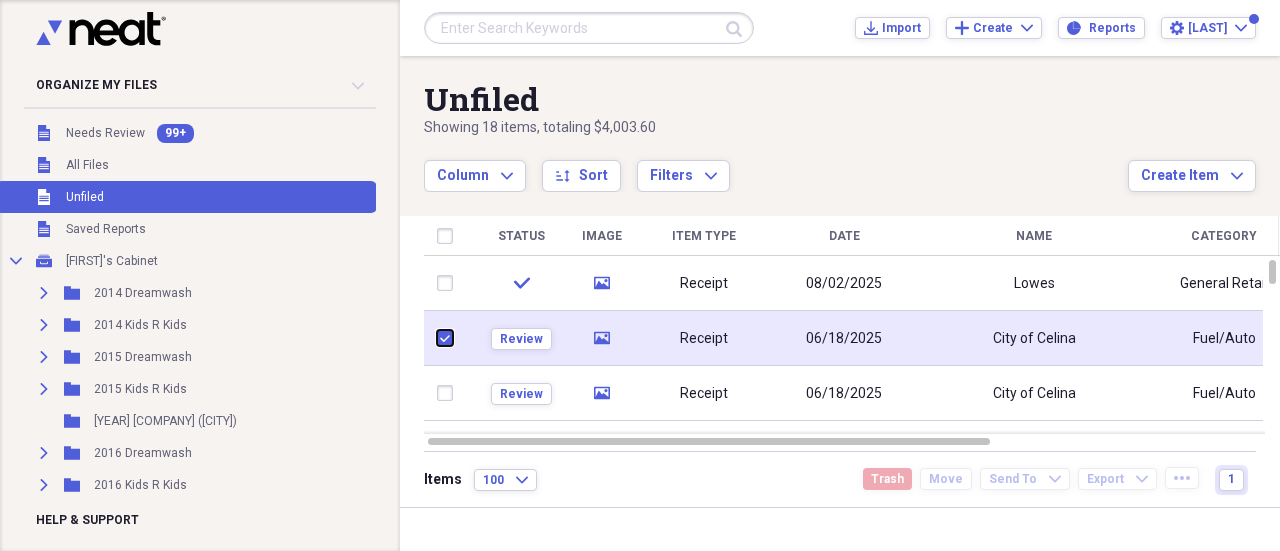 checkbox on "true" 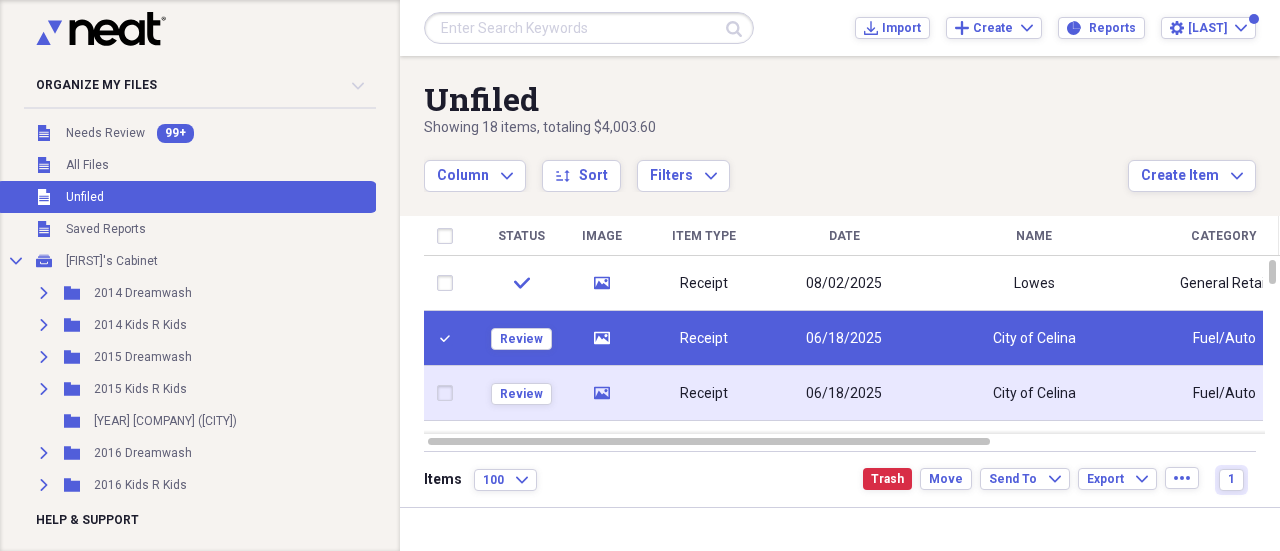 click at bounding box center (449, 393) 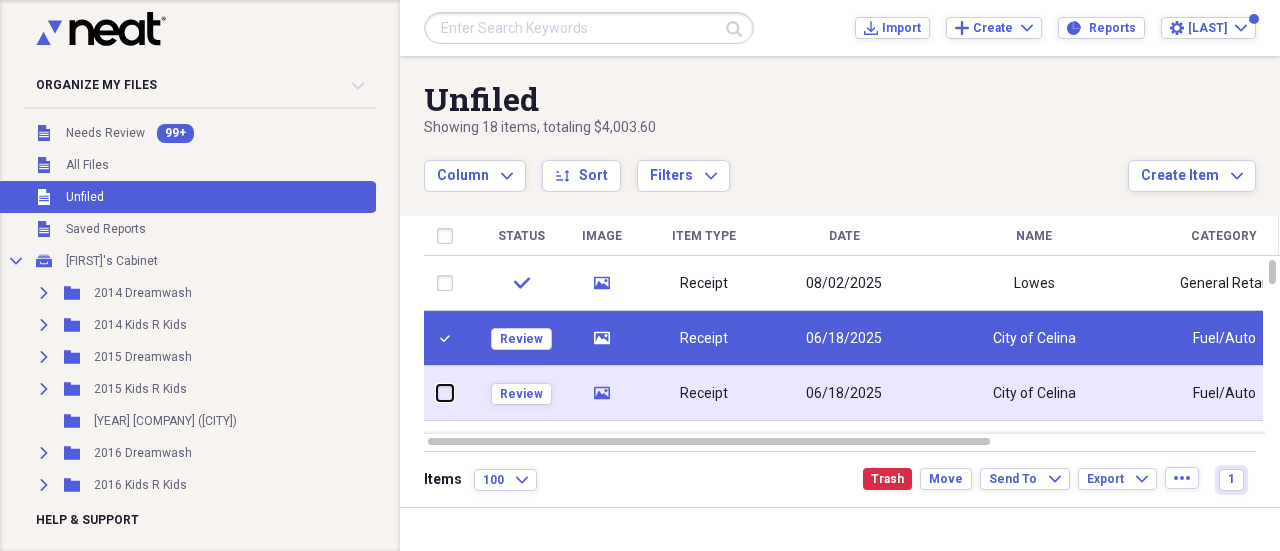click at bounding box center (437, 393) 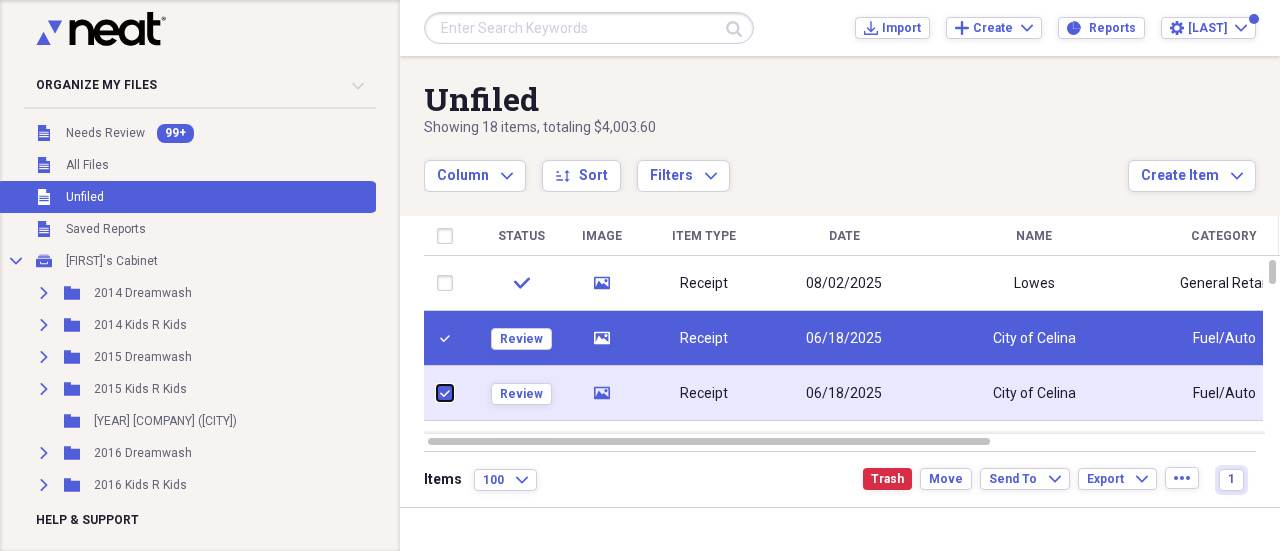 checkbox on "true" 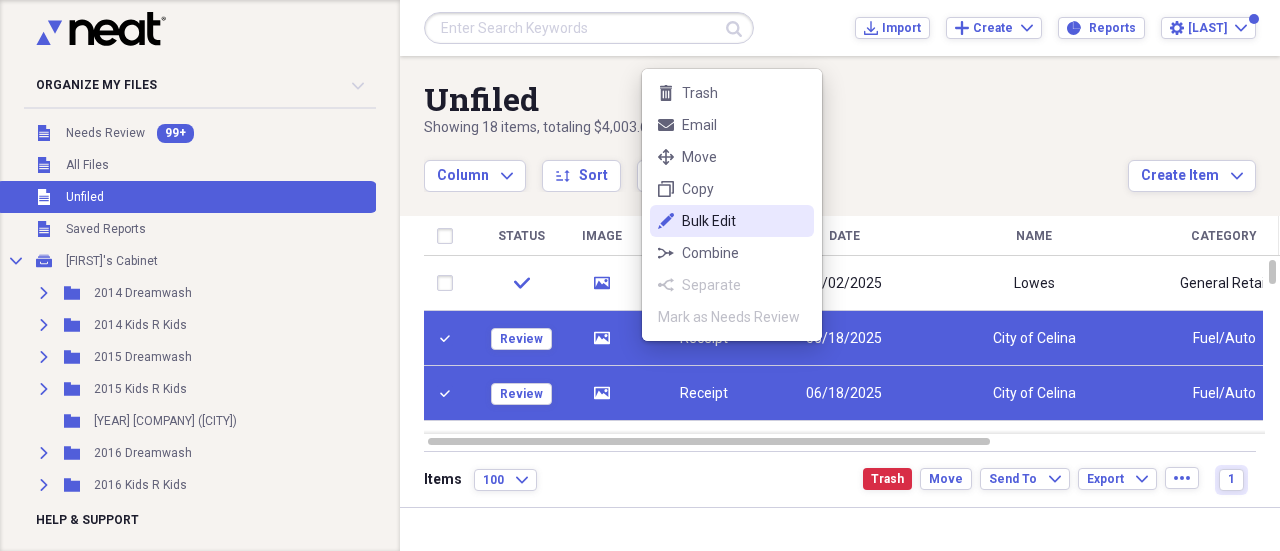 click on "Bulk Edit" at bounding box center [744, 221] 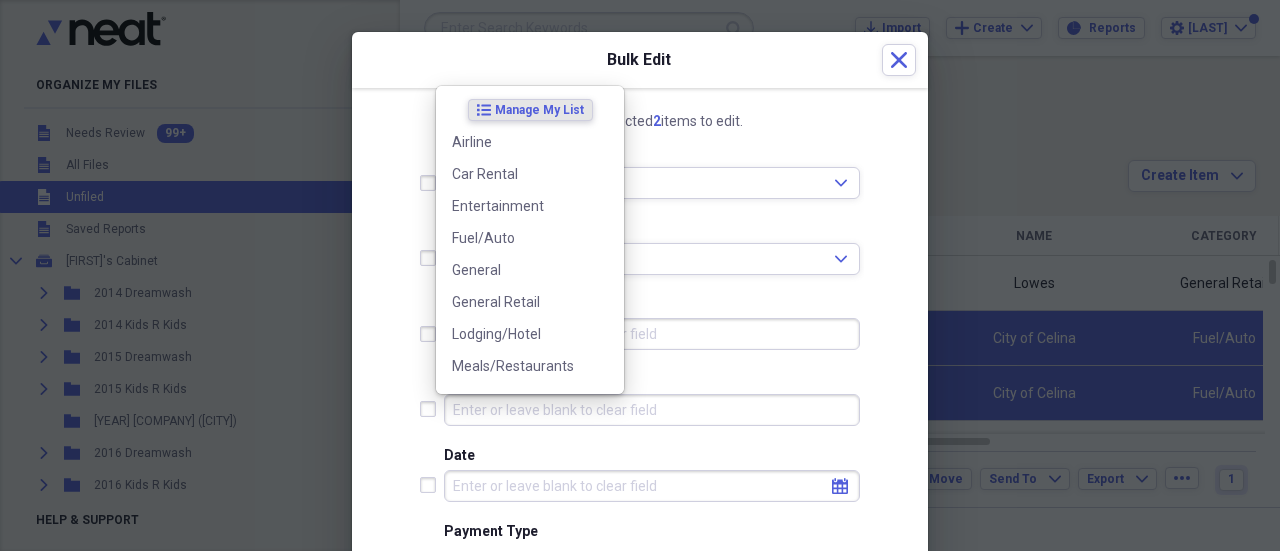 click on "Category" at bounding box center [652, 410] 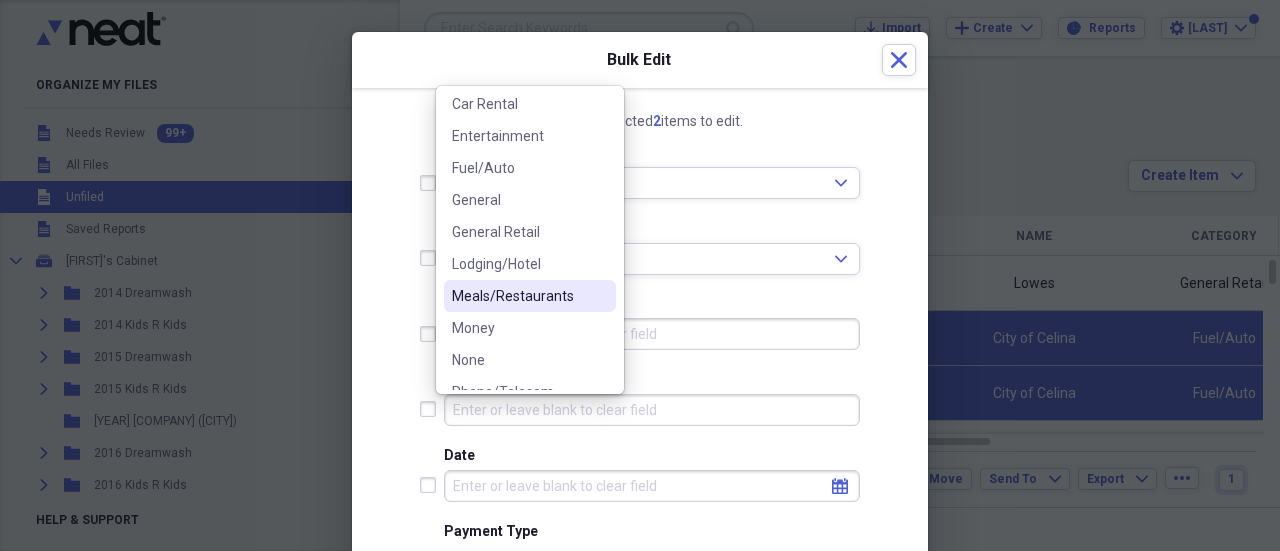 scroll, scrollTop: 100, scrollLeft: 0, axis: vertical 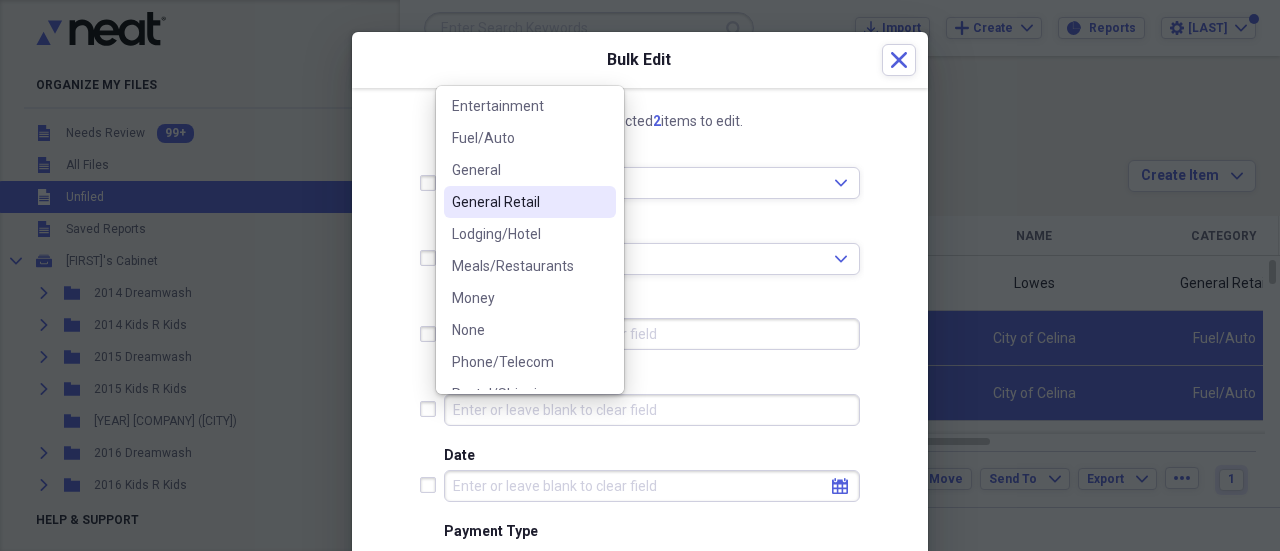 click on "General Retail" at bounding box center [518, 202] 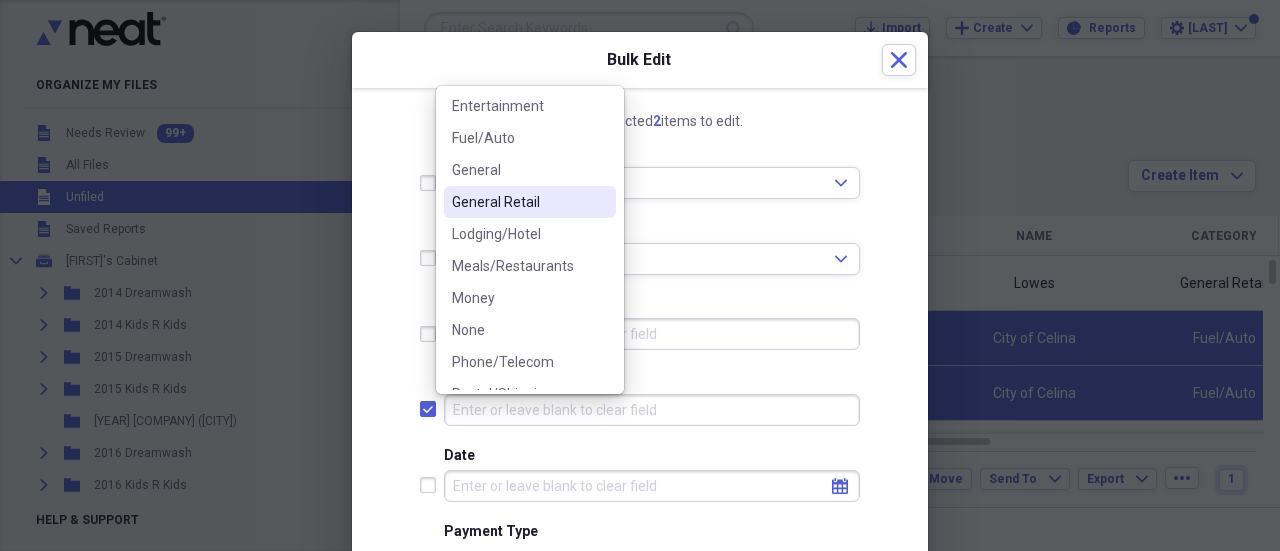 checkbox on "true" 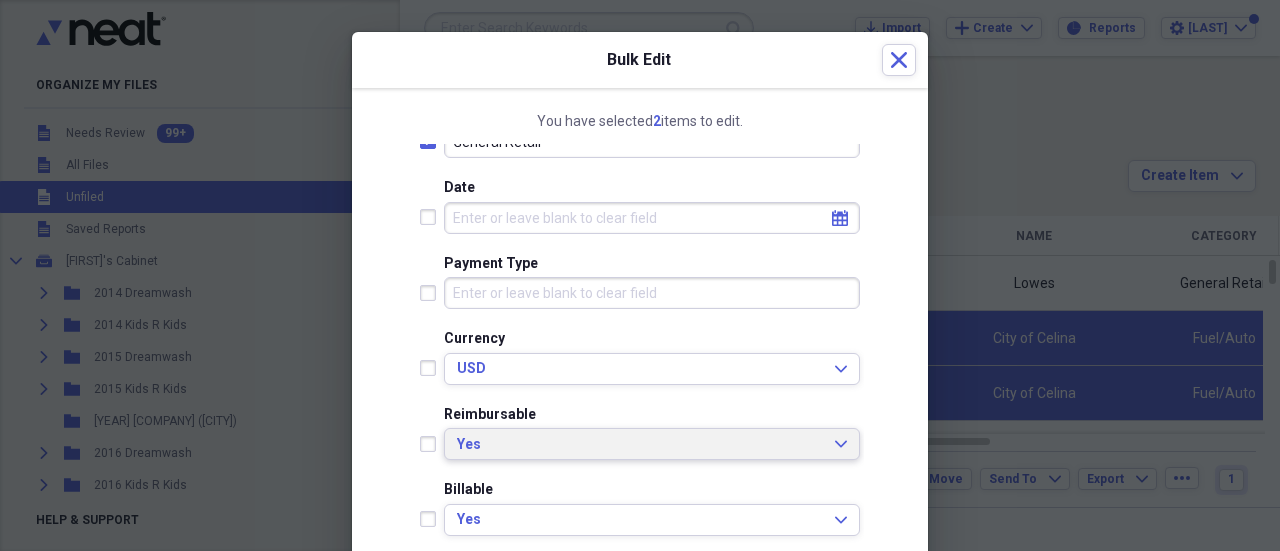 scroll, scrollTop: 300, scrollLeft: 0, axis: vertical 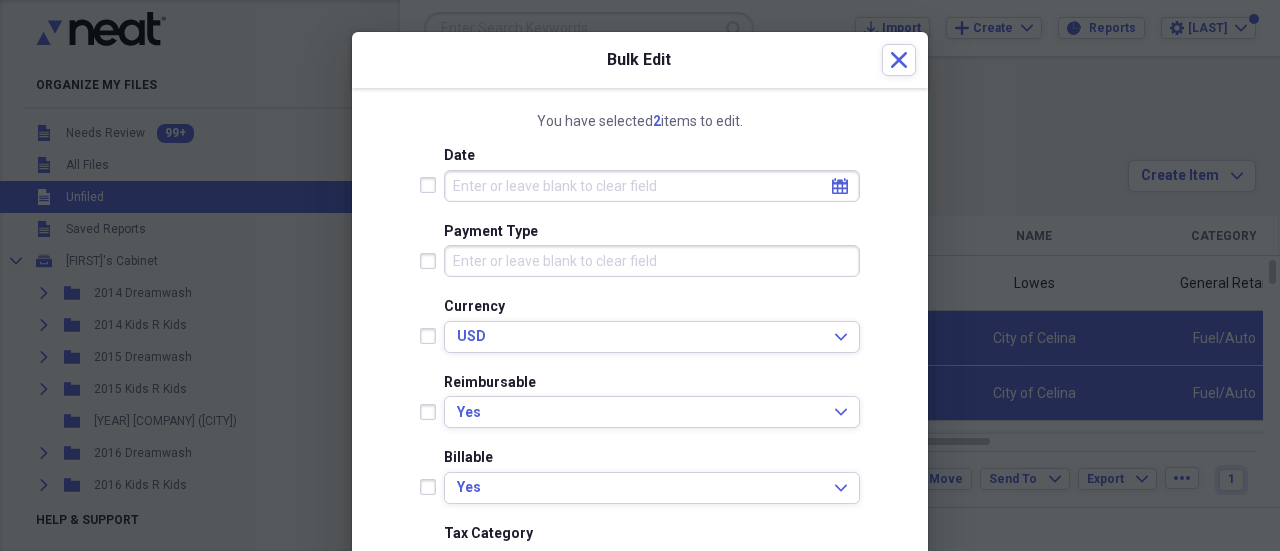 click on "Organize My Files 99+ Collapse Unfiled Needs Review 99+ Unfiled All Files Unfiled Unfiled Unfiled Saved Reports Collapse My Cabinet [FIRST]'s Cabinet Add Folder Expand Folder [YEAR] [COMPANY] Add Folder Expand Folder [YEAR] [COMPANY] Add Folder Expand Folder [YEAR] [COMPANY] Add Folder Expand Folder [YEAR] [COMPANY] Add Folder Folder [YEAR] [COMPANY] [CITY] Add Folder Expand Folder [YEAR] [COMPANY] Add Folder Expand Folder [YEAR] [COMPANY] Add Folder Expand Folder [YEAR] [COMPANY] Add Folder Expand Folder [YEAR] [COMPANY] Add Folder Expand Folder [YEAR] [COMPANY] Add Folder Expand Folder [YEAR] [COMPANY] Add Folder Expand Folder [YEAR] [COMPANY] Add Folder Expand Folder [YEAR] [COMPANY] Add Folder Folder [YEAR] [COMPANY] ([CITY]) Add Folder Folder [YEAR] [COMPANY] Add Folder Folder" at bounding box center (640, 275) 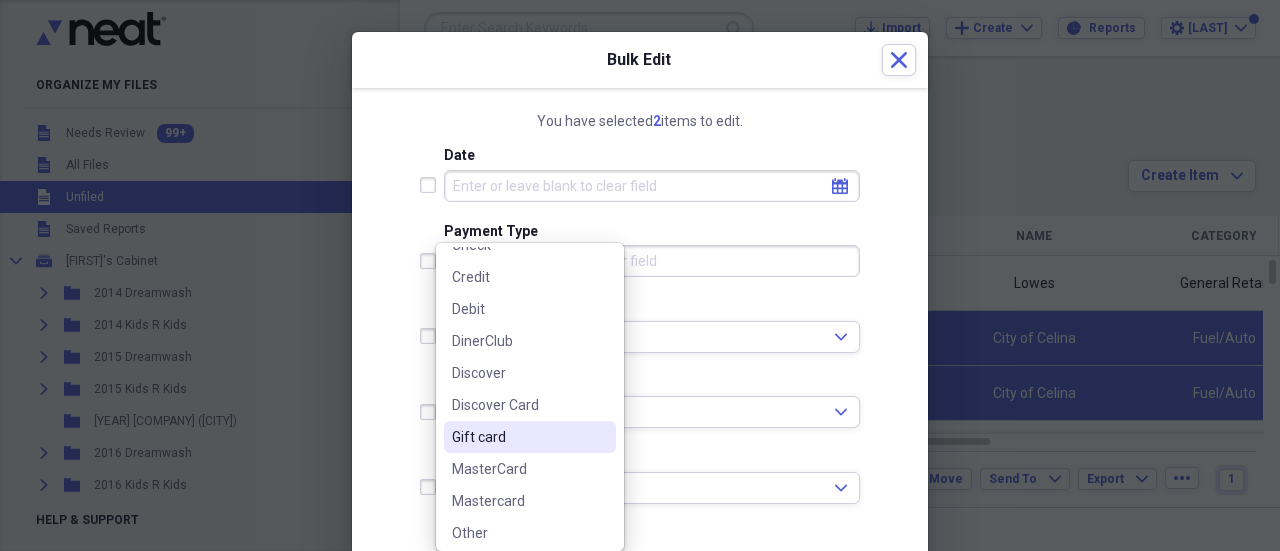 scroll, scrollTop: 316, scrollLeft: 0, axis: vertical 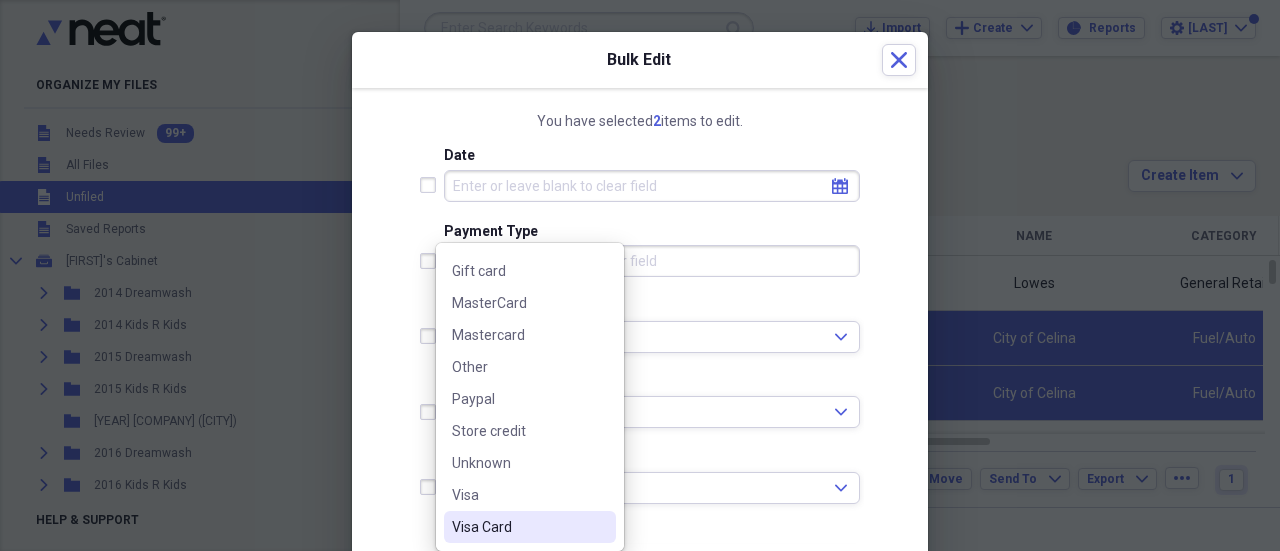 click on "Visa Card" at bounding box center (518, 527) 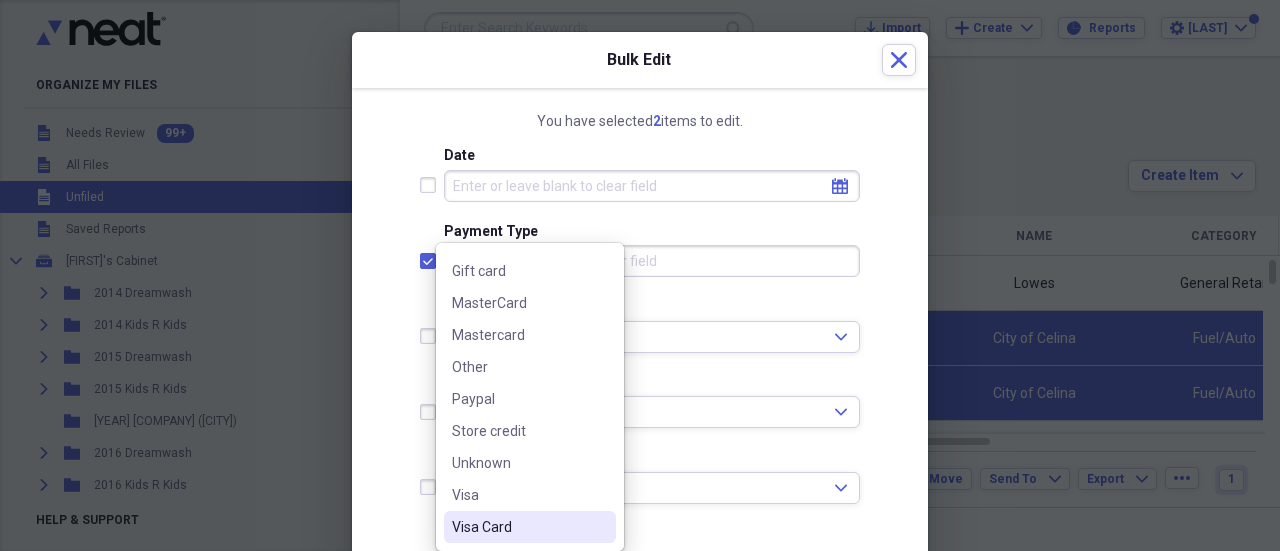 checkbox on "true" 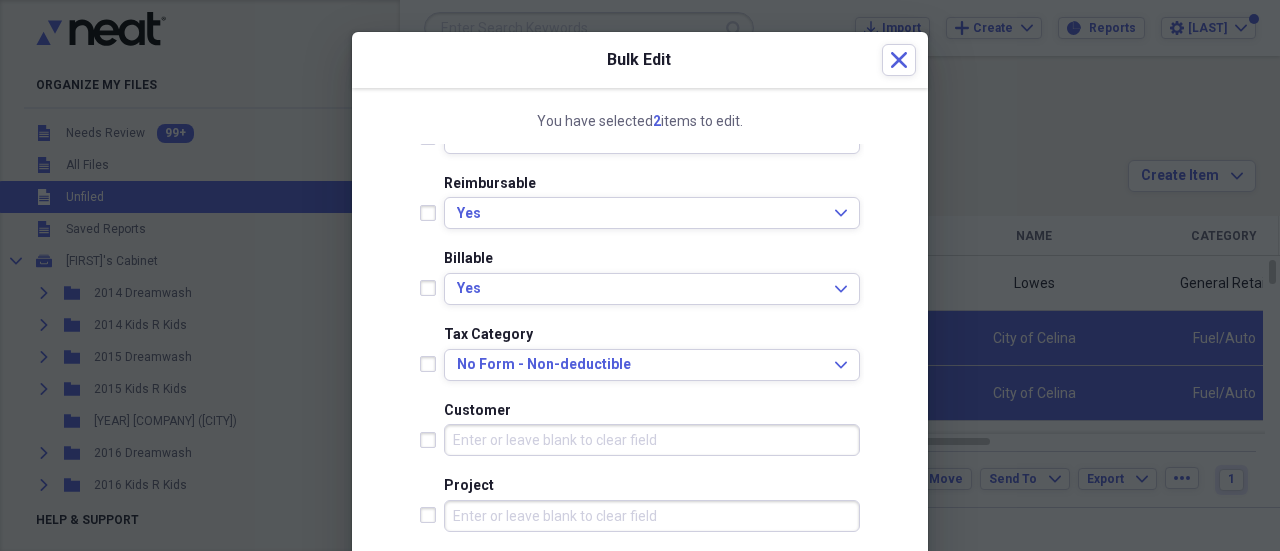 scroll, scrollTop: 500, scrollLeft: 0, axis: vertical 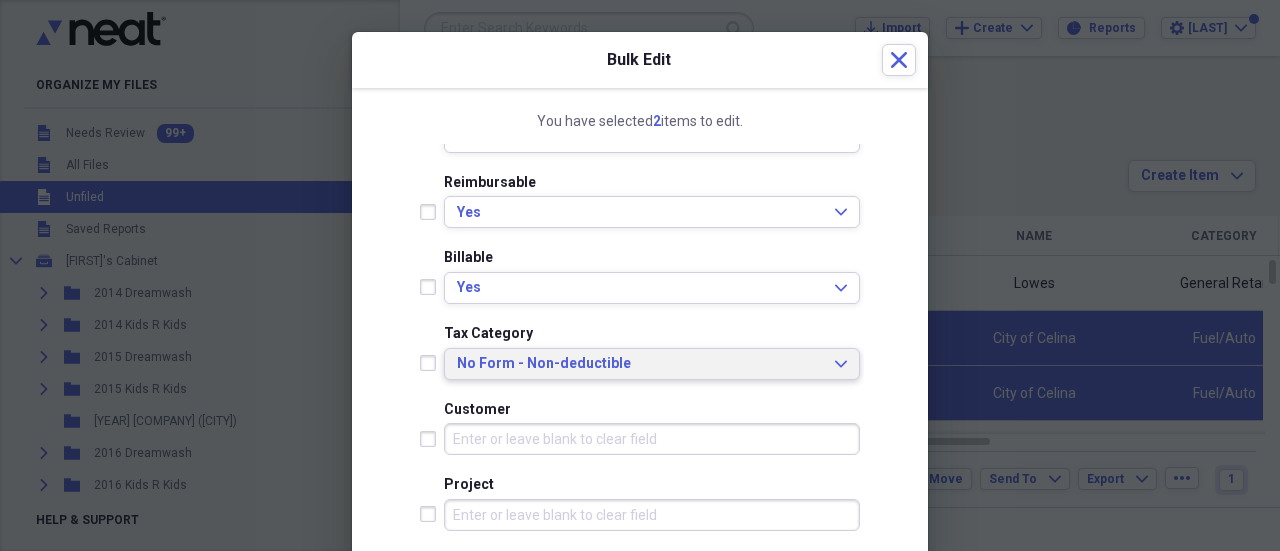 click on "No Form - Non-deductible" at bounding box center (640, 364) 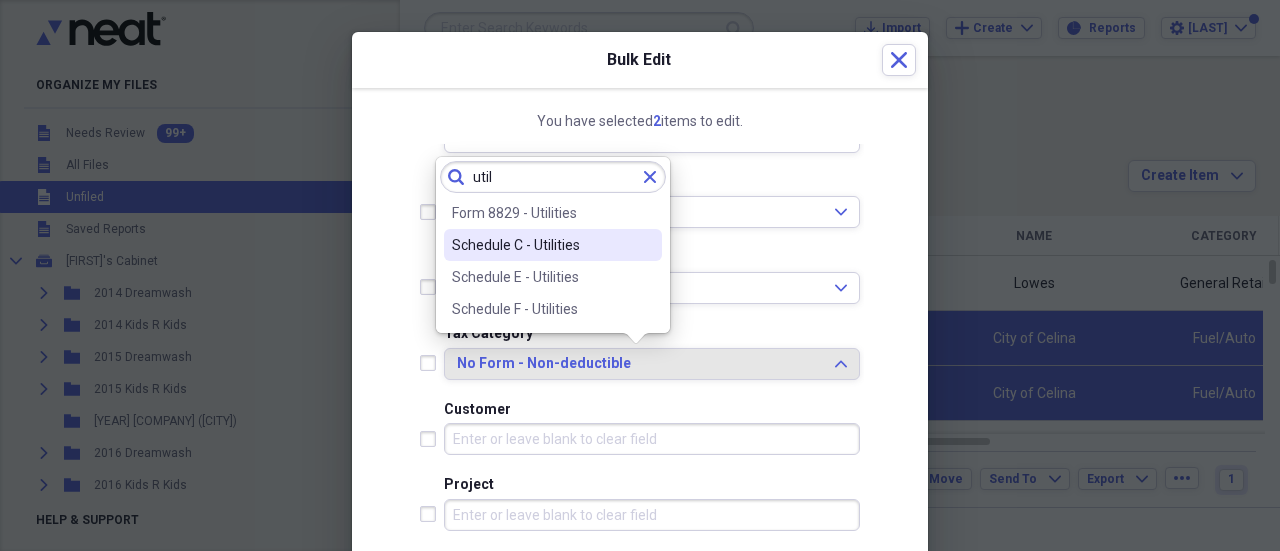 type on "util" 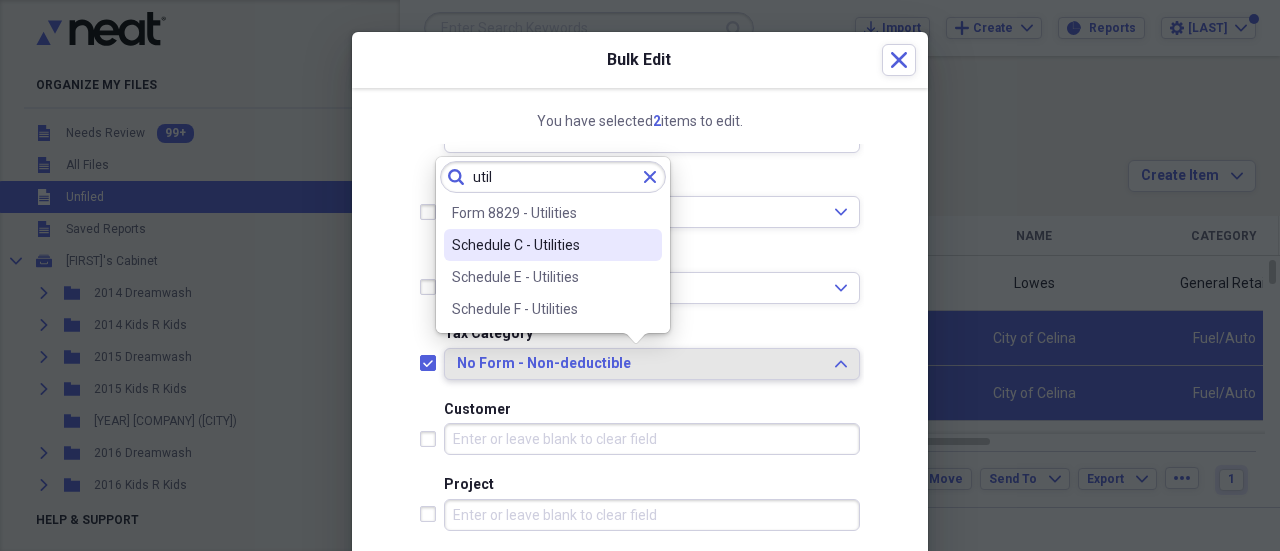 checkbox on "true" 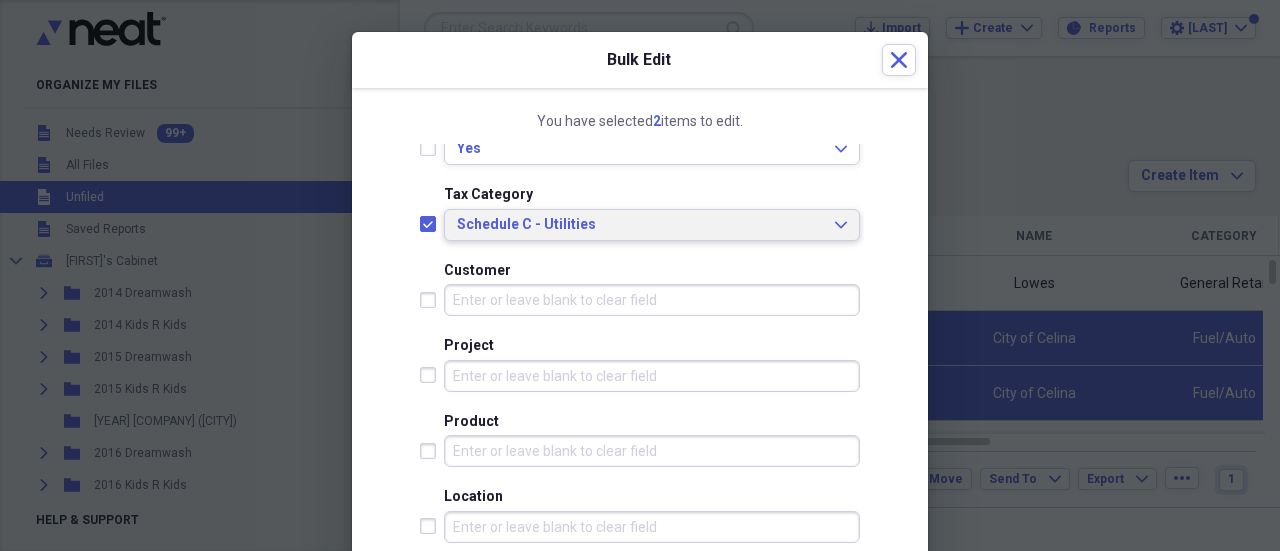 scroll, scrollTop: 822, scrollLeft: 0, axis: vertical 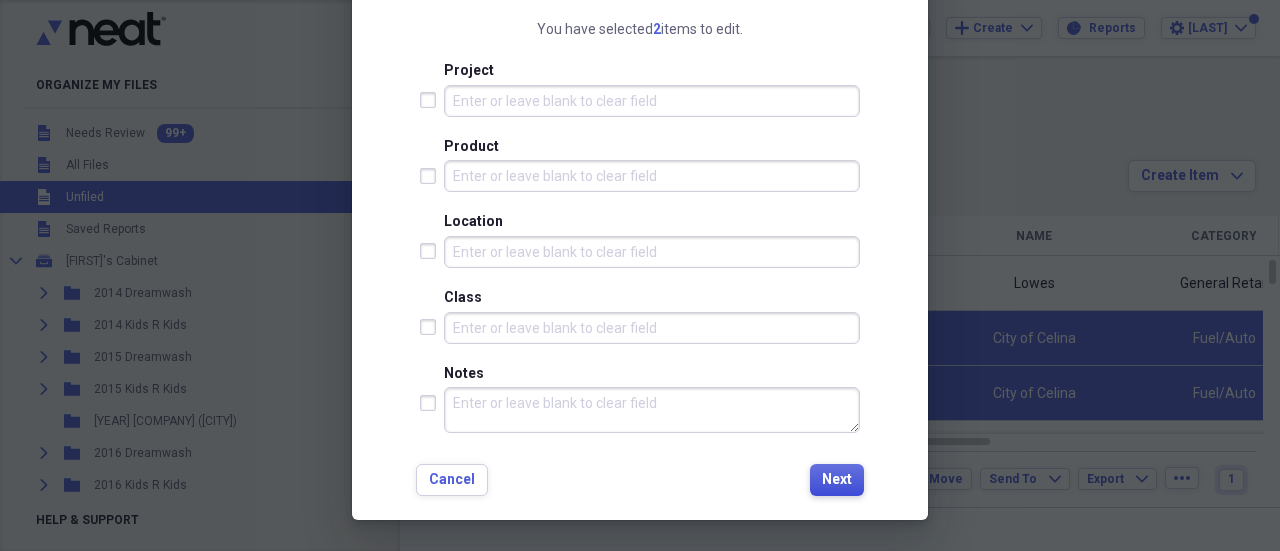 click on "Next" at bounding box center (837, 480) 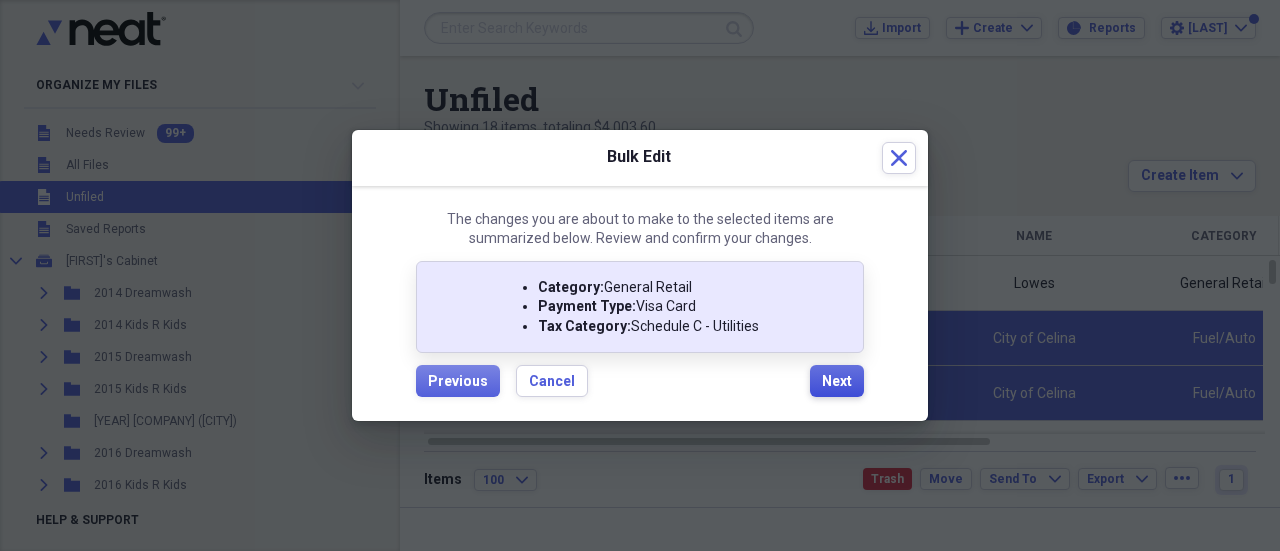 click on "Next" at bounding box center (837, 382) 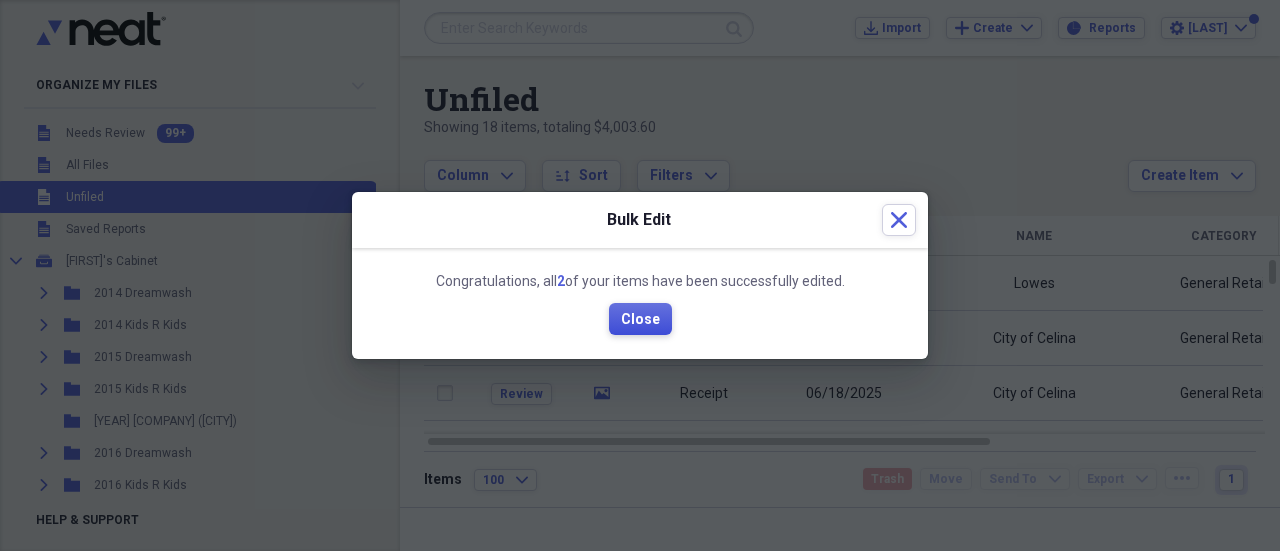 click on "Close" at bounding box center (640, 319) 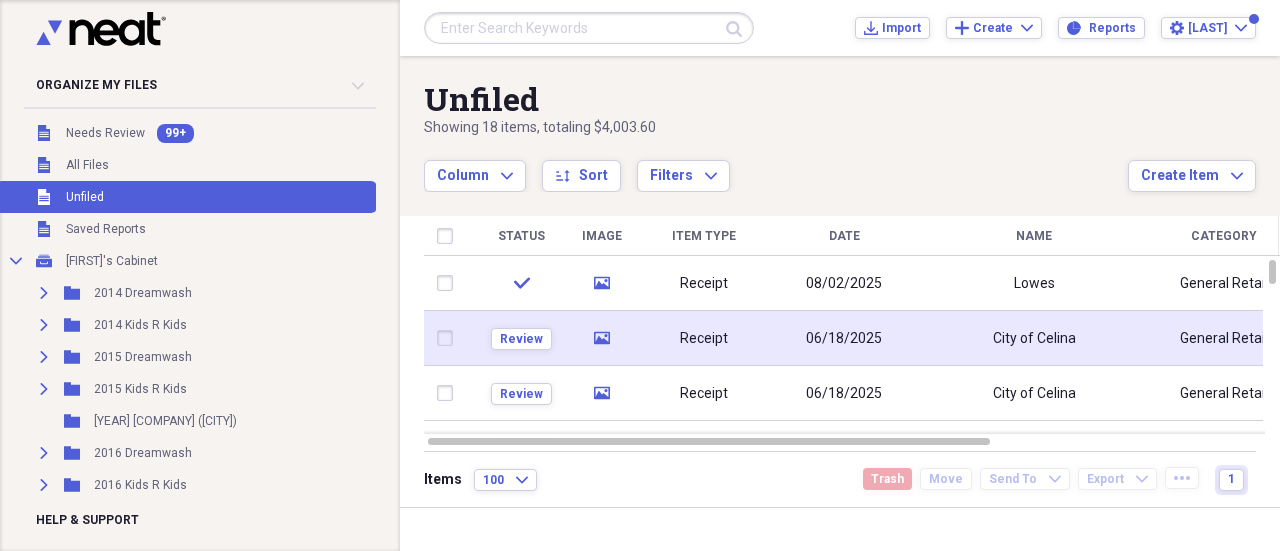 click on "06/18/2025" at bounding box center [844, 339] 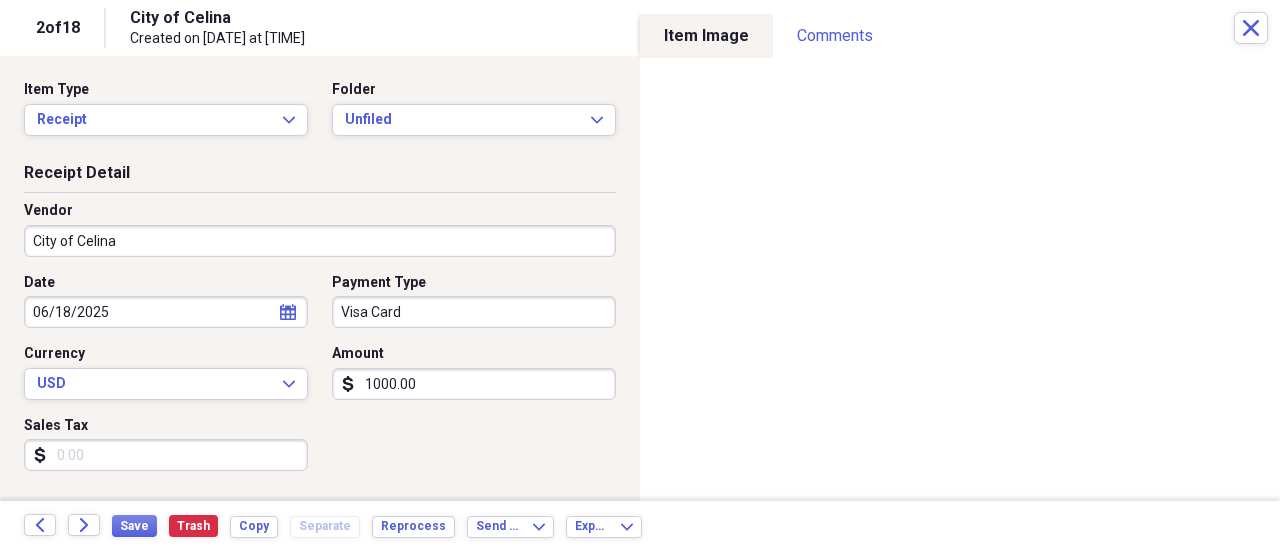 select on "5" 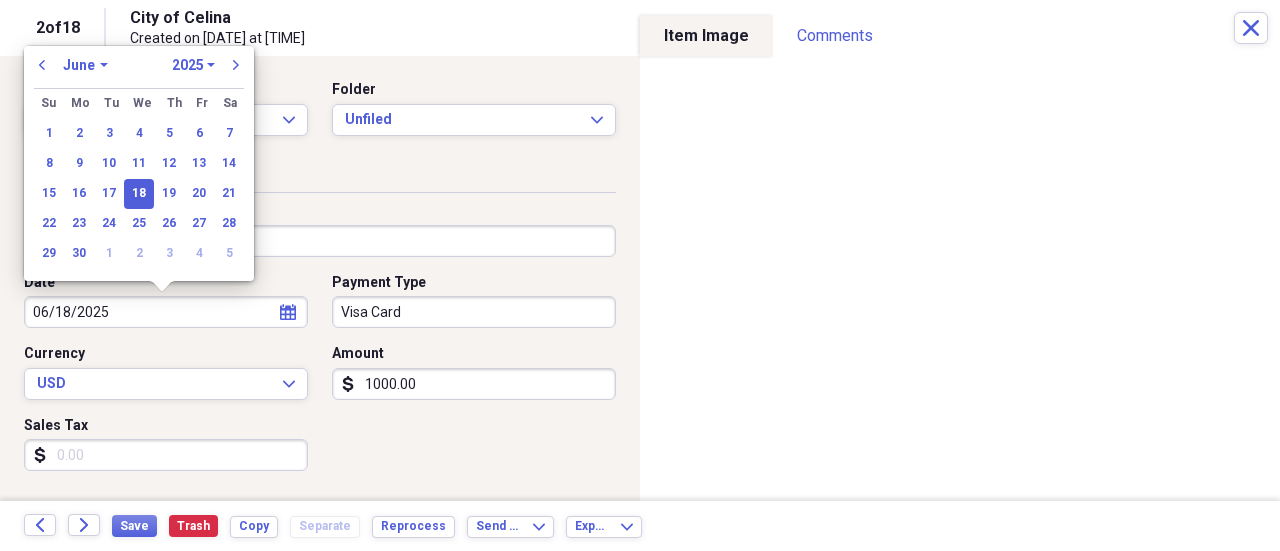 drag, startPoint x: 134, startPoint y: 309, endPoint x: 8, endPoint y: 313, distance: 126.06348 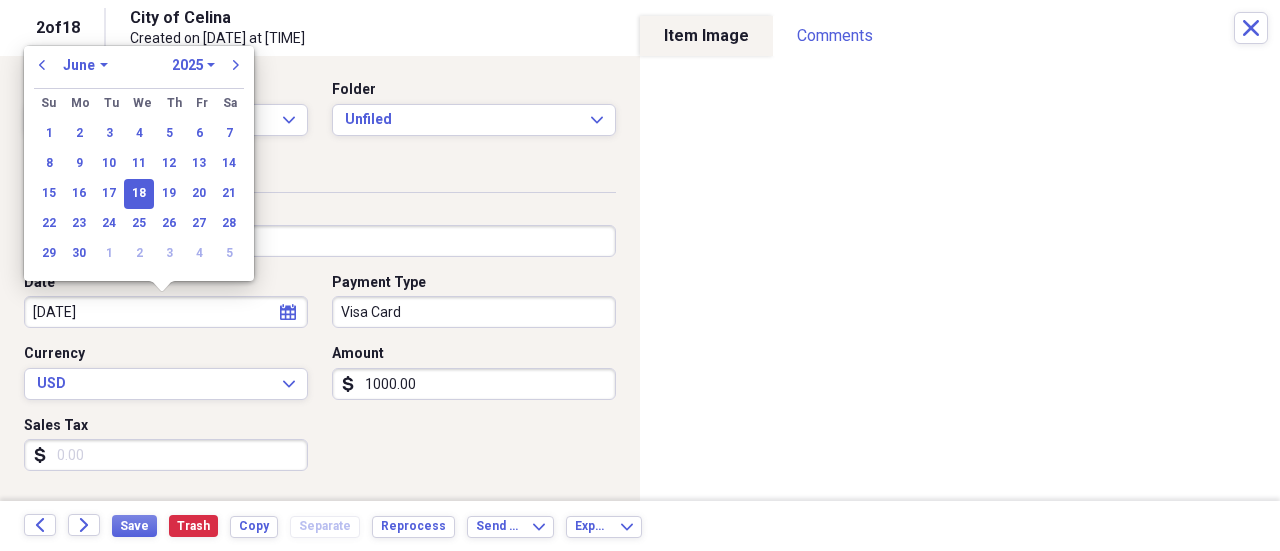 type on "[DATE]" 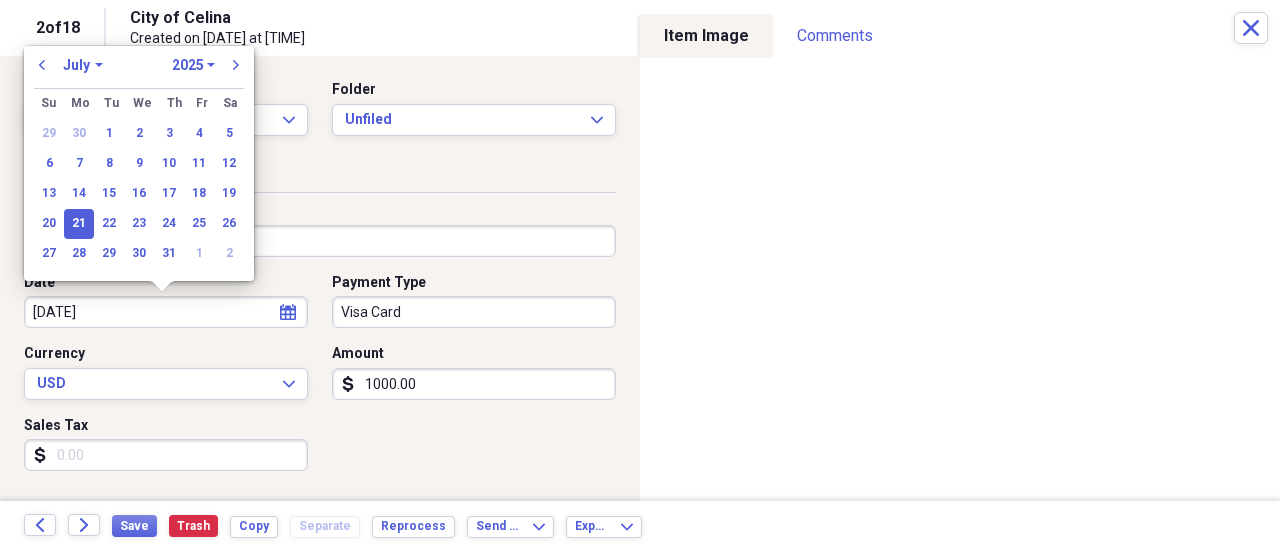 type on "07/21/2025" 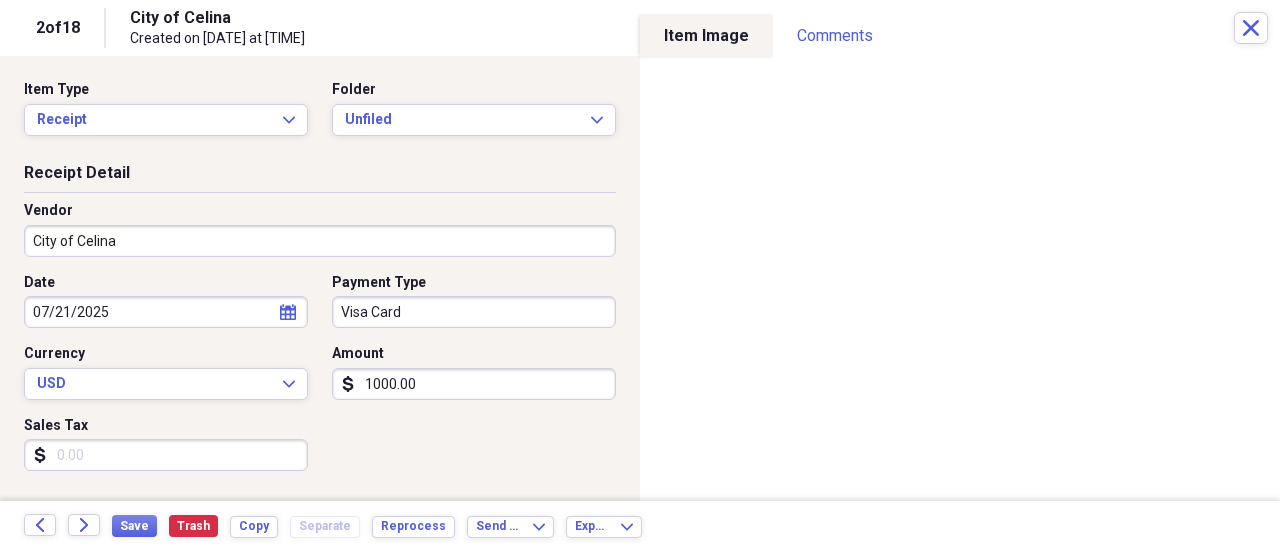 drag, startPoint x: 433, startPoint y: 379, endPoint x: 399, endPoint y: 379, distance: 34 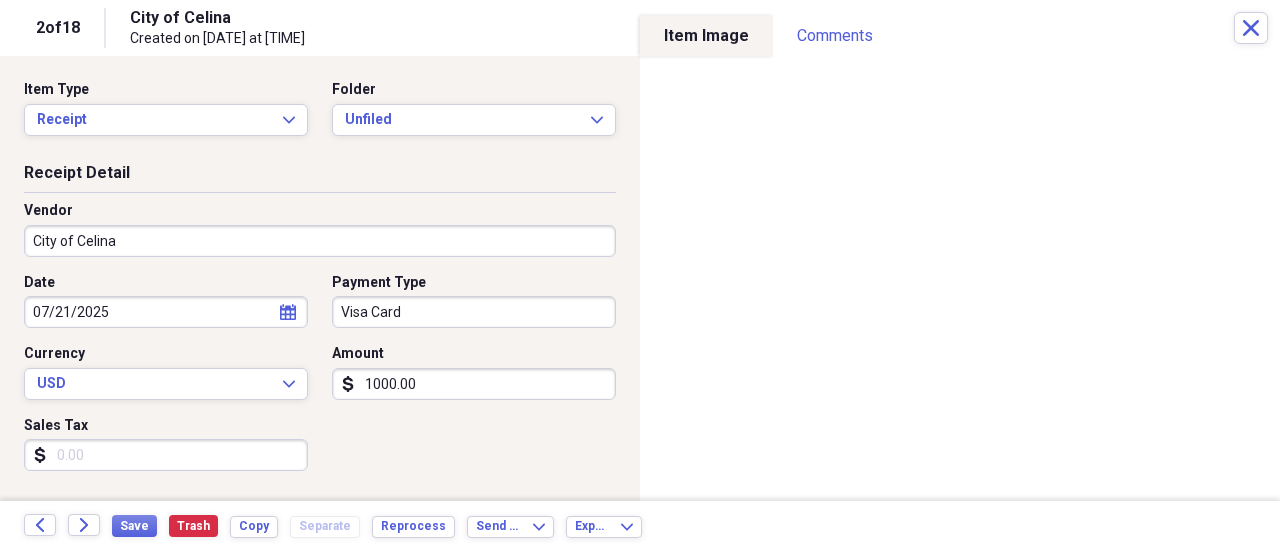 type on "0.00" 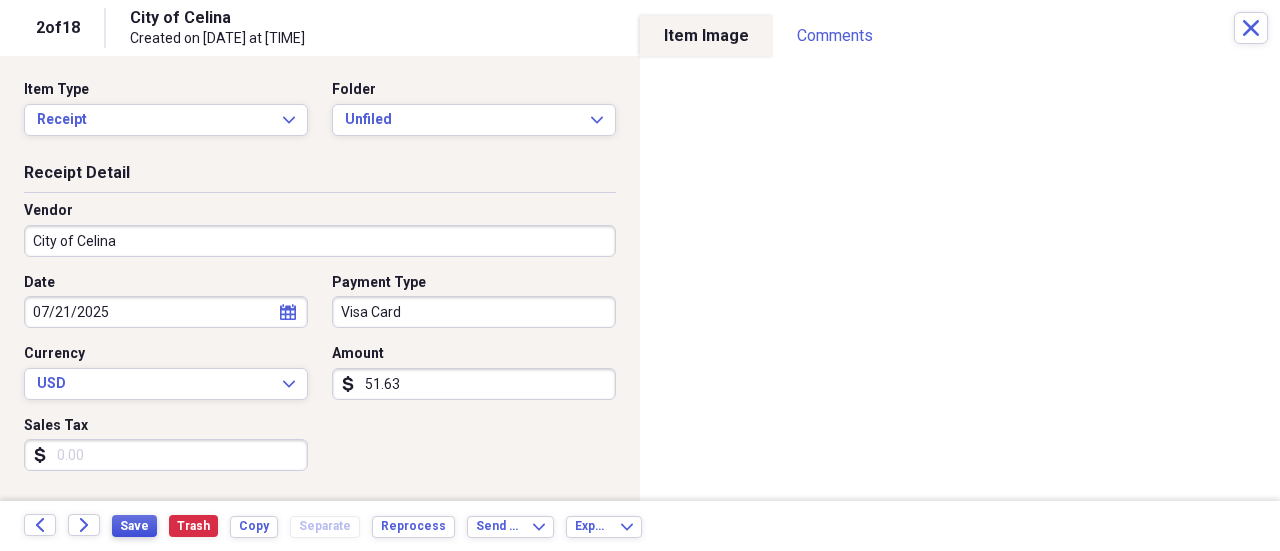 type on "51.63" 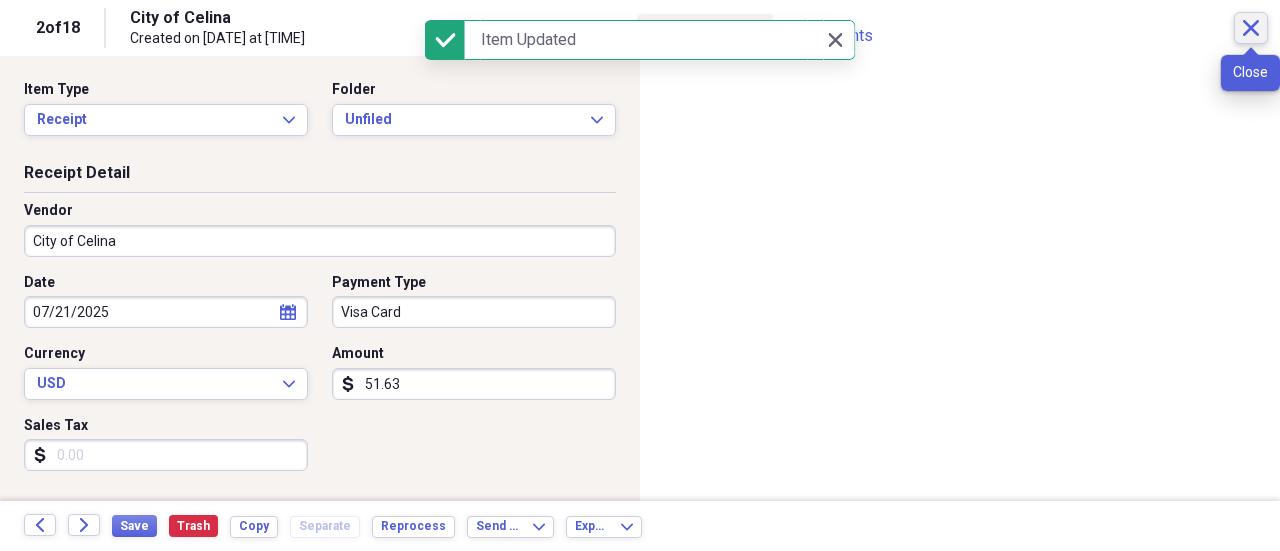click 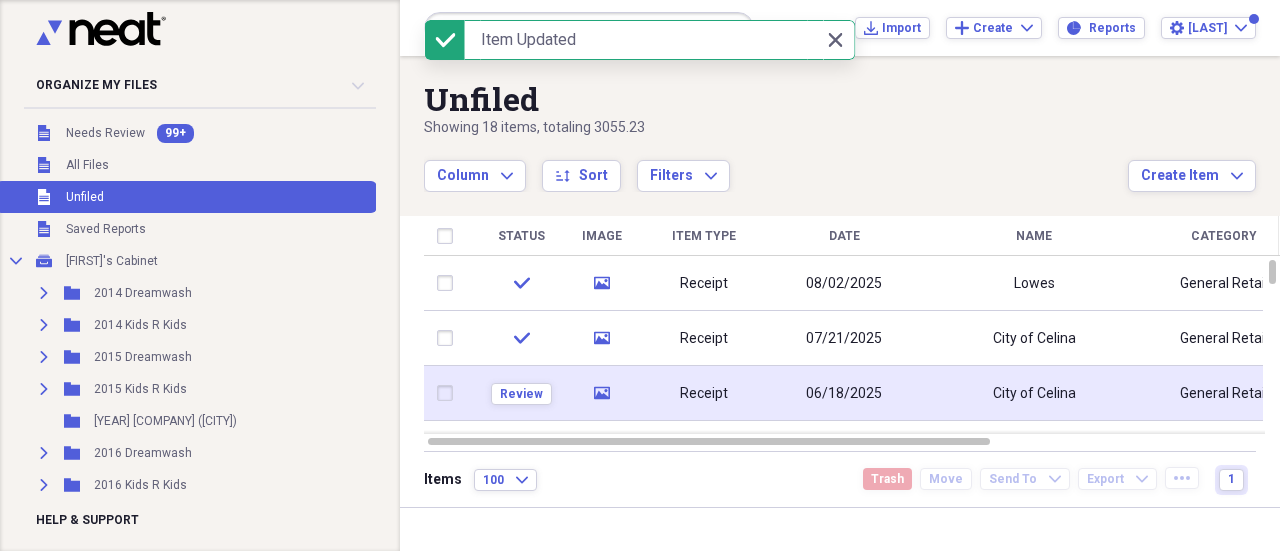 click on "06/18/2025" at bounding box center (844, 393) 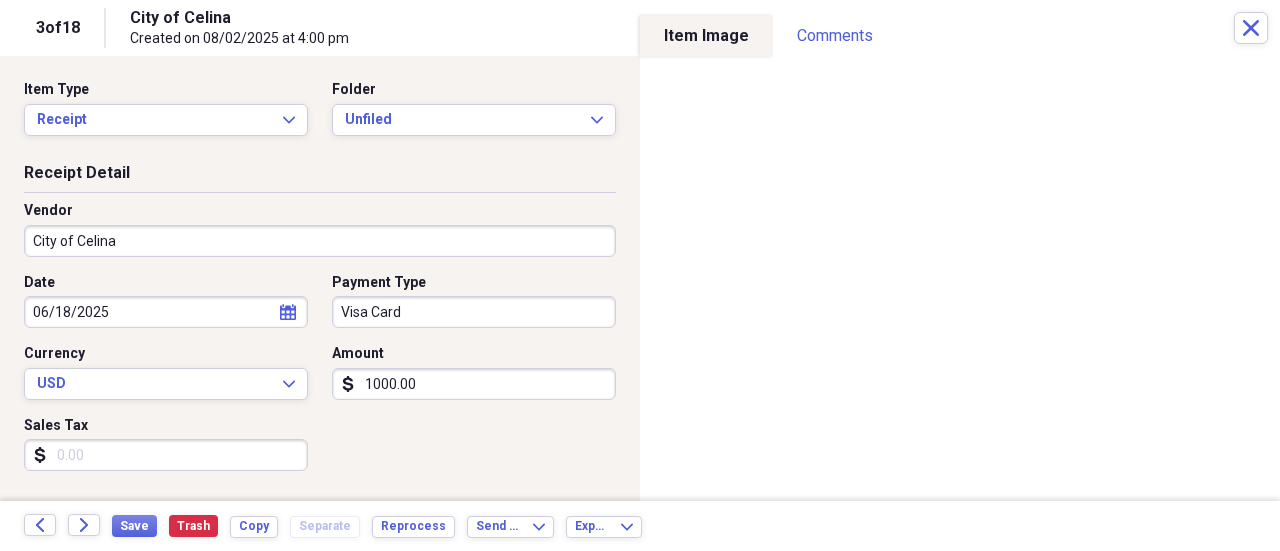 click on "1000.00" at bounding box center (474, 384) 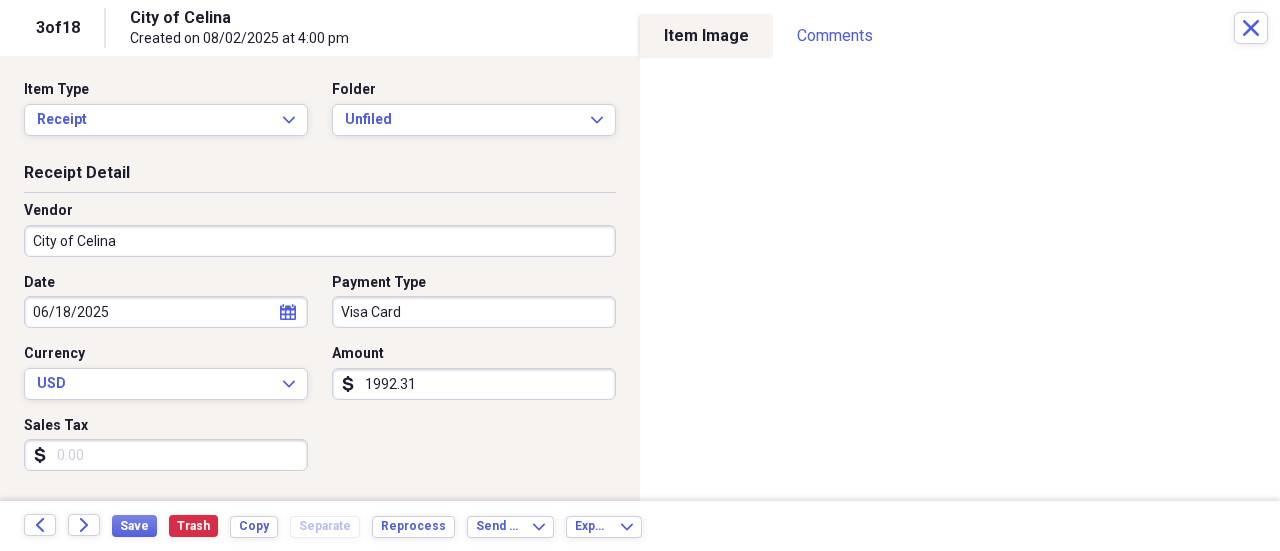 type on "1992.31" 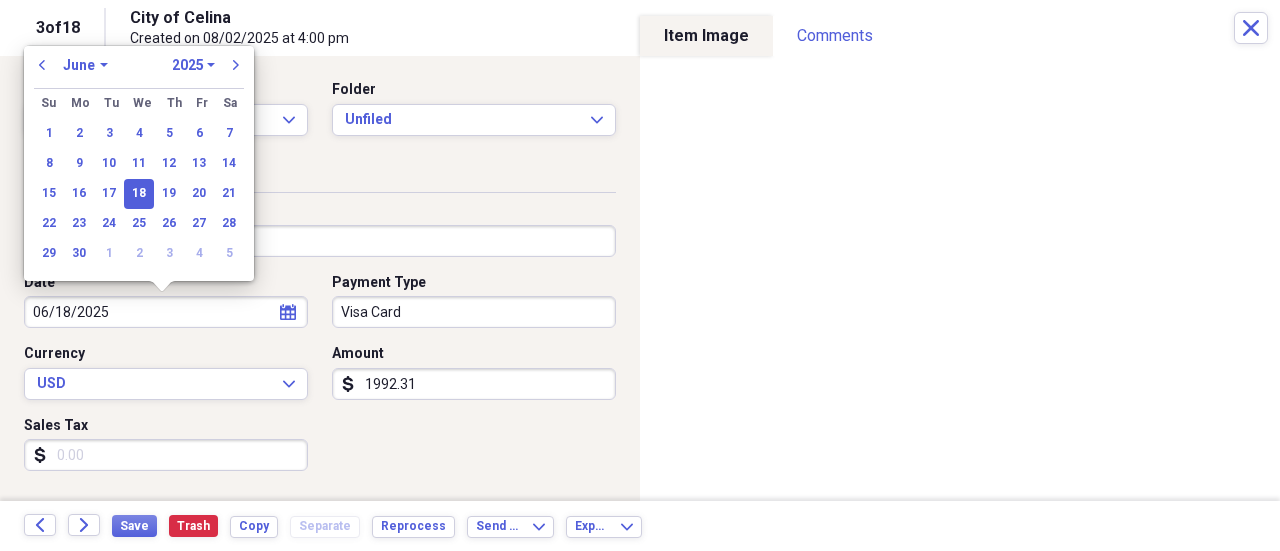 drag, startPoint x: 131, startPoint y: 315, endPoint x: 3, endPoint y: 313, distance: 128.01562 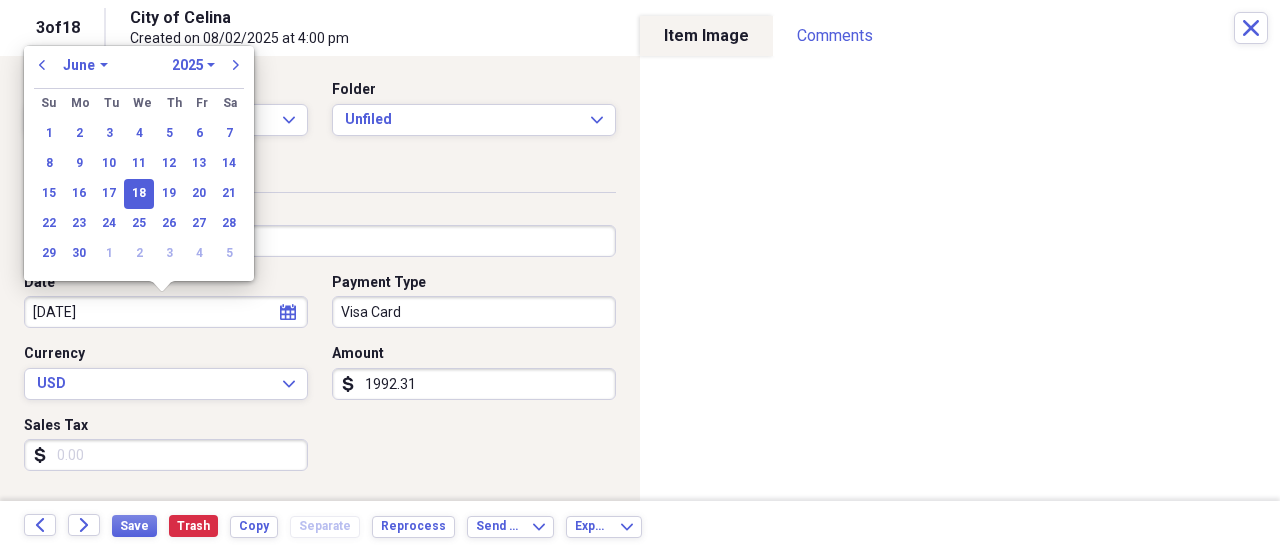 type on "[DATE]" 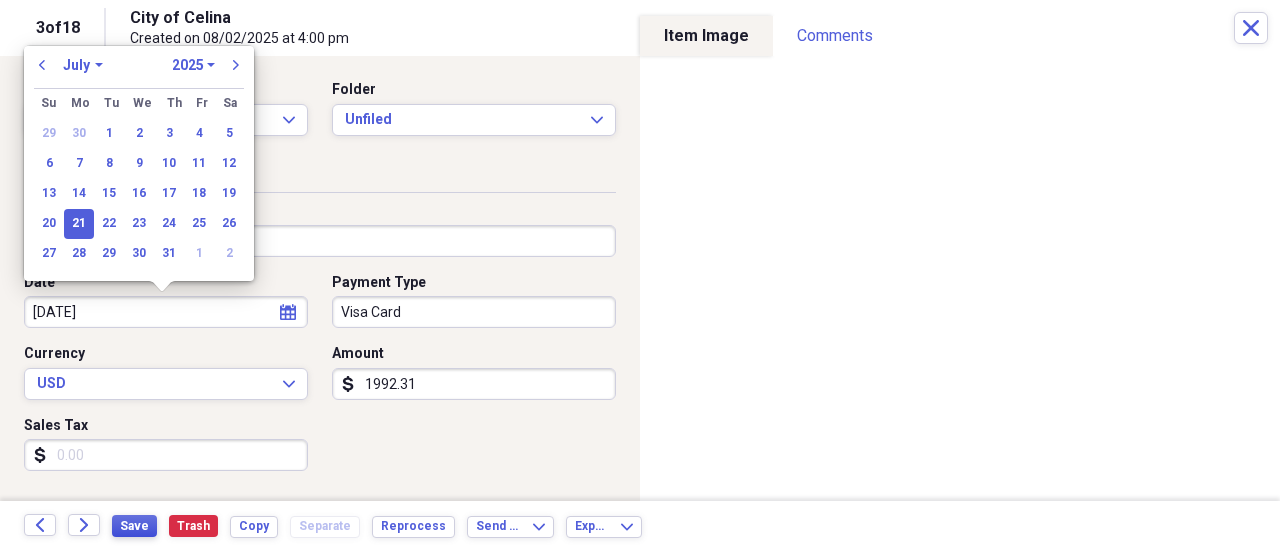 type on "07/21/2025" 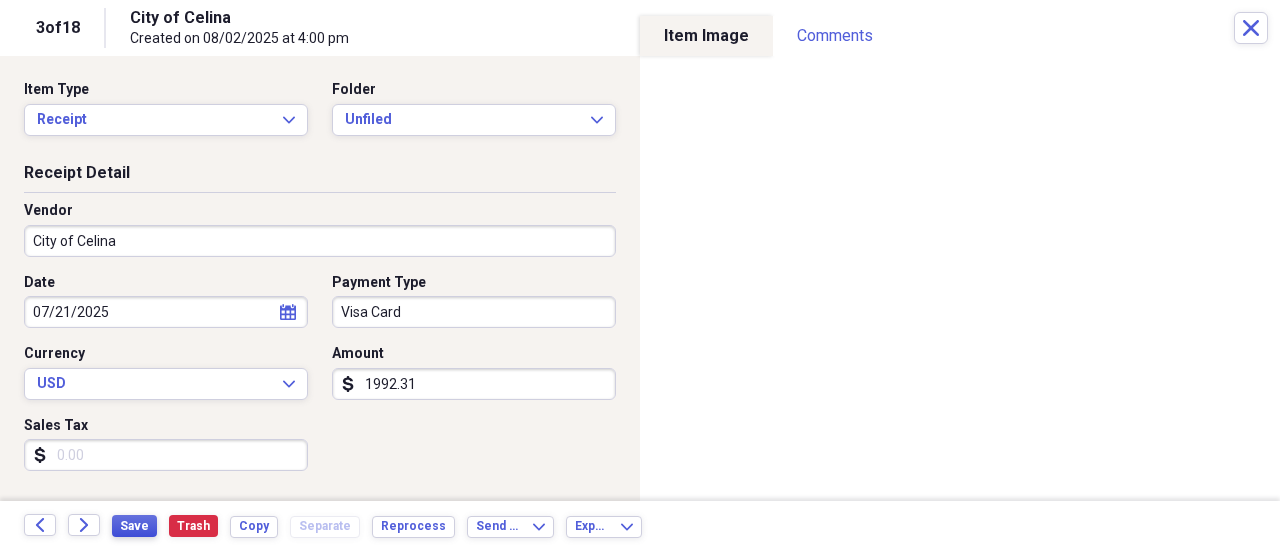 click on "Save" at bounding box center [134, 526] 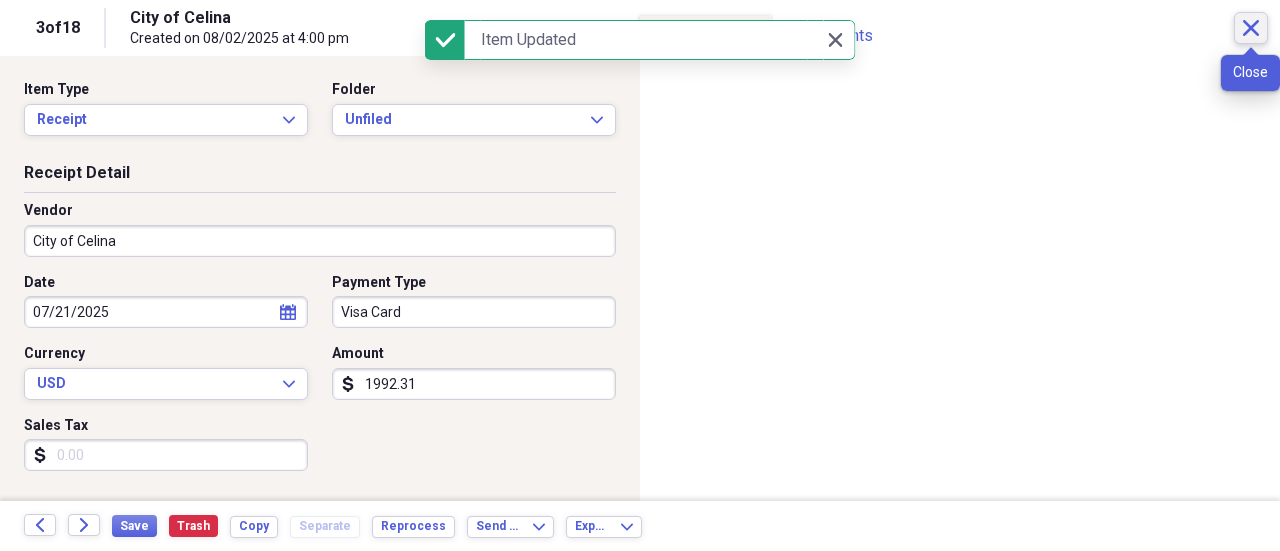 click on "Close" 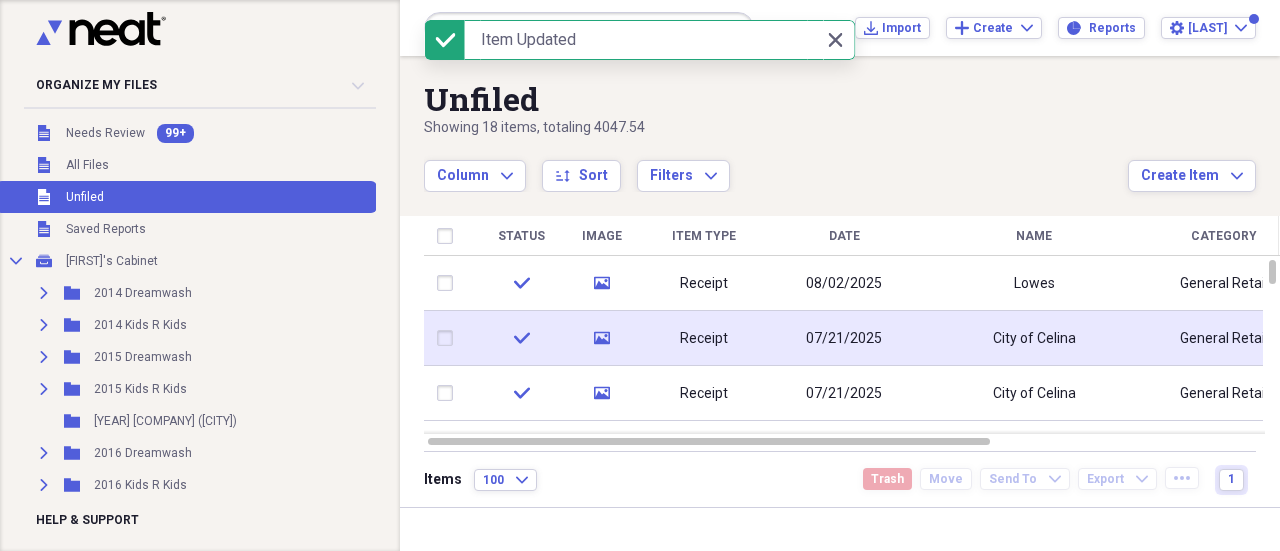 click at bounding box center (449, 338) 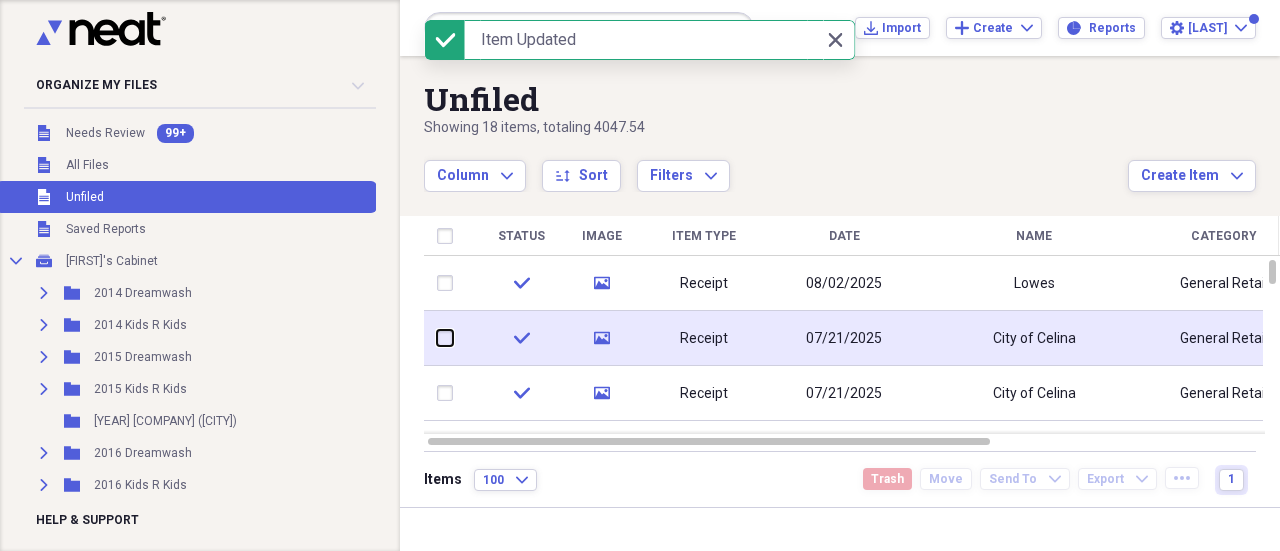 click at bounding box center (437, 338) 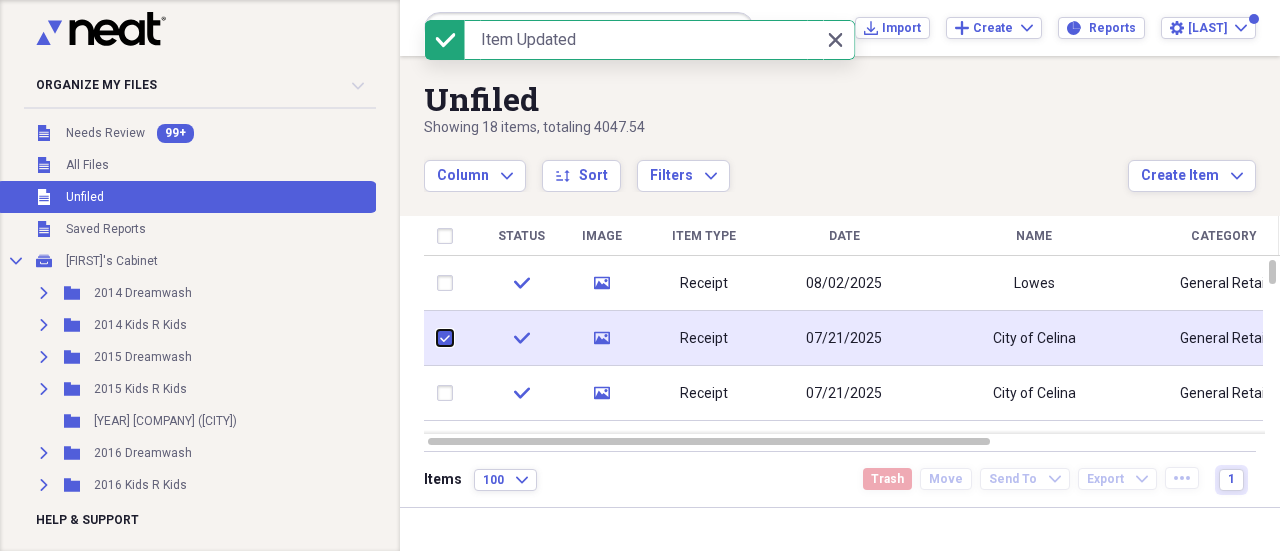 checkbox on "true" 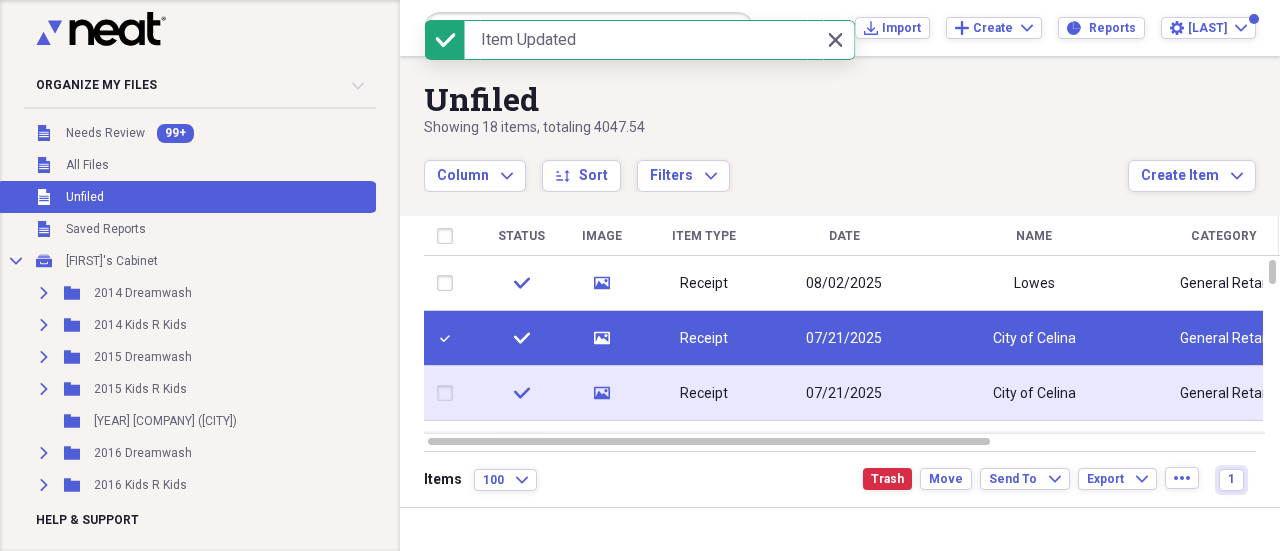 click at bounding box center [449, 393] 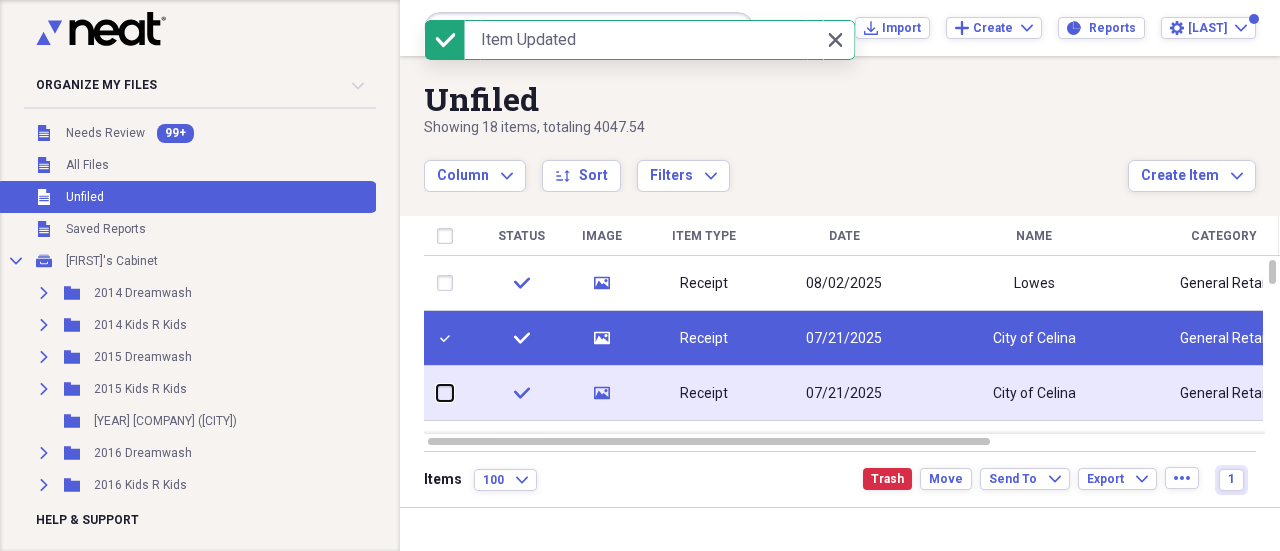 click at bounding box center (437, 393) 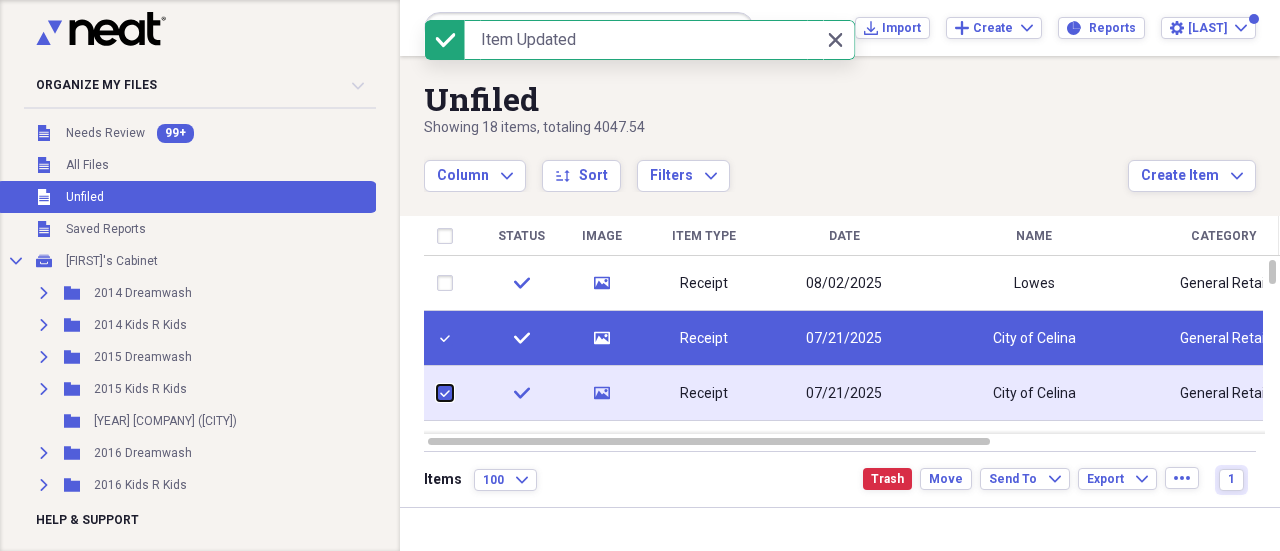 checkbox on "true" 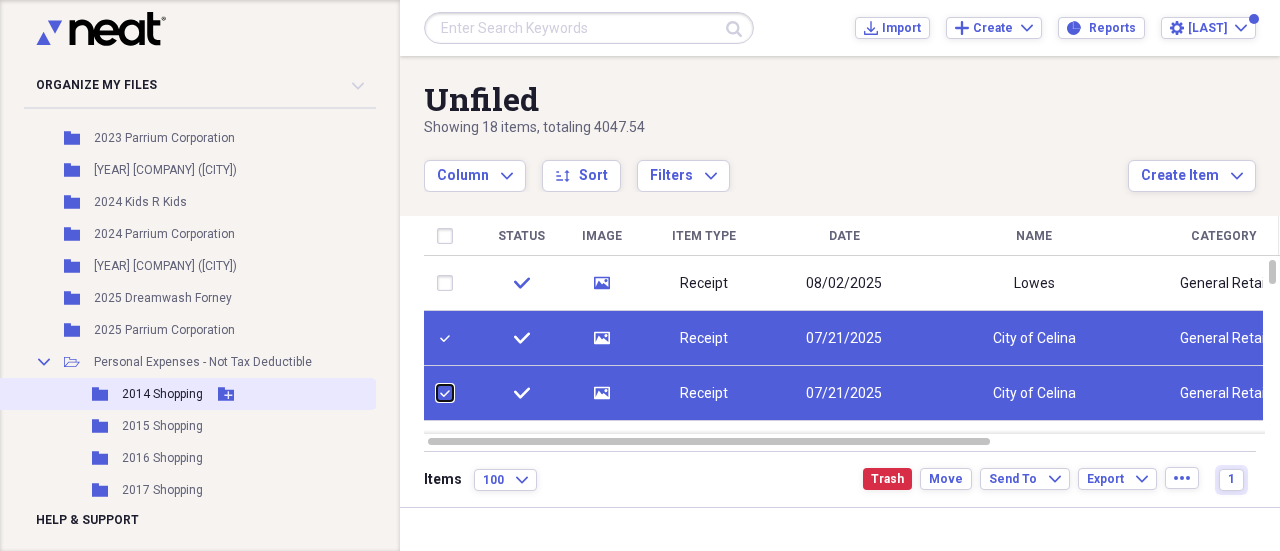 scroll, scrollTop: 800, scrollLeft: 0, axis: vertical 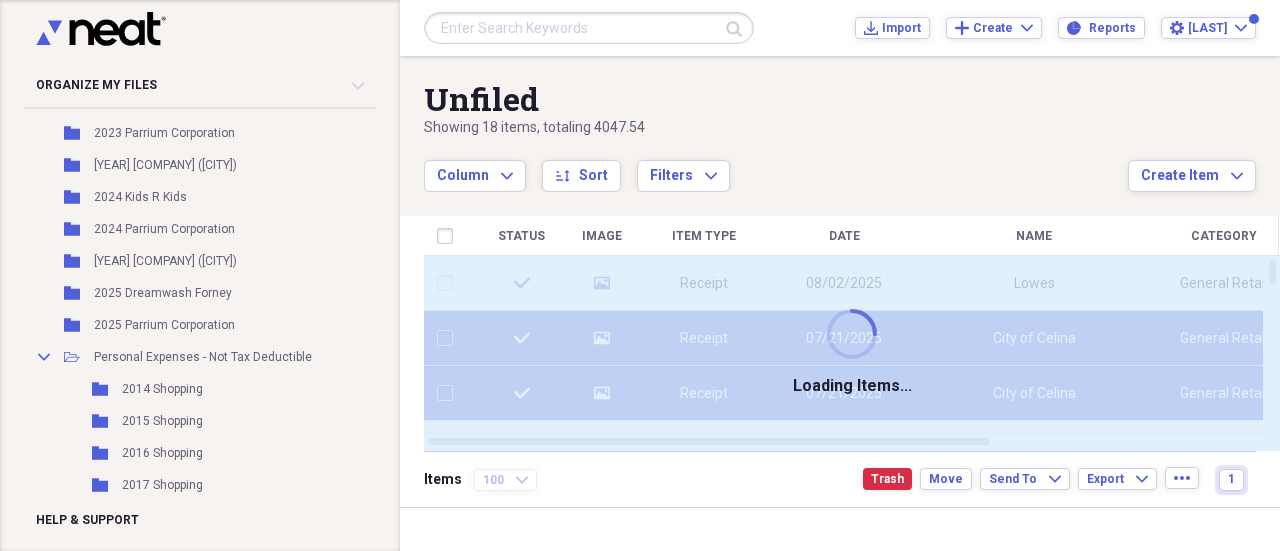 checkbox on "false" 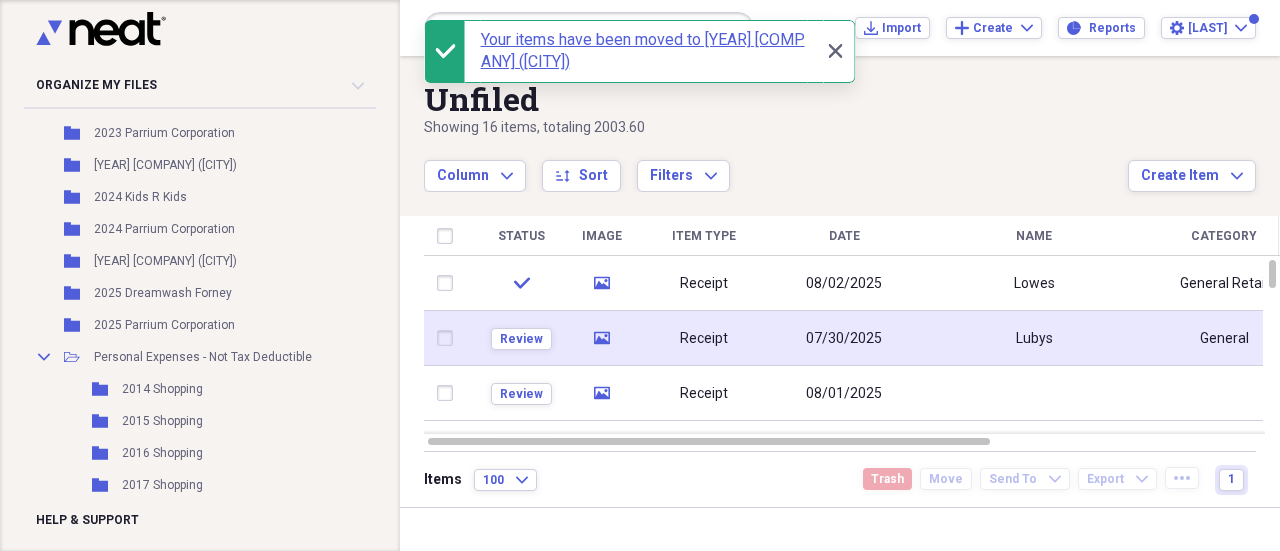 click on "Lubys" at bounding box center [1034, 338] 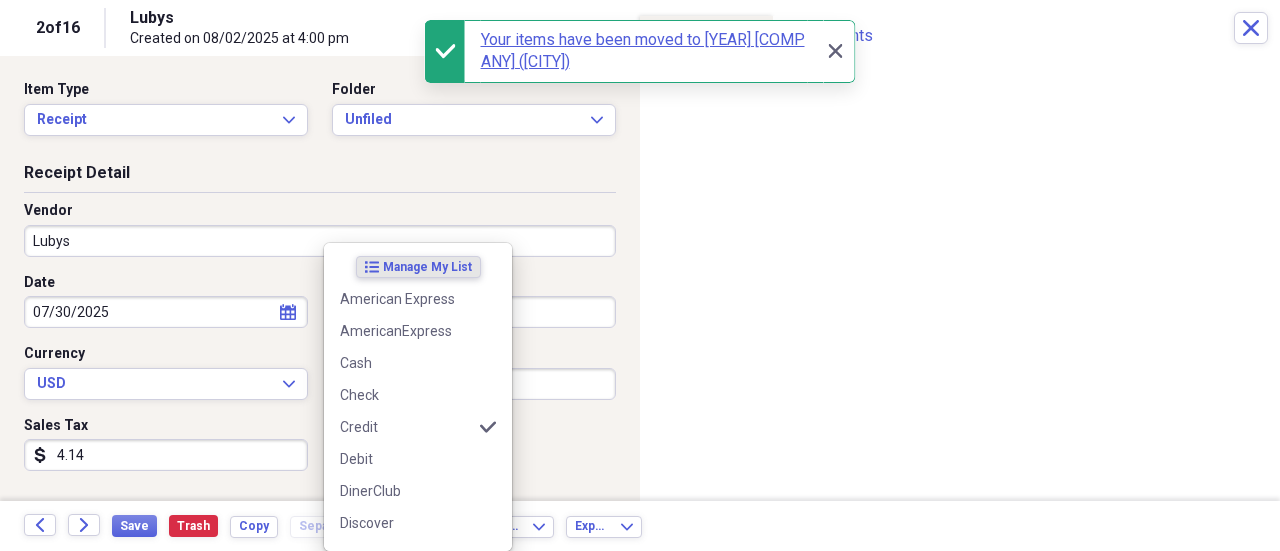 click on "Organize My Files 99+ Collapse Unfiled Needs Review 99+ Unfiled All Files Unfiled Unfiled Unfiled Saved Reports Collapse My Cabinet [FIRST]'s Cabinet Add Folder Expand Folder [YEAR] [COMPANY] Add Folder Expand Folder [YEAR] [COMPANY] Add Folder Expand Folder [YEAR] [COMPANY] Add Folder Expand Folder [YEAR] [COMPANY] Add Folder Folder [YEAR] [COMPANY] [CITY] Add Folder Expand Folder [YEAR] [COMPANY] Add Folder Expand Folder [YEAR] [COMPANY] Add Folder Expand Folder [YEAR] [COMPANY] Add Folder Expand Folder [YEAR] [COMPANY] Add Folder Expand Folder [YEAR] [COMPANY] Add Folder Expand Folder [YEAR] [COMPANY] Add Folder Expand Folder [YEAR] [COMPANY] Add Folder Expand Folder [YEAR] [COMPANY] Add Folder Folder [YEAR] [COMPANY] ([CITY]) Add Folder Folder [YEAR] [COMPANY] Add Folder Folder" at bounding box center [640, 275] 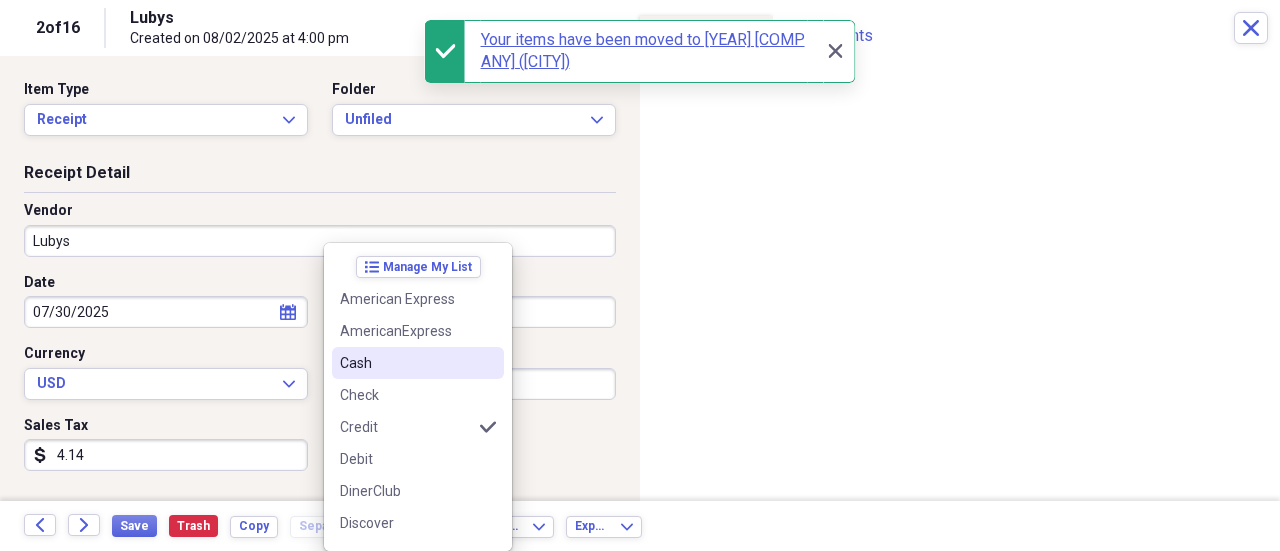 scroll, scrollTop: 284, scrollLeft: 0, axis: vertical 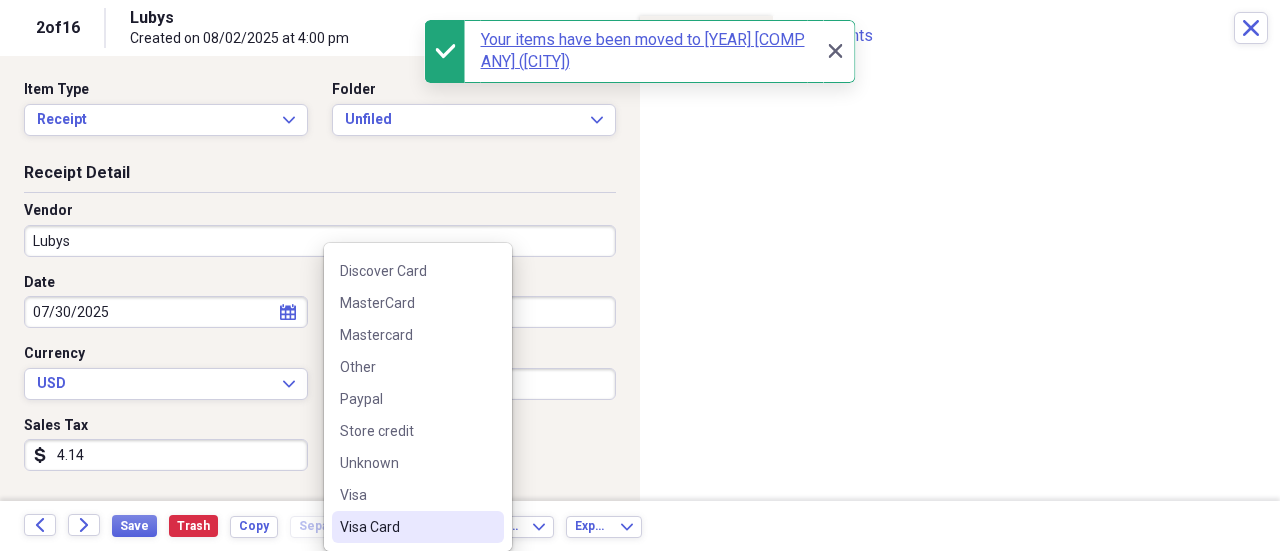 drag, startPoint x: 389, startPoint y: 526, endPoint x: 402, endPoint y: 499, distance: 29.966648 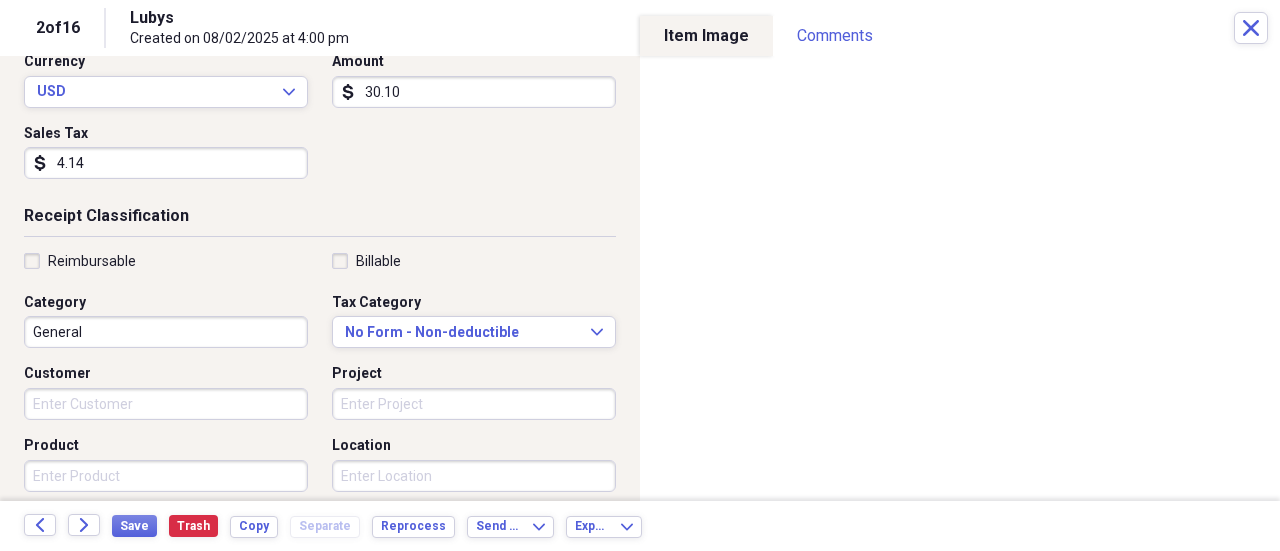 scroll, scrollTop: 300, scrollLeft: 0, axis: vertical 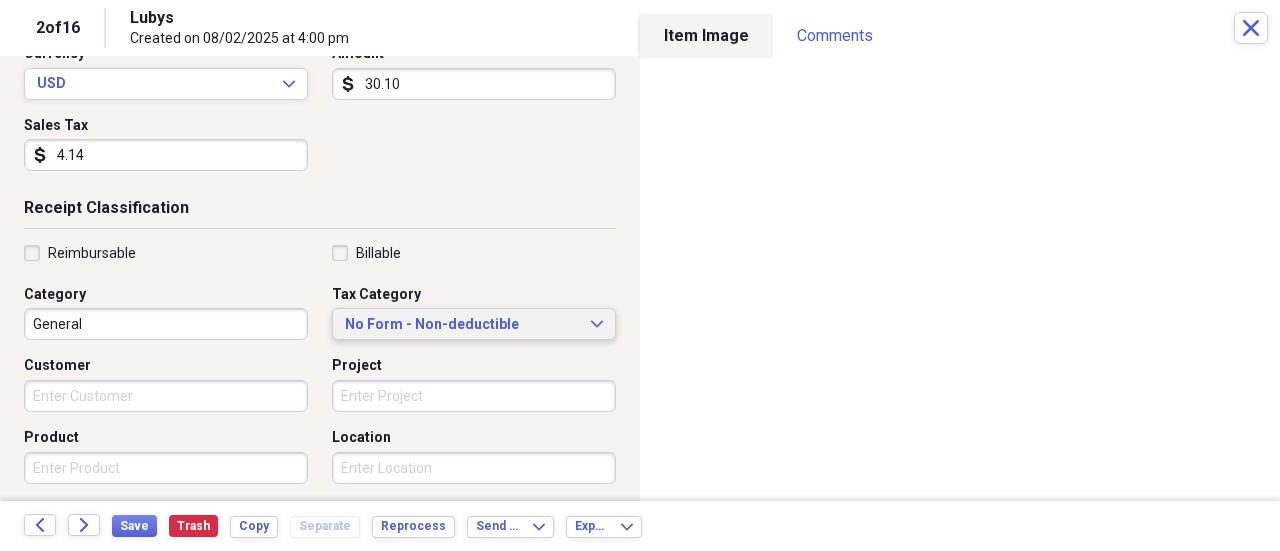 click on "No Form - Non-deductible" at bounding box center [462, 325] 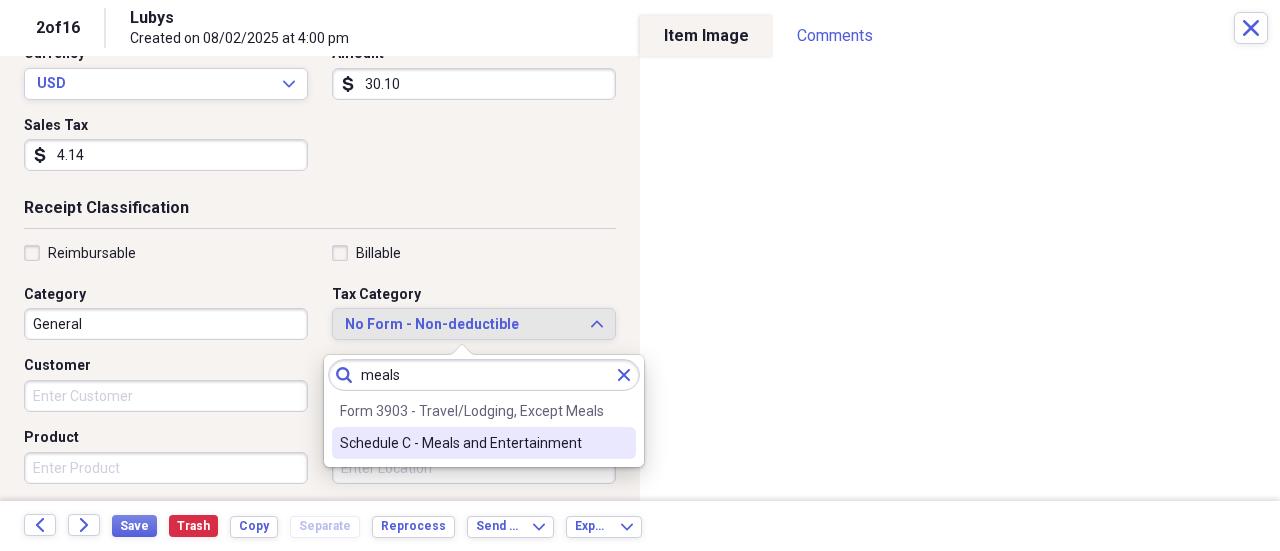 type on "meals" 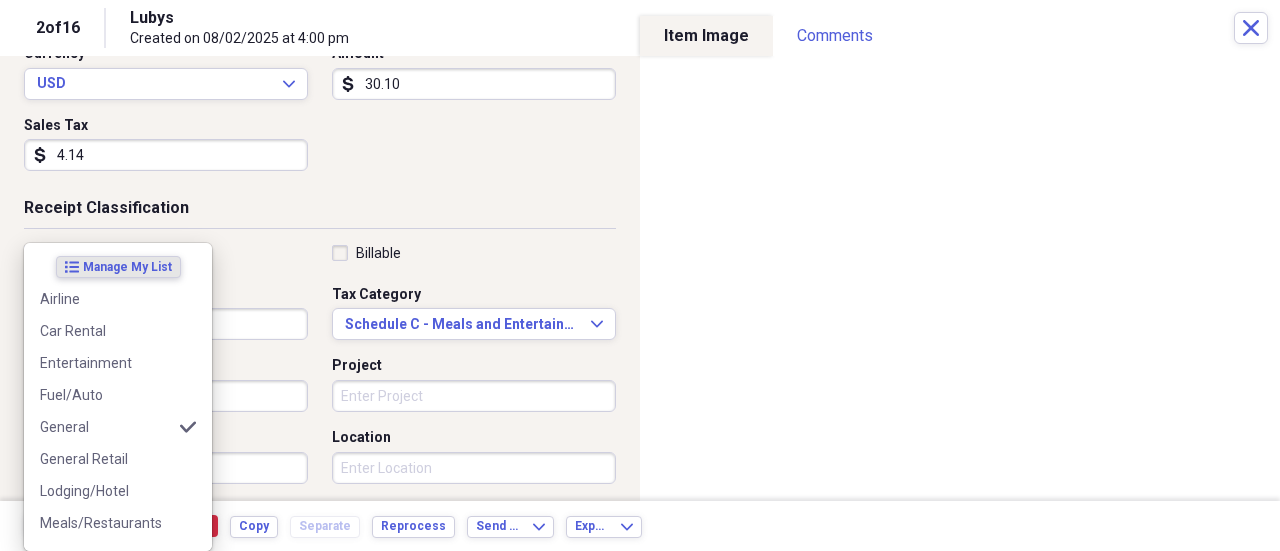 click on "Organize My Files 99+ Collapse Unfiled Needs Review 99+ Unfiled All Files Unfiled Unfiled Unfiled Saved Reports Collapse My Cabinet [FIRST]'s Cabinet Add Folder Expand Folder [YEAR] [COMPANY] Add Folder Expand Folder [YEAR] [COMPANY] Add Folder Expand Folder [YEAR] [COMPANY] Add Folder Expand Folder [YEAR] [COMPANY] Add Folder Folder [YEAR] [COMPANY] [CITY] Add Folder Expand Folder [YEAR] [COMPANY] Add Folder Expand Folder [YEAR] [COMPANY] Add Folder Expand Folder [YEAR] [COMPANY] Add Folder Expand Folder [YEAR] [COMPANY] Add Folder Expand Folder [YEAR] [COMPANY] Add Folder Expand Folder [YEAR] [COMPANY] Add Folder Expand Folder [YEAR] [COMPANY] Add Folder Expand Folder [YEAR] [COMPANY] Add Folder Folder [YEAR] [COMPANY] ([CITY]) Add Folder Folder [YEAR] [COMPANY] Add Folder Folder" at bounding box center (640, 275) 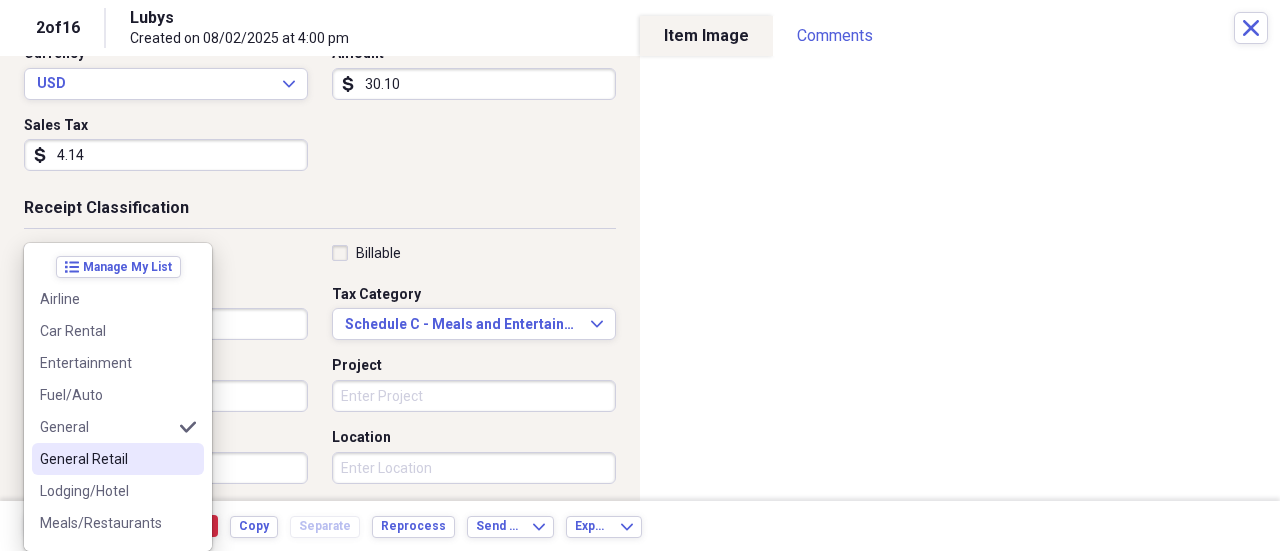 click on "General Retail" at bounding box center (106, 459) 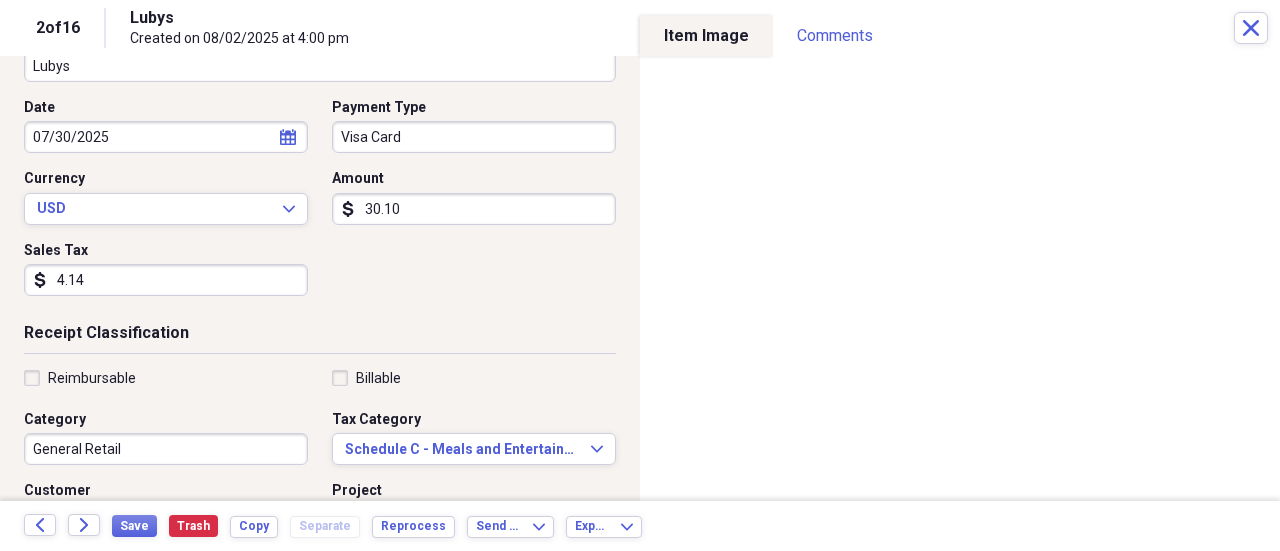 scroll, scrollTop: 0, scrollLeft: 0, axis: both 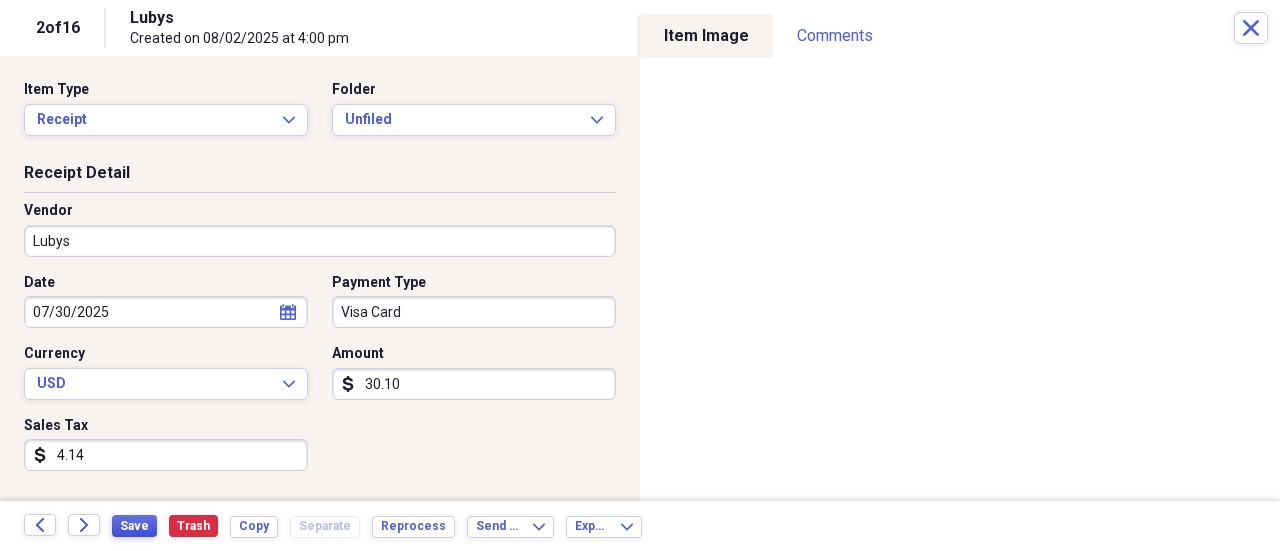click on "Save" at bounding box center [134, 526] 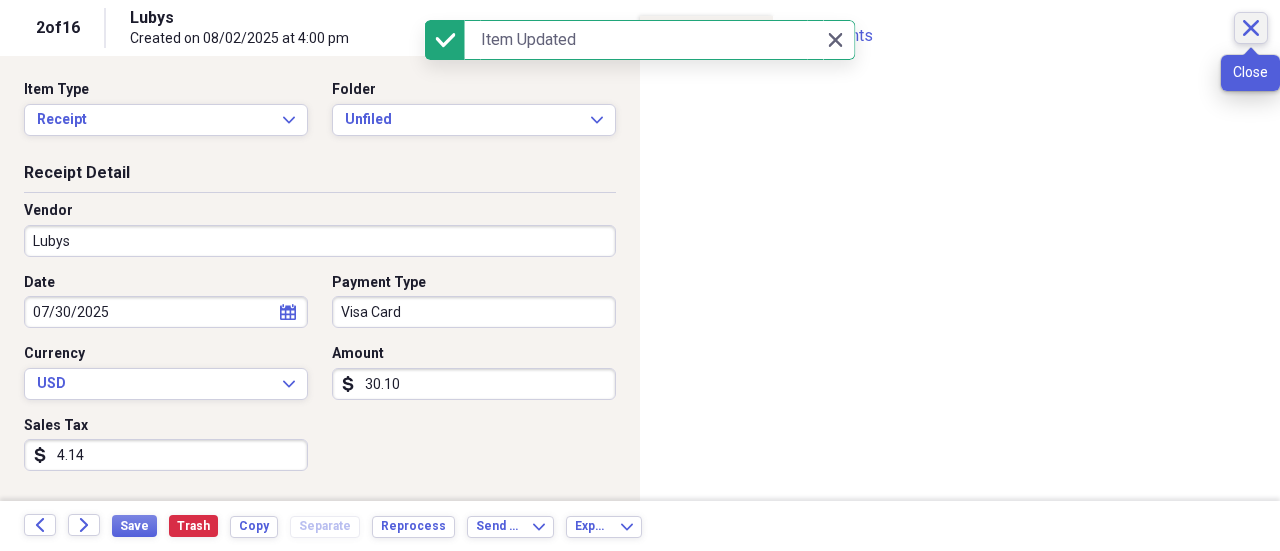click 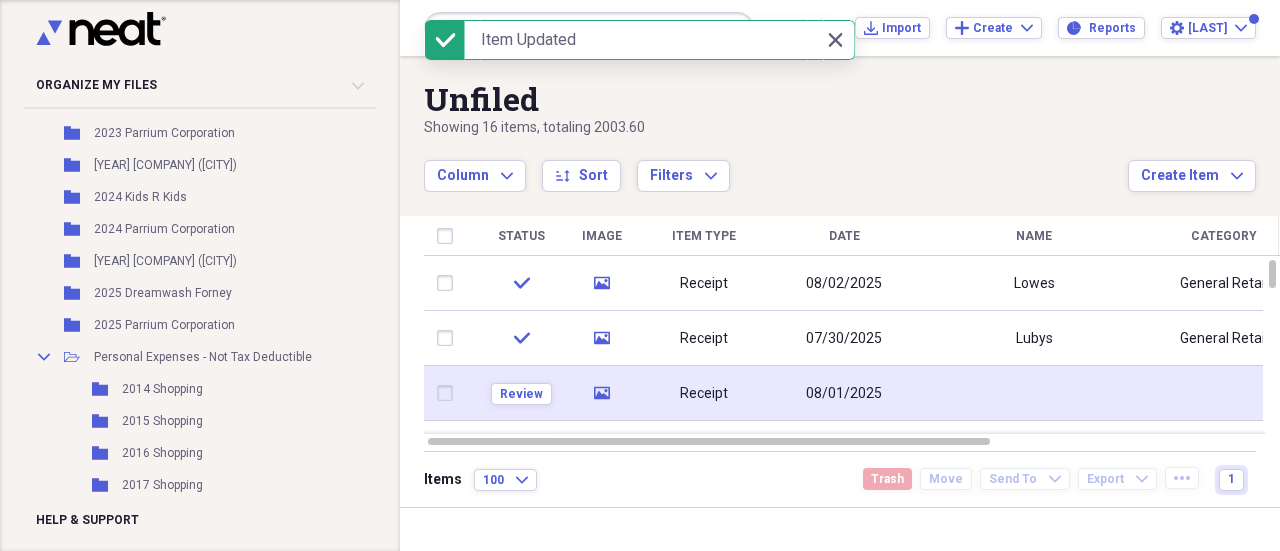 click at bounding box center (1034, 393) 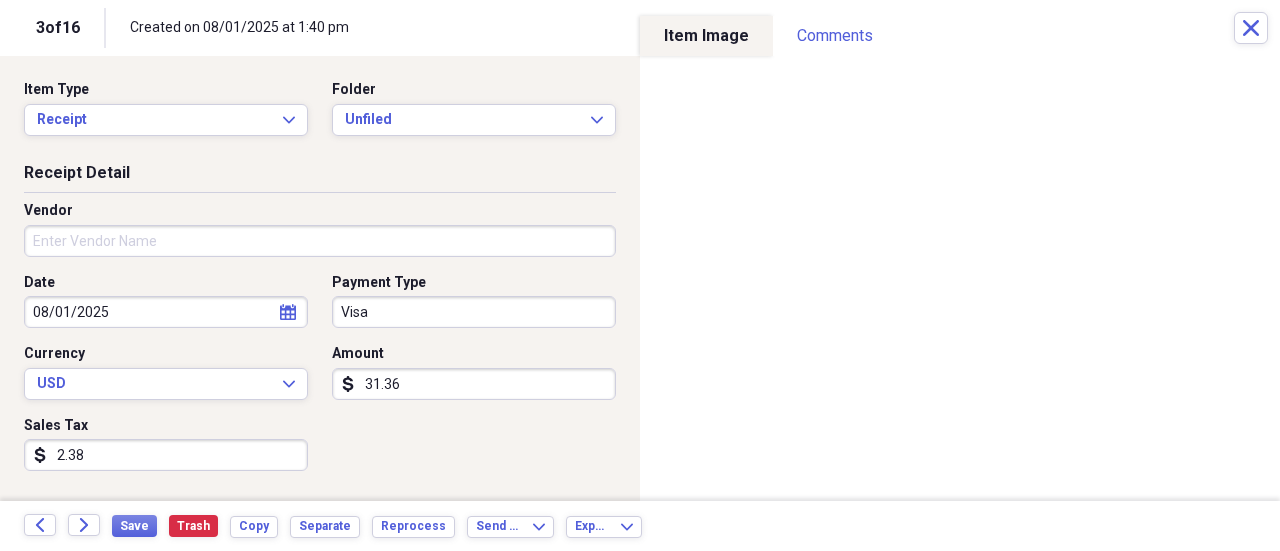 click on "Organize My Files 99+ Collapse Unfiled Needs Review 99+ Unfiled All Files Unfiled Unfiled Unfiled Saved Reports Collapse My Cabinet [FIRST]'s Cabinet Add Folder Expand Folder [YEAR] [COMPANY] Add Folder Expand Folder [YEAR] [COMPANY] Add Folder Expand Folder [YEAR] [COMPANY] Add Folder Expand Folder [YEAR] [COMPANY] Add Folder Folder [YEAR] [COMPANY] [CITY] Add Folder Expand Folder [YEAR] [COMPANY] Add Folder Expand Folder [YEAR] [COMPANY] Add Folder Expand Folder [YEAR] [COMPANY] Add Folder Expand Folder [YEAR] [COMPANY] Add Folder Expand Folder [YEAR] [COMPANY] Add Folder Expand Folder [YEAR] [COMPANY] Add Folder Expand Folder [YEAR] [COMPANY] Add Folder Expand Folder [YEAR] [COMPANY] Add Folder Folder [YEAR] [COMPANY] ([CITY]) Add Folder Folder [YEAR] [COMPANY] Add Folder Folder" at bounding box center [640, 275] 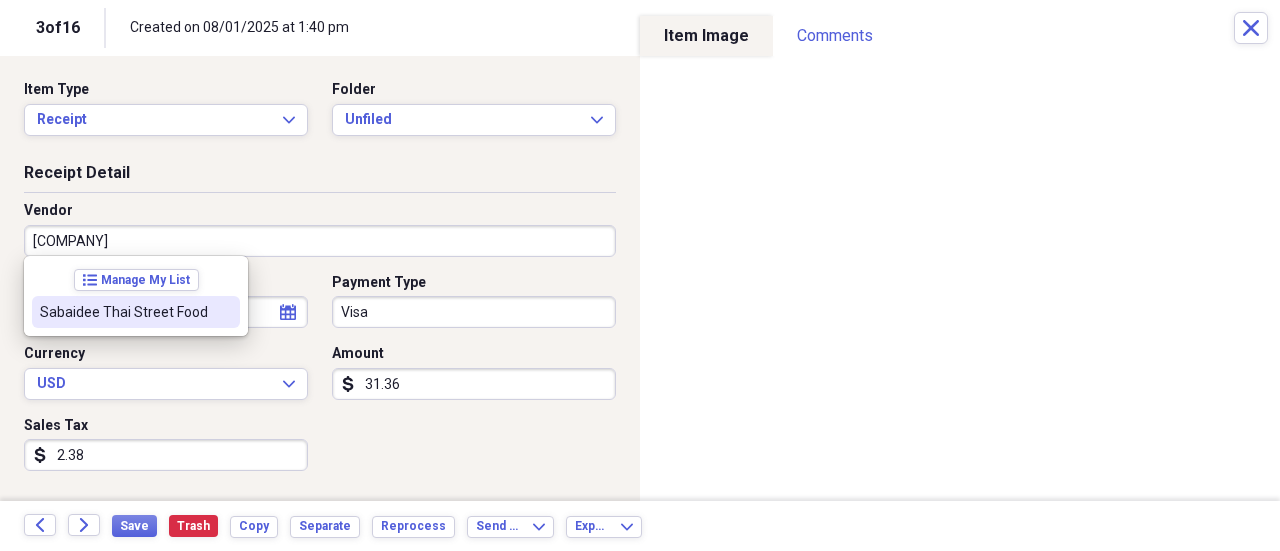 drag, startPoint x: 181, startPoint y: 305, endPoint x: 406, endPoint y: 305, distance: 225 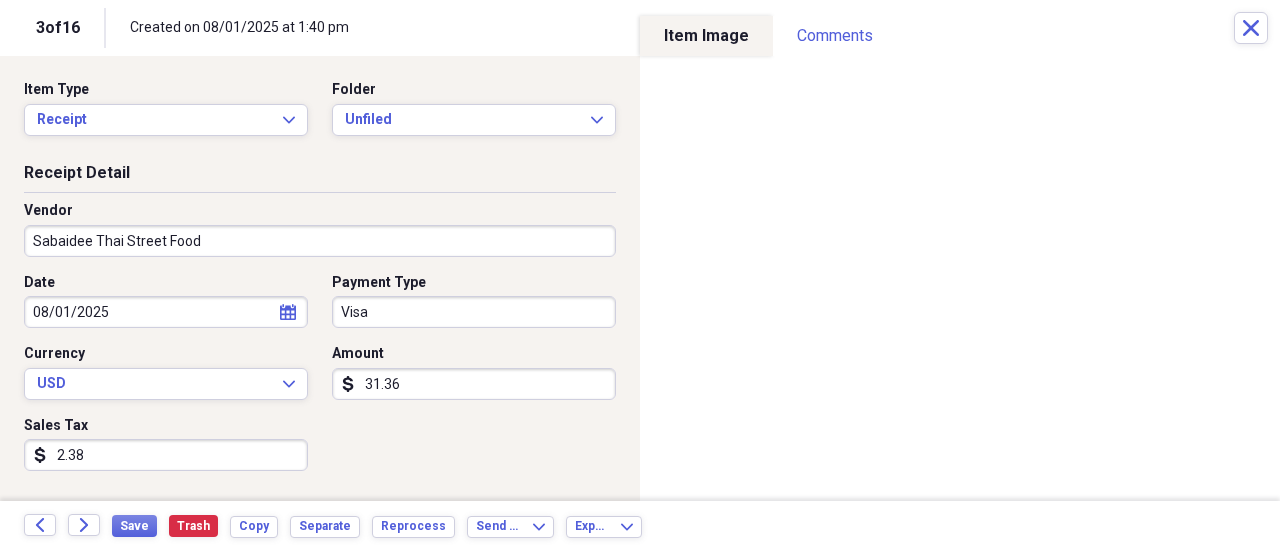 type on "General" 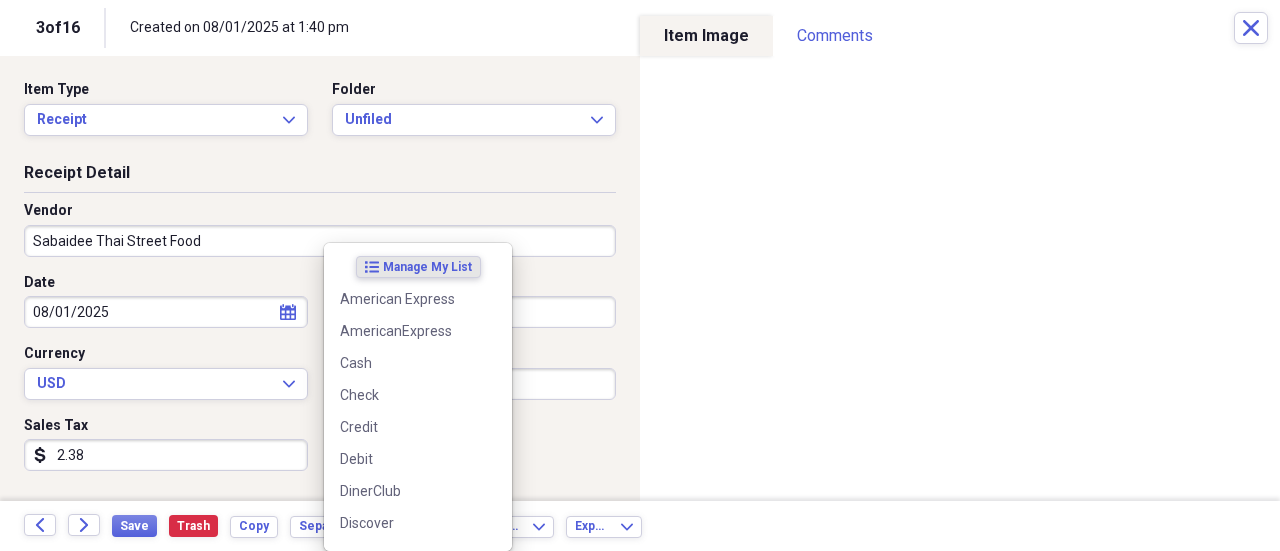 click on "Organize My Files 99+ Collapse Unfiled Needs Review 99+ Unfiled All Files Unfiled Unfiled Unfiled Saved Reports Collapse My Cabinet [FIRST]'s Cabinet Add Folder Expand Folder [YEAR] [COMPANY] Add Folder Expand Folder [YEAR] [COMPANY] Add Folder Expand Folder [YEAR] [COMPANY] Add Folder Expand Folder [YEAR] [COMPANY] Add Folder Folder [YEAR] [COMPANY] [CITY] Add Folder Expand Folder [YEAR] [COMPANY] Add Folder Expand Folder [YEAR] [COMPANY] Add Folder Expand Folder [YEAR] [COMPANY] Add Folder Expand Folder [YEAR] [COMPANY] Add Folder Expand Folder [YEAR] [COMPANY] Add Folder Expand Folder [YEAR] [COMPANY] Add Folder Expand Folder [YEAR] [COMPANY] Add Folder Expand Folder [YEAR] [COMPANY] Add Folder Folder [YEAR] [COMPANY] ([CITY]) Add Folder Folder [YEAR] [COMPANY] Add Folder Folder" at bounding box center (640, 275) 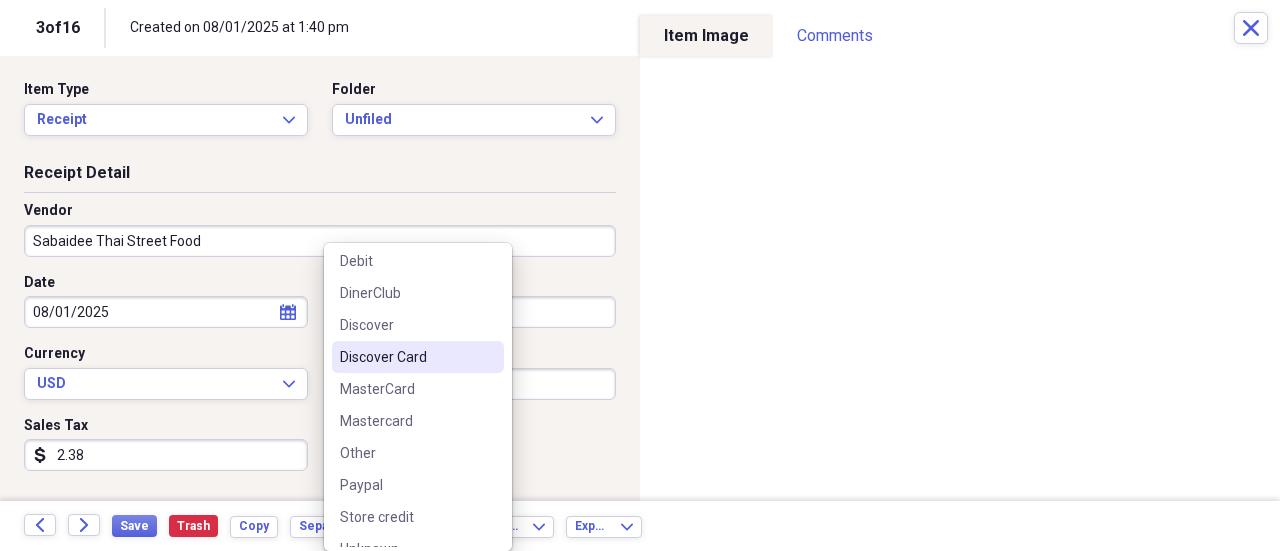 scroll, scrollTop: 284, scrollLeft: 0, axis: vertical 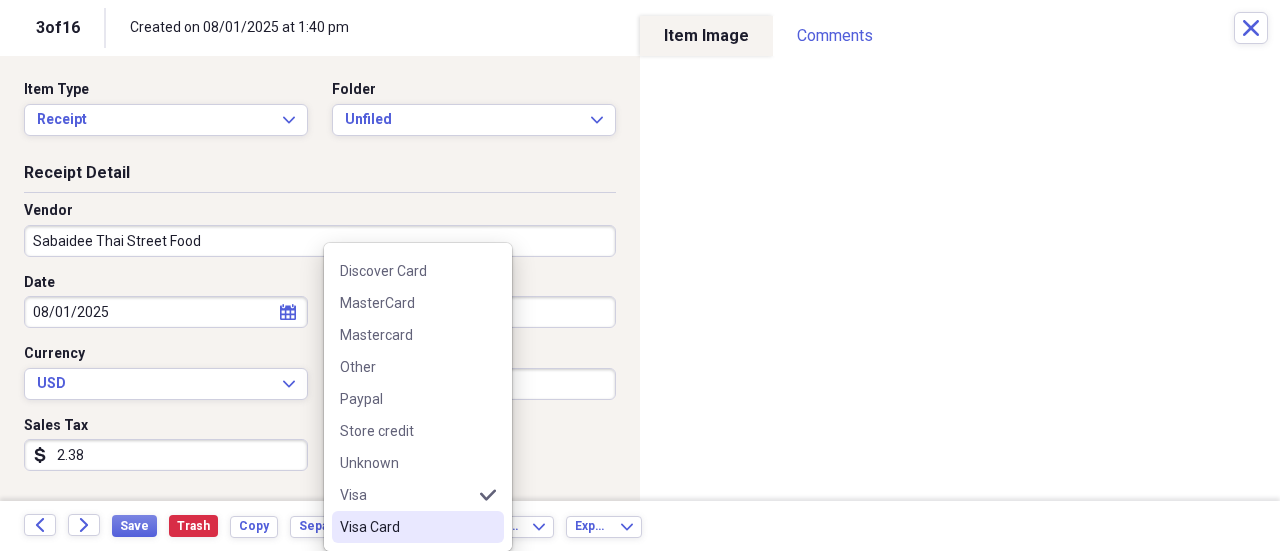 click on "Visa Card" at bounding box center [406, 527] 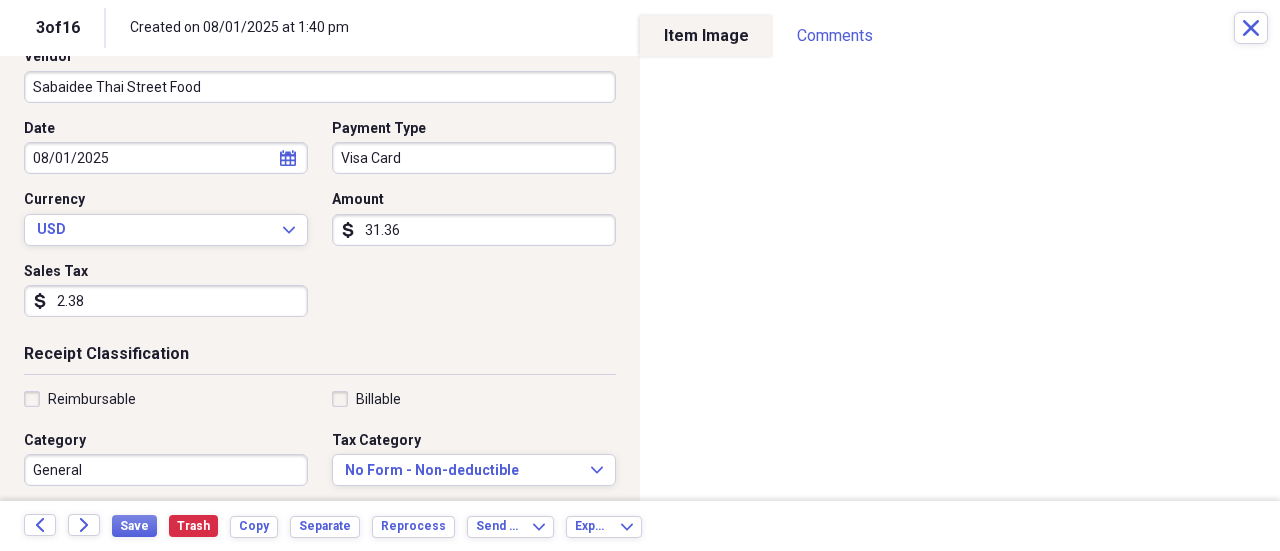 scroll, scrollTop: 200, scrollLeft: 0, axis: vertical 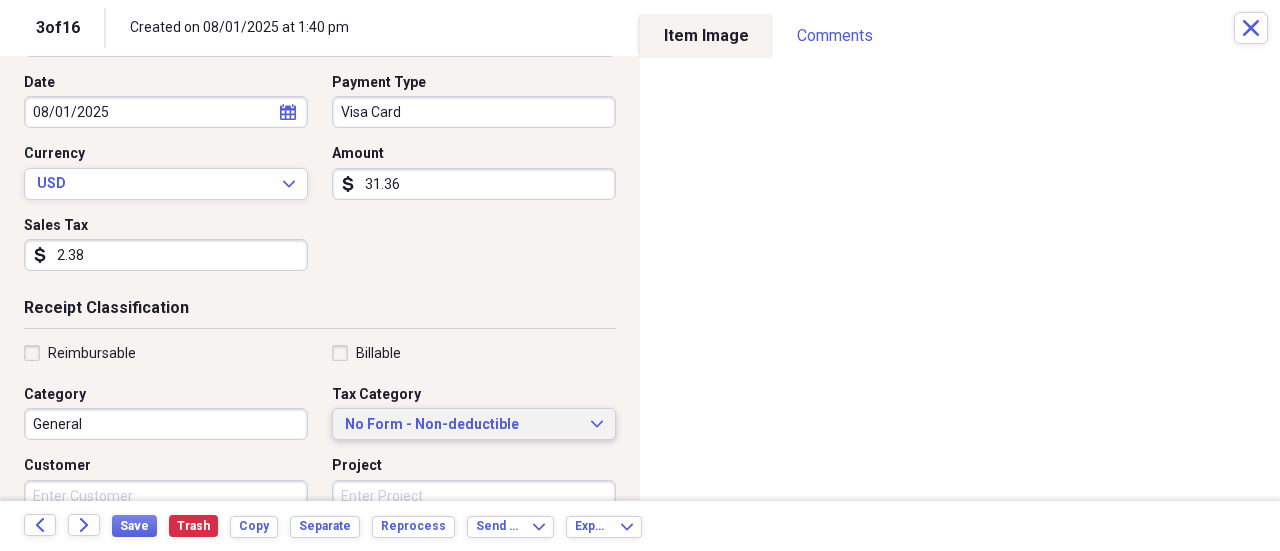 click on "No Form - Non-deductible" at bounding box center [462, 425] 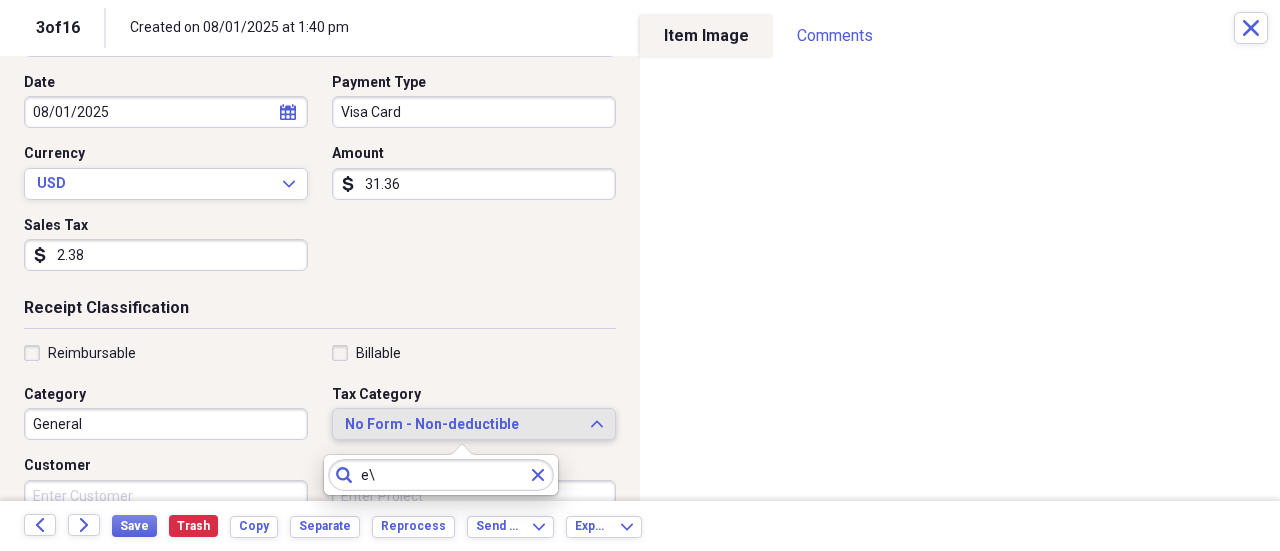 type on "e" 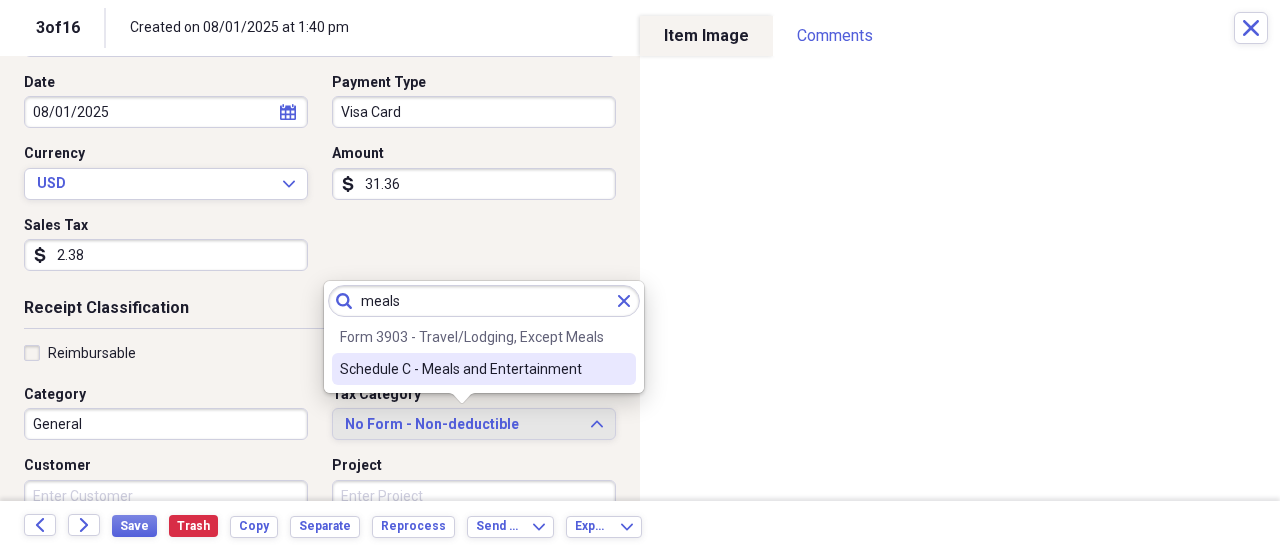 type on "meals" 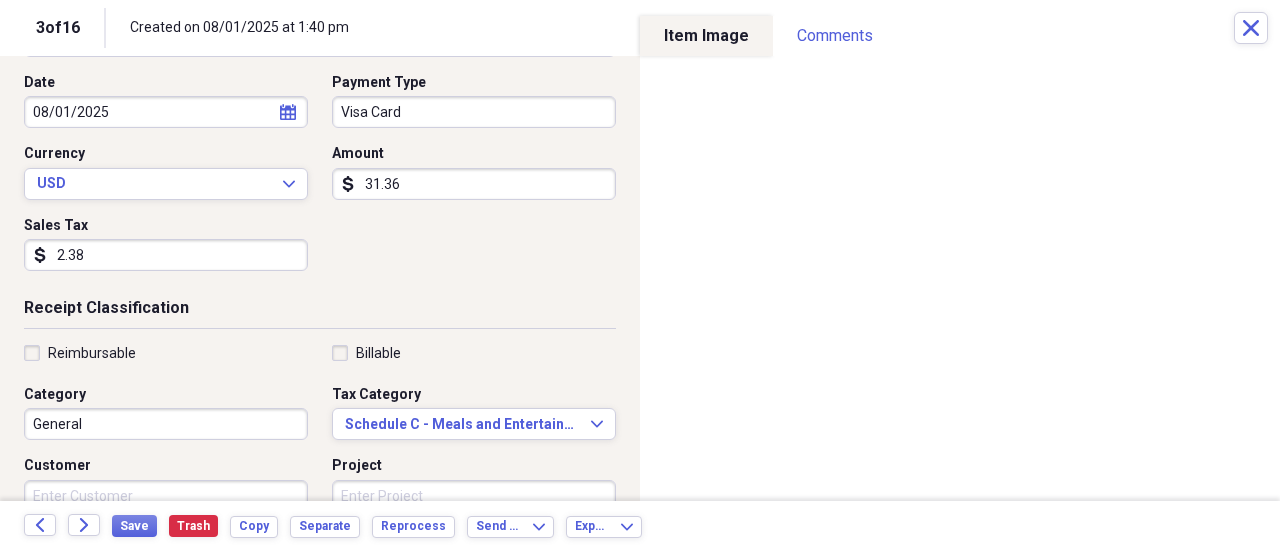 click on "General" at bounding box center [166, 424] 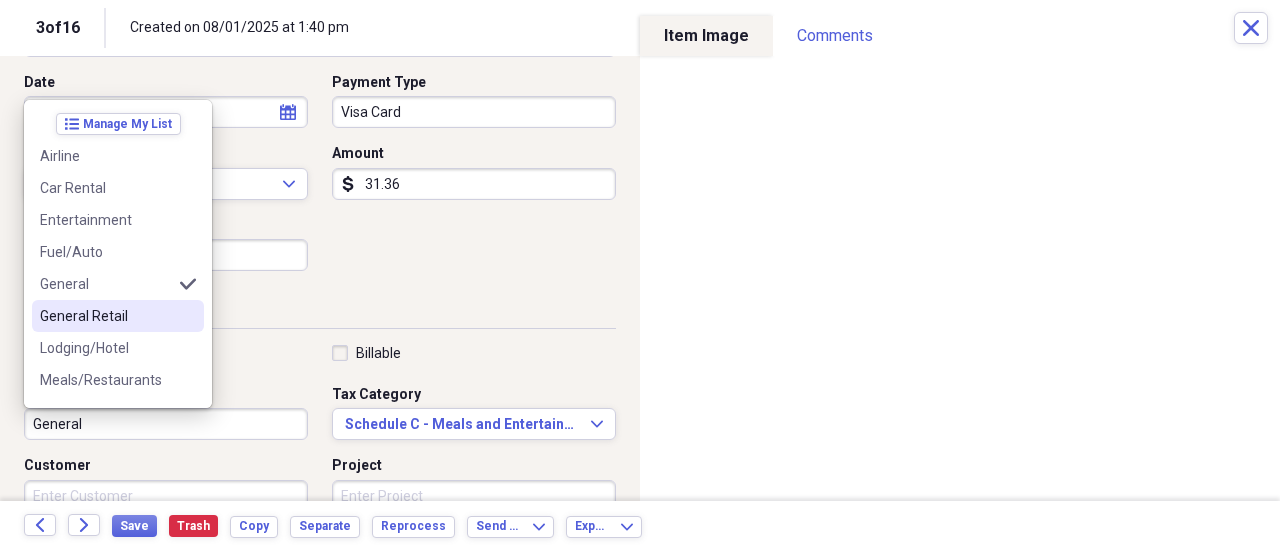 click on "General Retail" at bounding box center [106, 316] 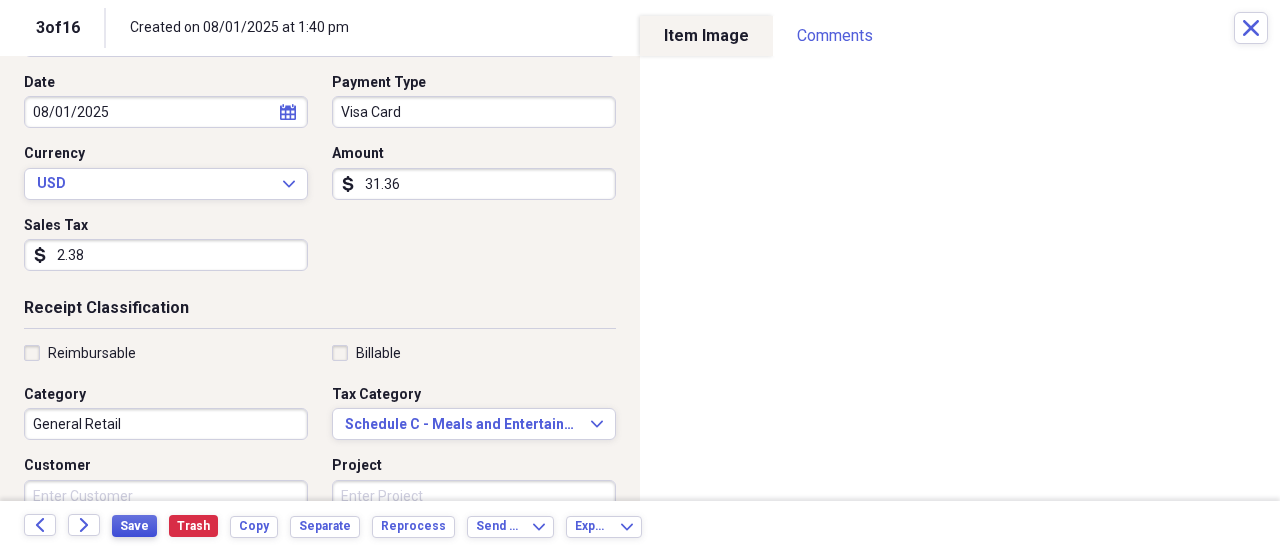 click on "Save" at bounding box center [134, 526] 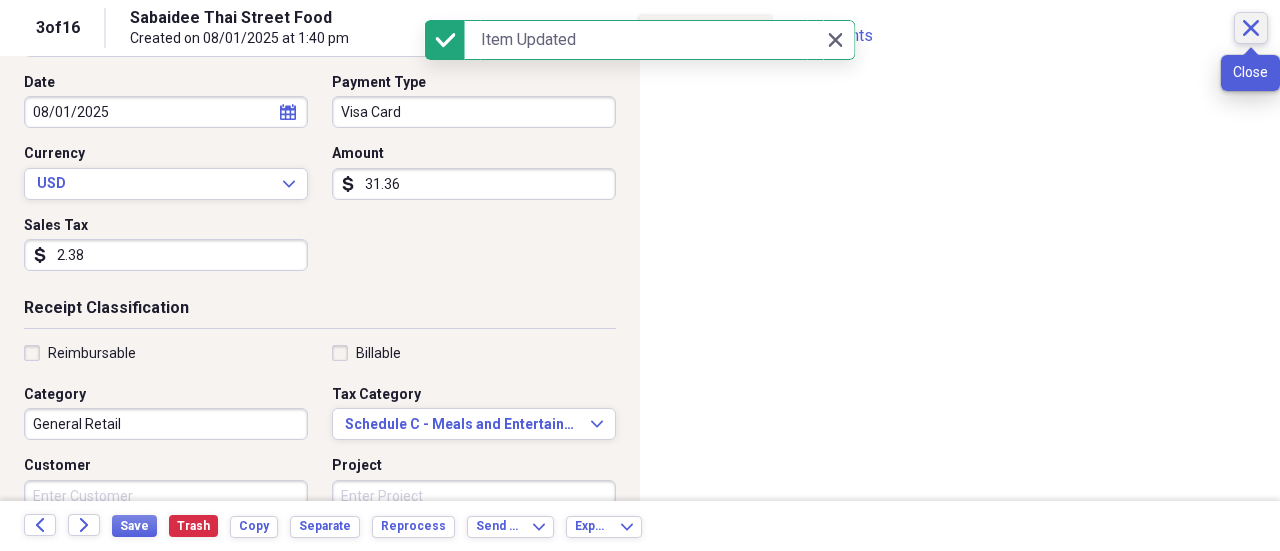 click on "Close" 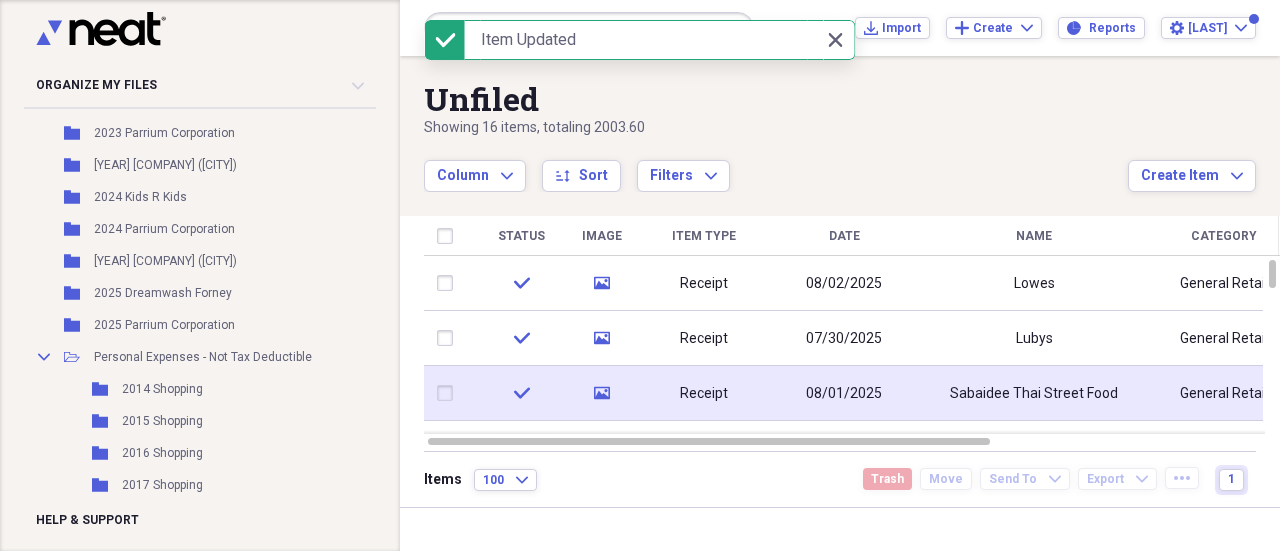 click at bounding box center (449, 393) 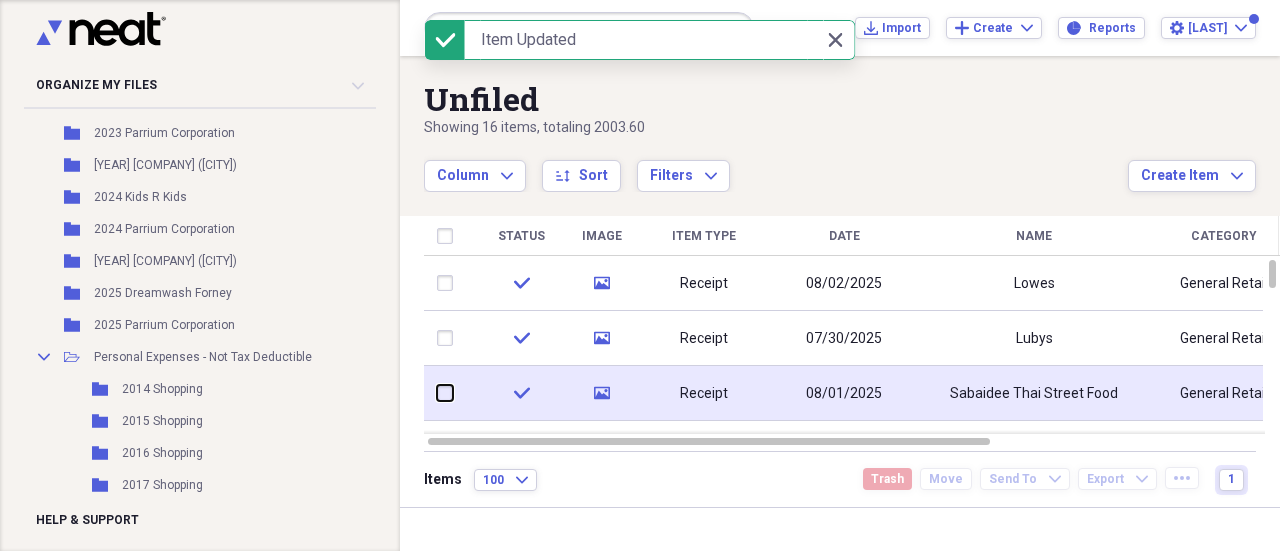 click at bounding box center [437, 393] 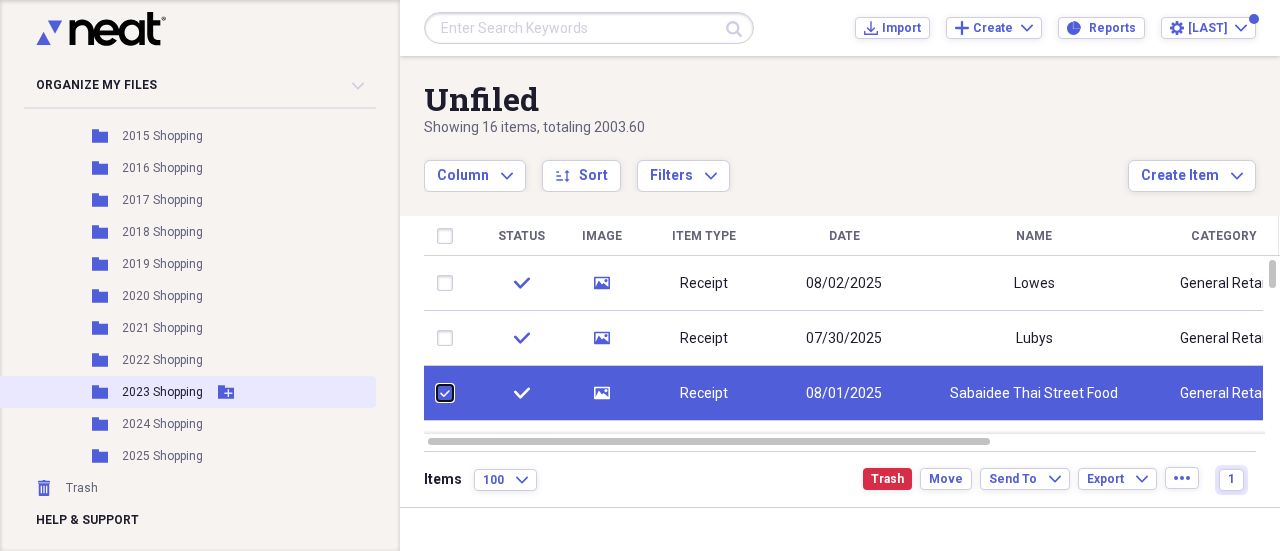 scroll, scrollTop: 1100, scrollLeft: 0, axis: vertical 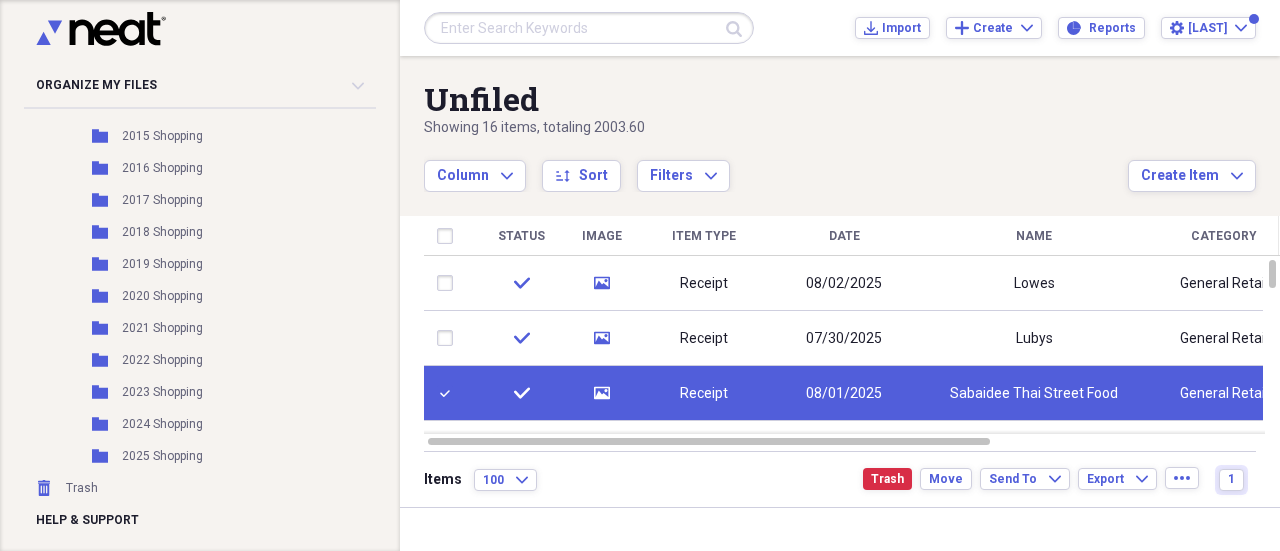 click on "check" at bounding box center [521, 393] 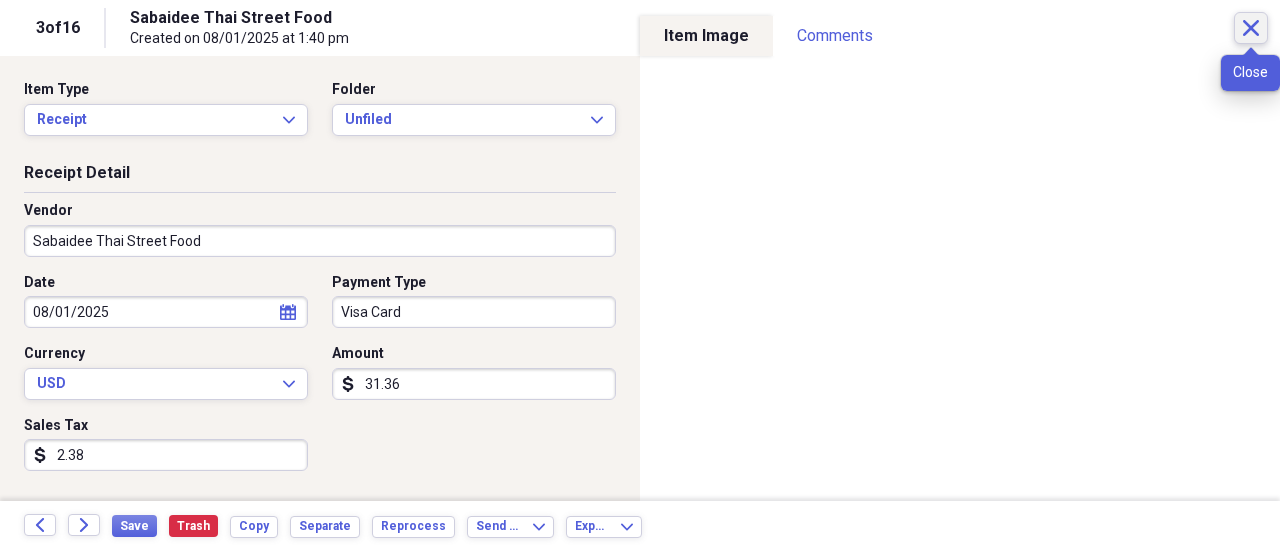 click on "Close" at bounding box center [1251, 28] 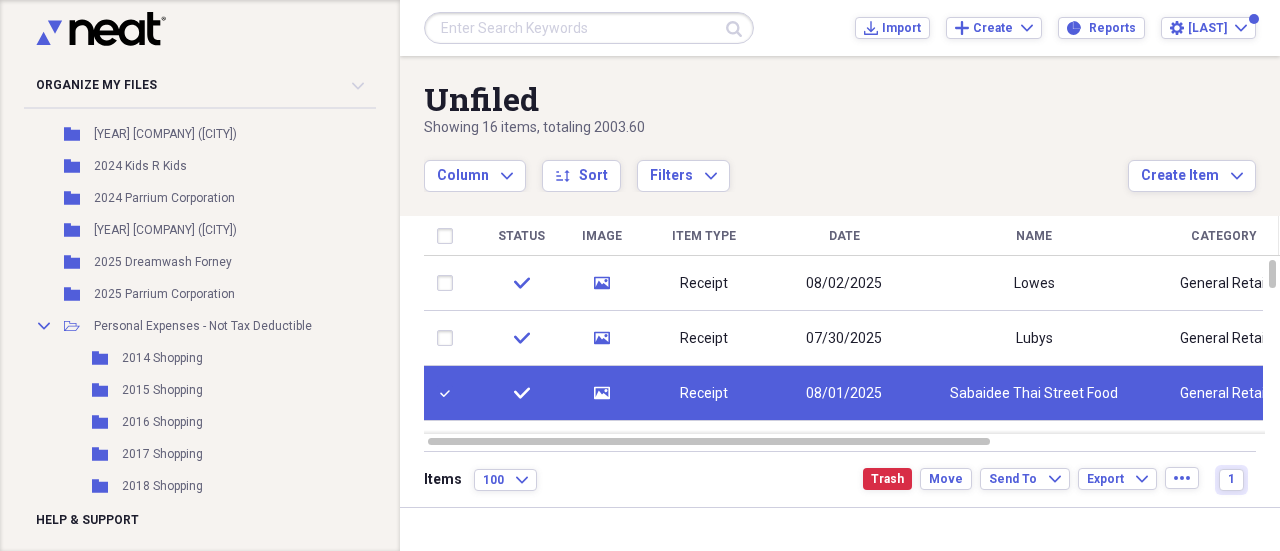 scroll, scrollTop: 800, scrollLeft: 0, axis: vertical 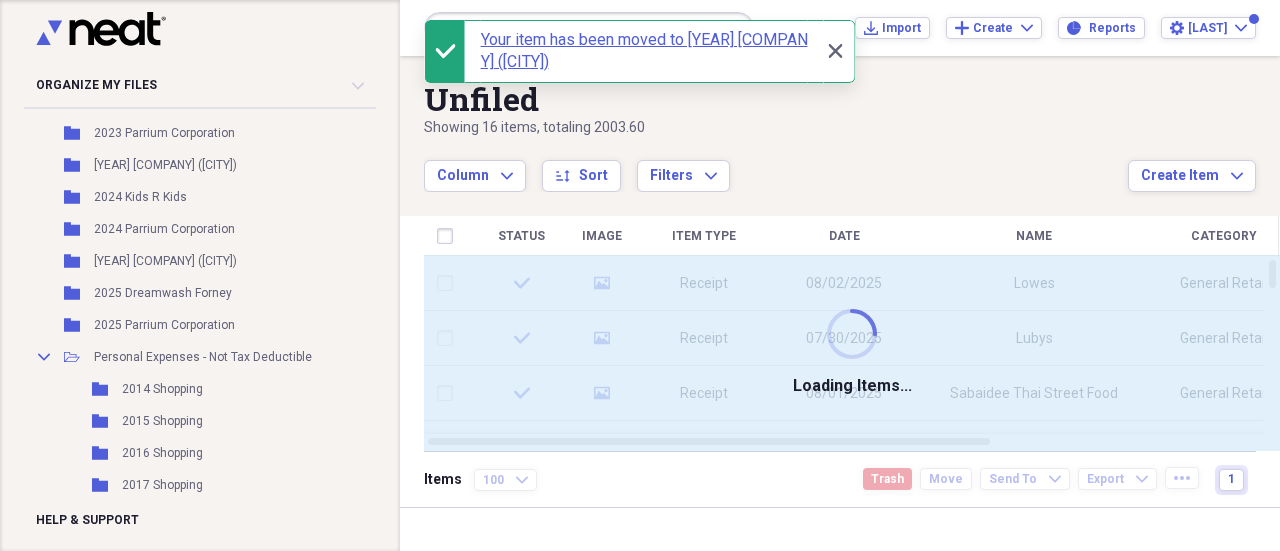 checkbox on "false" 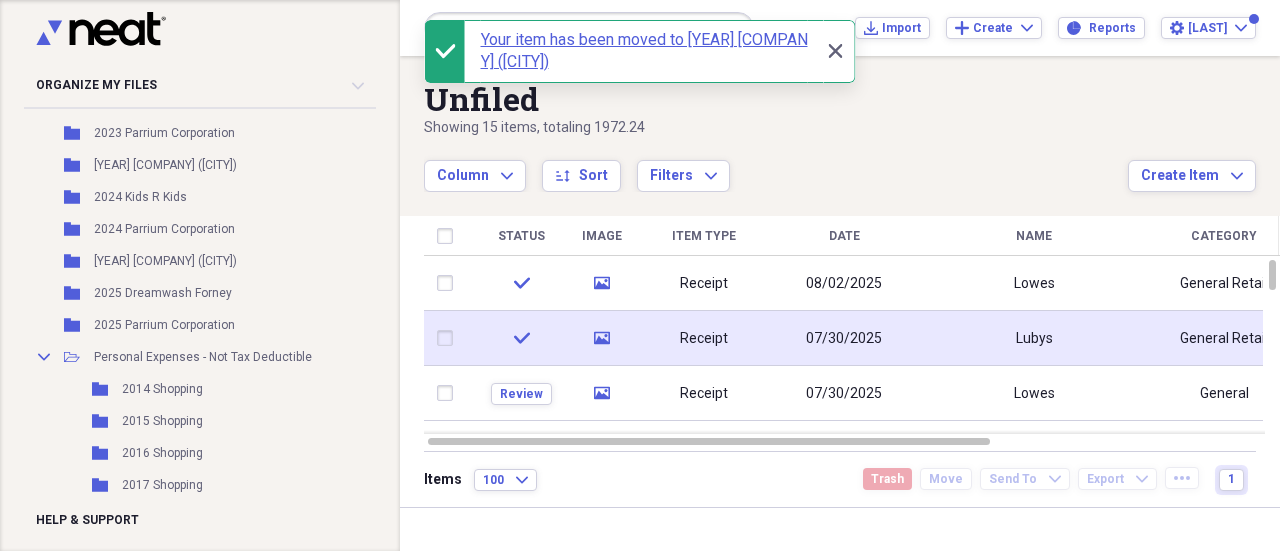 click at bounding box center [449, 338] 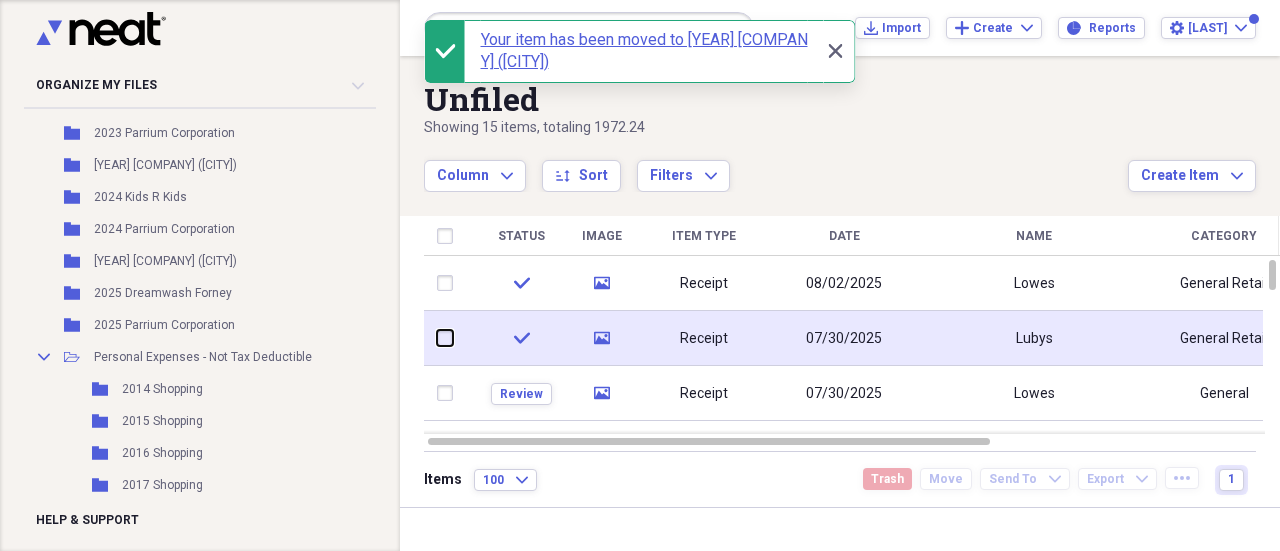 click at bounding box center (437, 338) 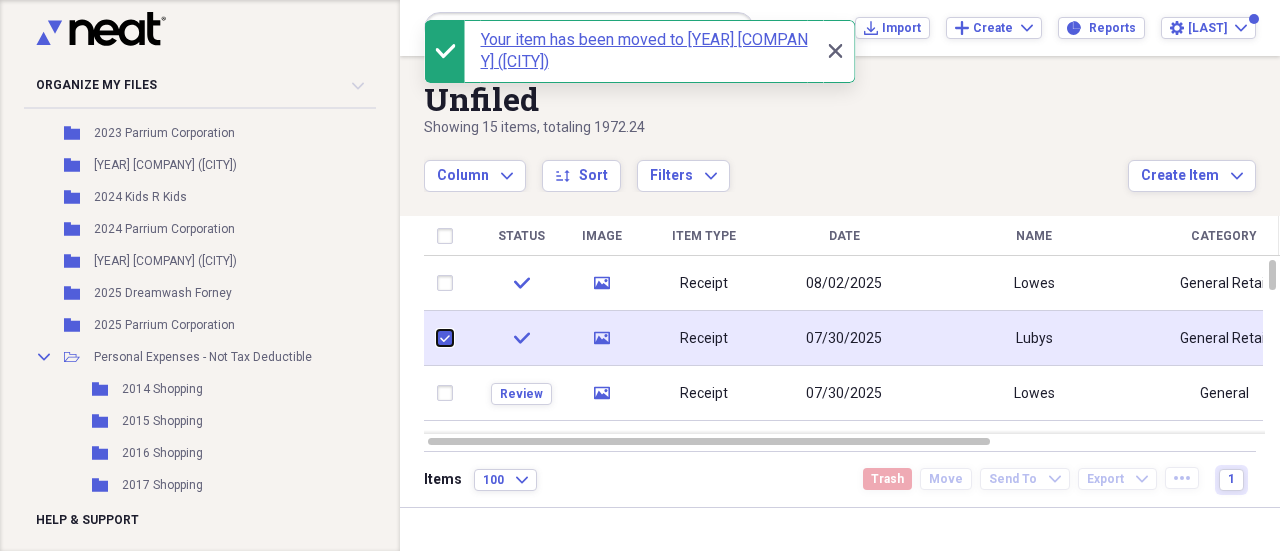 checkbox on "true" 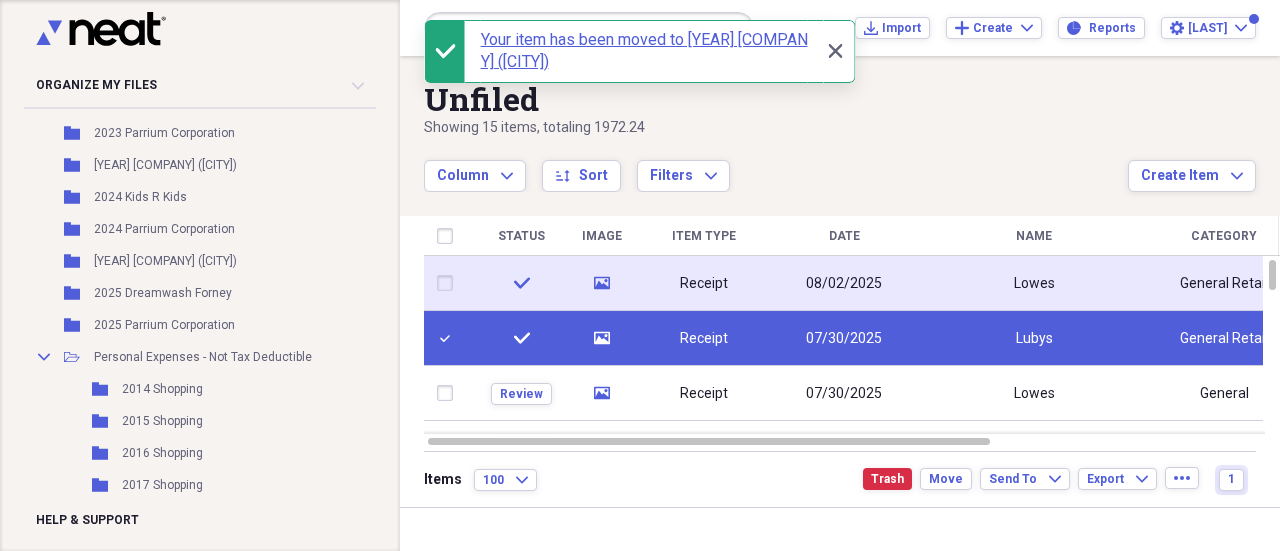 click at bounding box center (449, 283) 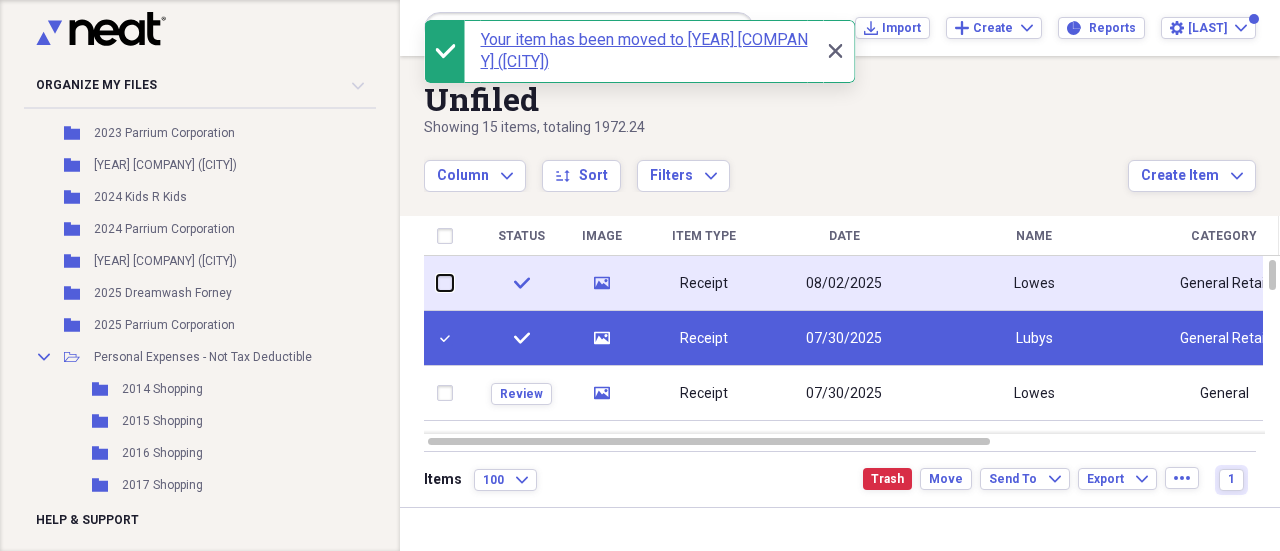 click at bounding box center [437, 283] 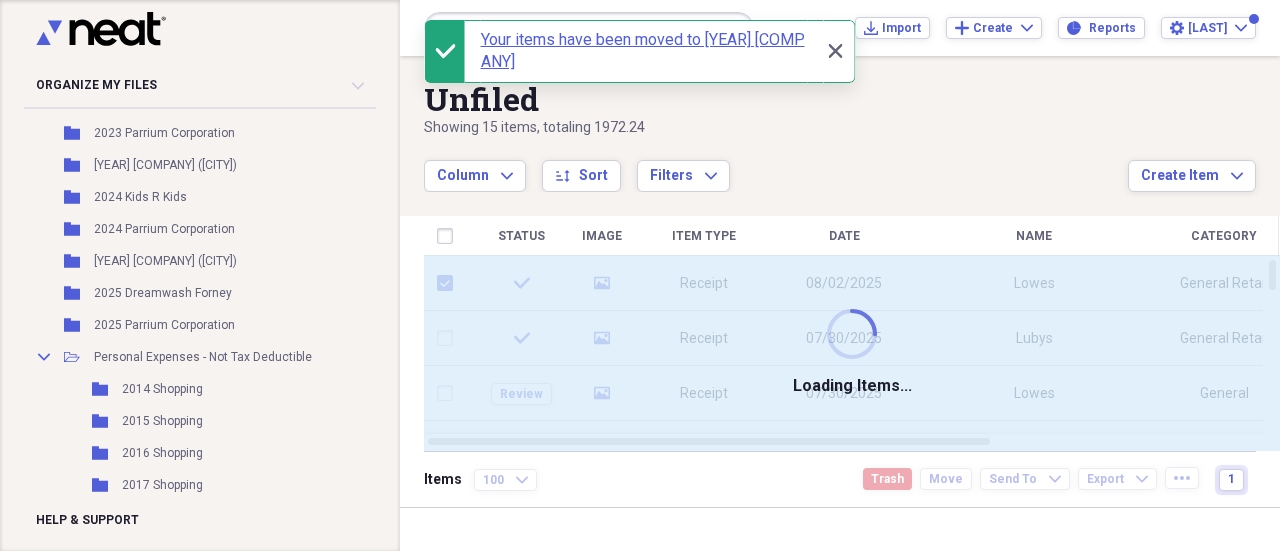 checkbox on "false" 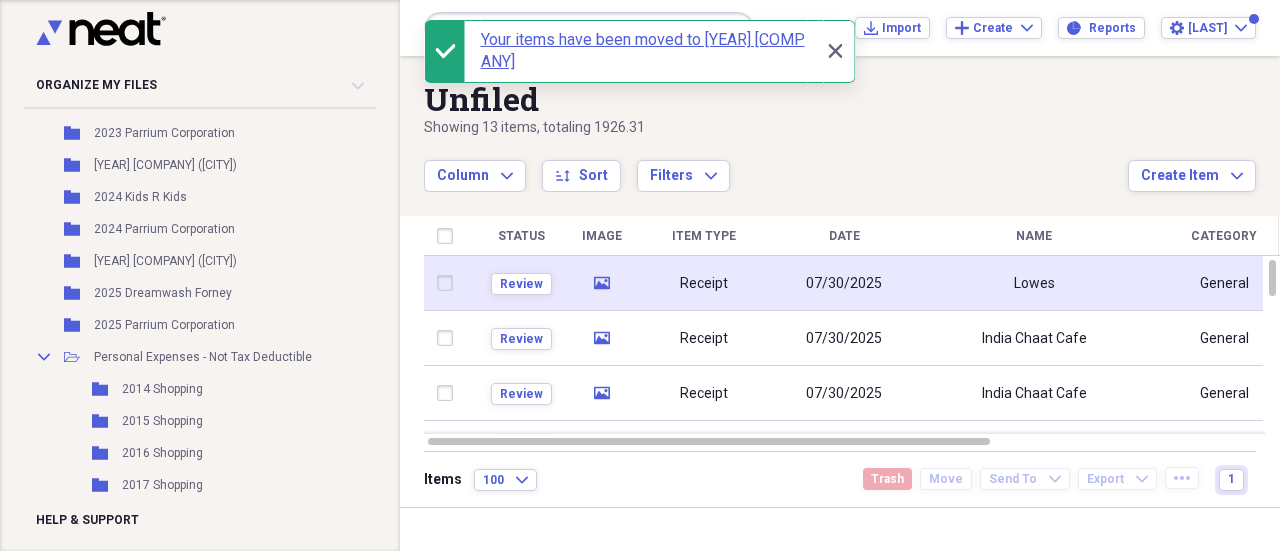 click on "07/30/2025" at bounding box center [844, 284] 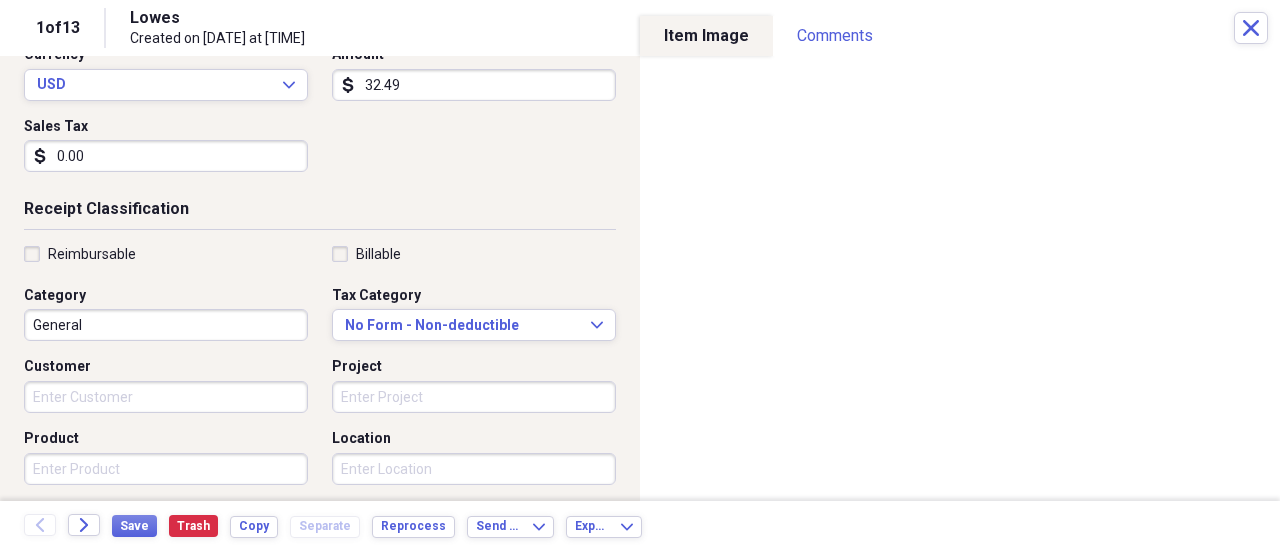 scroll, scrollTop: 300, scrollLeft: 0, axis: vertical 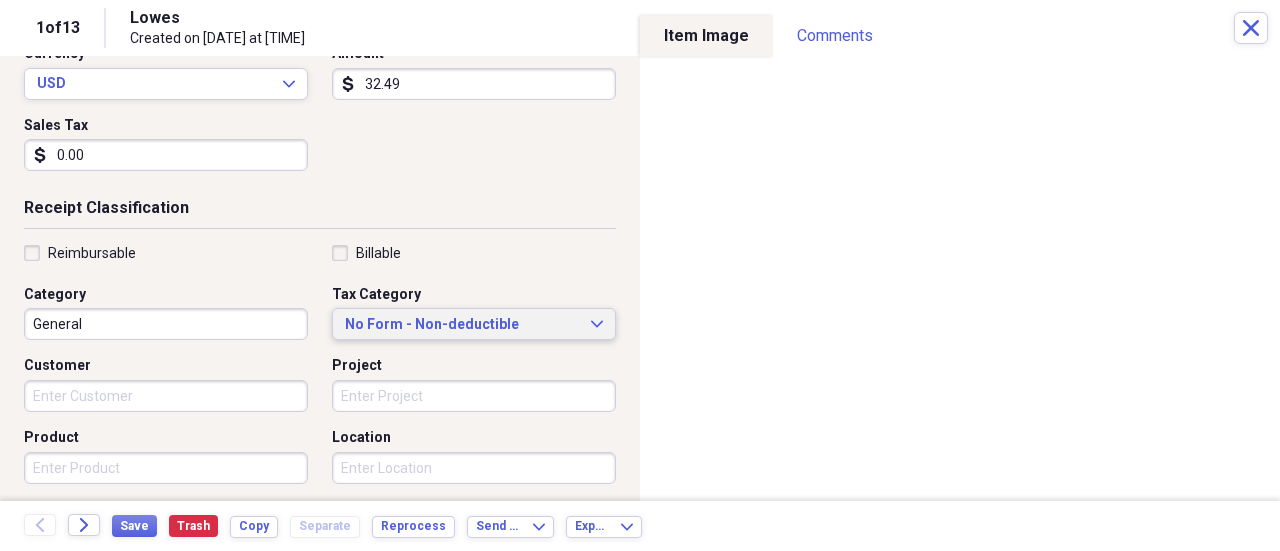 click on "No Form - Non-deductible" at bounding box center (462, 325) 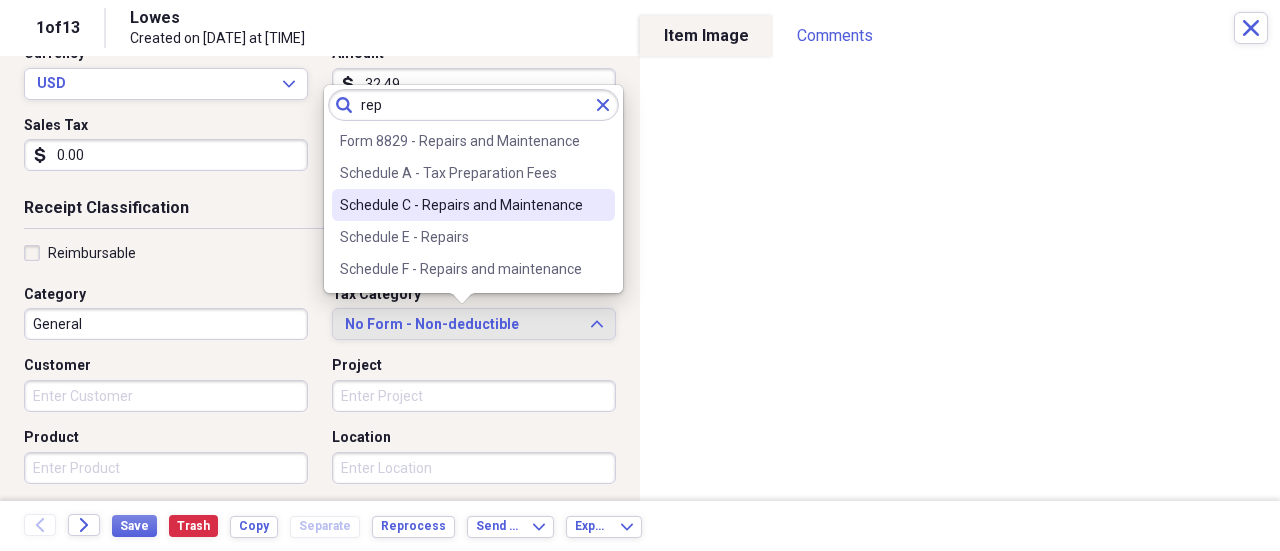 type on "rep" 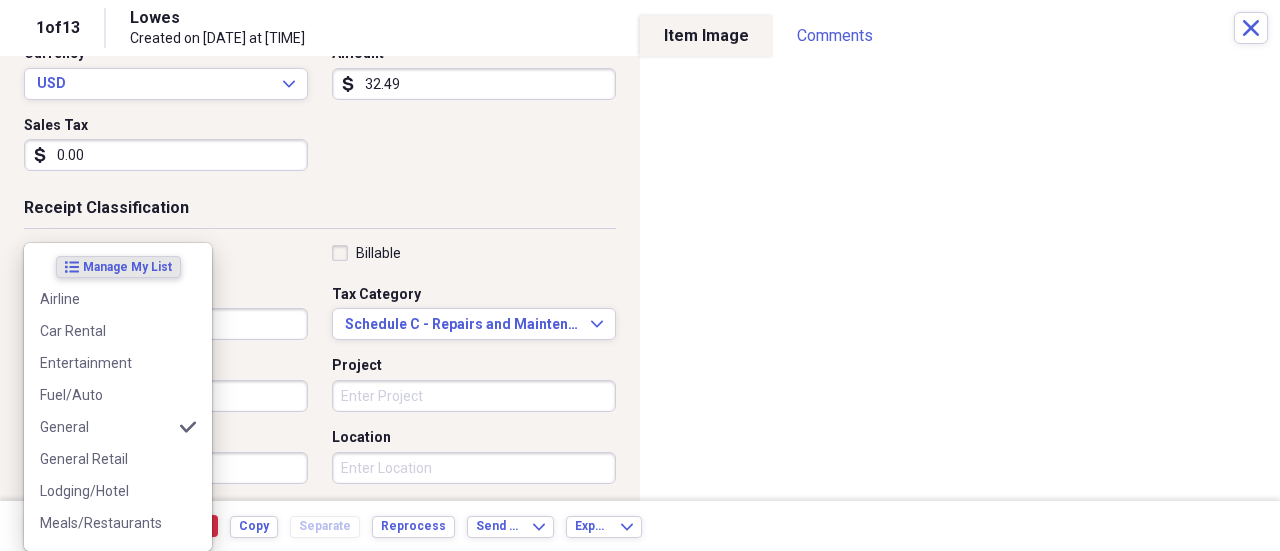 click on "Organize My Files 99+ Collapse Unfiled Needs Review 99+ Unfiled All Files Unfiled Unfiled Unfiled Saved Reports Collapse My Cabinet [FIRST]'s Cabinet Add Folder Expand Folder [YEAR] [COMPANY] Add Folder Expand Folder [YEAR] [COMPANY] Add Folder Expand Folder [YEAR] [COMPANY] Add Folder Expand Folder [YEAR] [COMPANY] Add Folder Folder [YEAR] [COMPANY] [CITY] Add Folder Expand Folder [YEAR] [COMPANY] Add Folder Expand Folder [YEAR] [COMPANY] Add Folder Expand Folder [YEAR] [COMPANY] Add Folder Expand Folder [YEAR] [COMPANY] Add Folder Expand Folder [YEAR] [COMPANY] Add Folder Expand Folder [YEAR] [COMPANY] Add Folder Expand Folder [YEAR] [COMPANY] Add Folder Expand Folder [YEAR] [COMPANY] Add Folder Folder [YEAR] [COMPANY] ([CITY]) Add Folder Folder [YEAR] [COMPANY] Add Folder Folder" at bounding box center [640, 275] 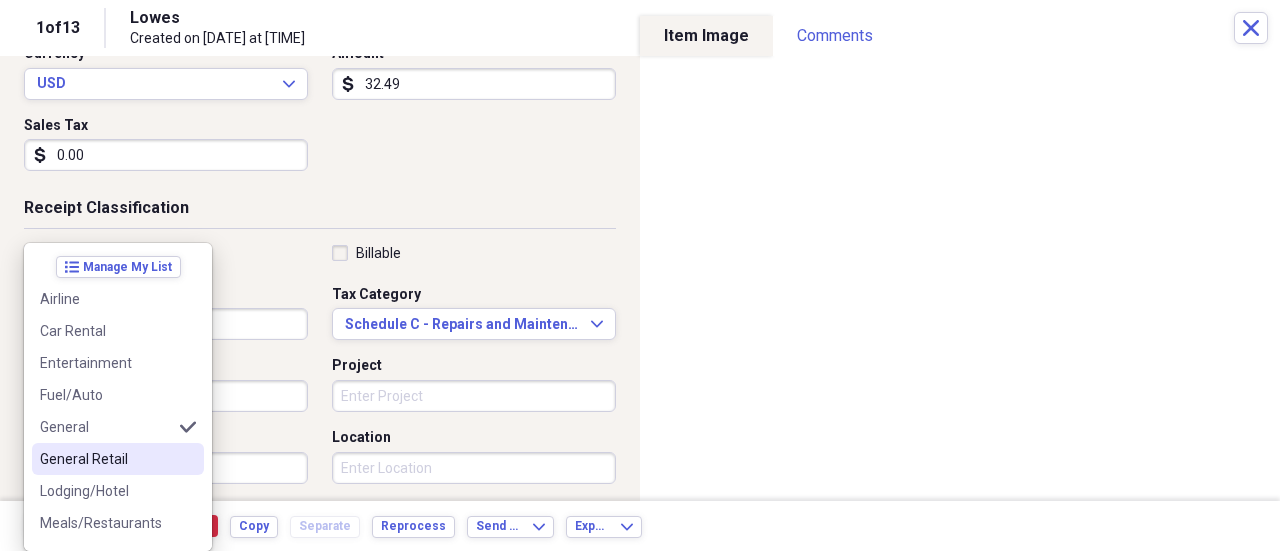 click on "General Retail" at bounding box center [106, 459] 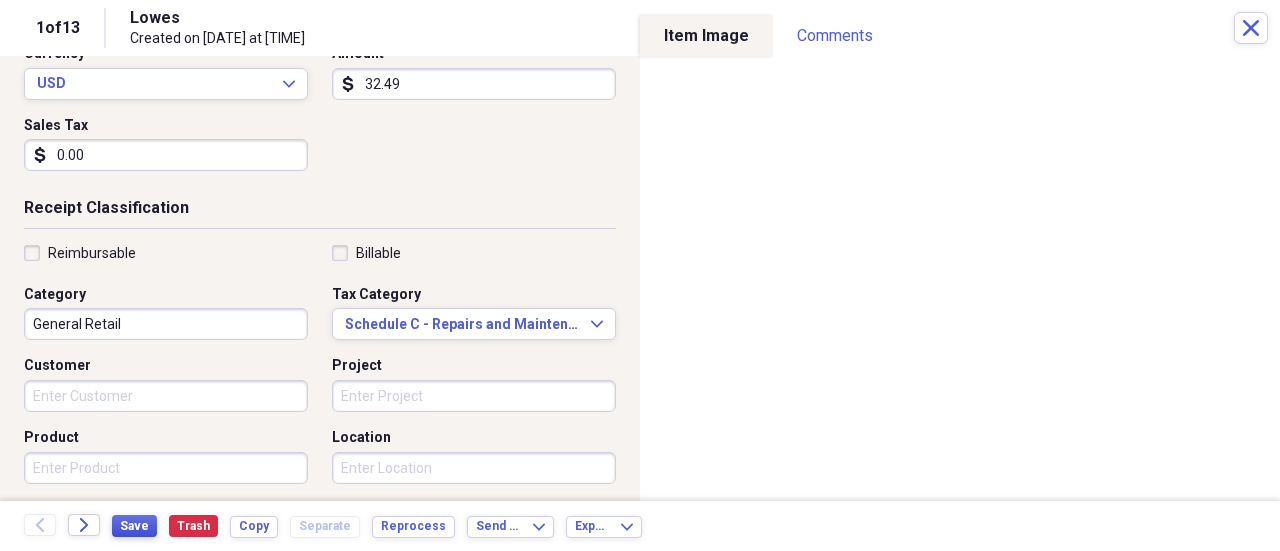 click on "Save" at bounding box center (134, 526) 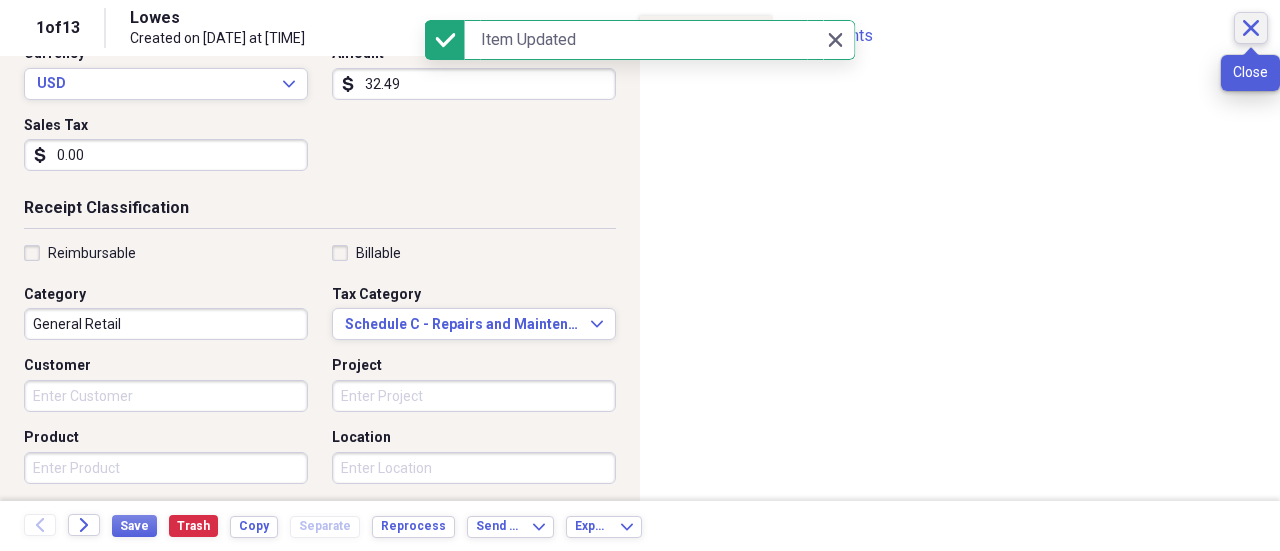 click on "Close" 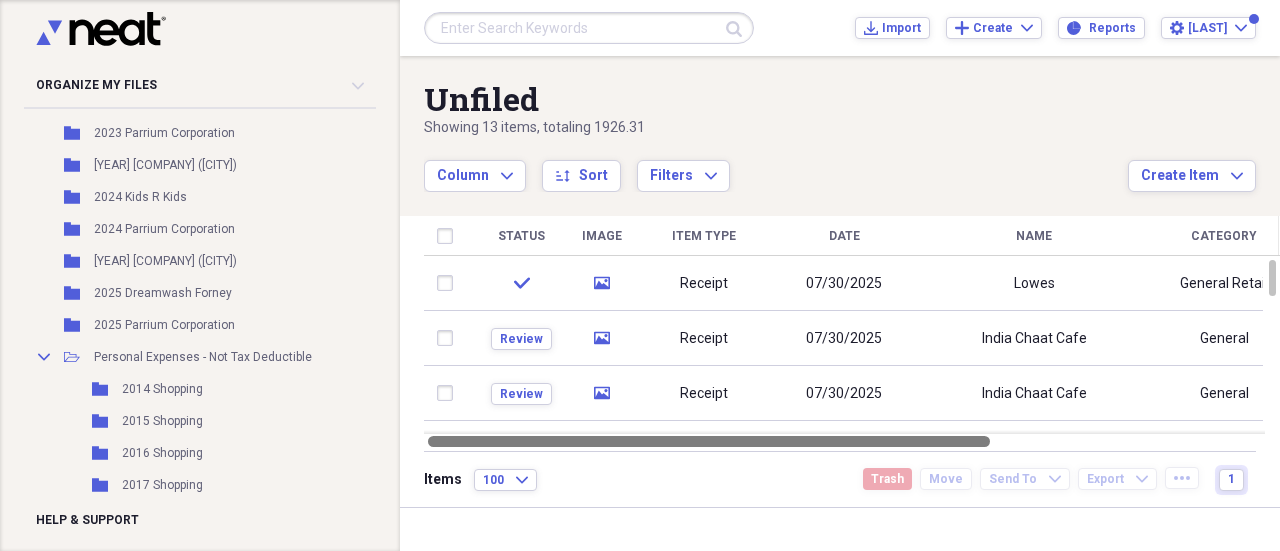 drag, startPoint x: 887, startPoint y: 443, endPoint x: 697, endPoint y: 445, distance: 190.01053 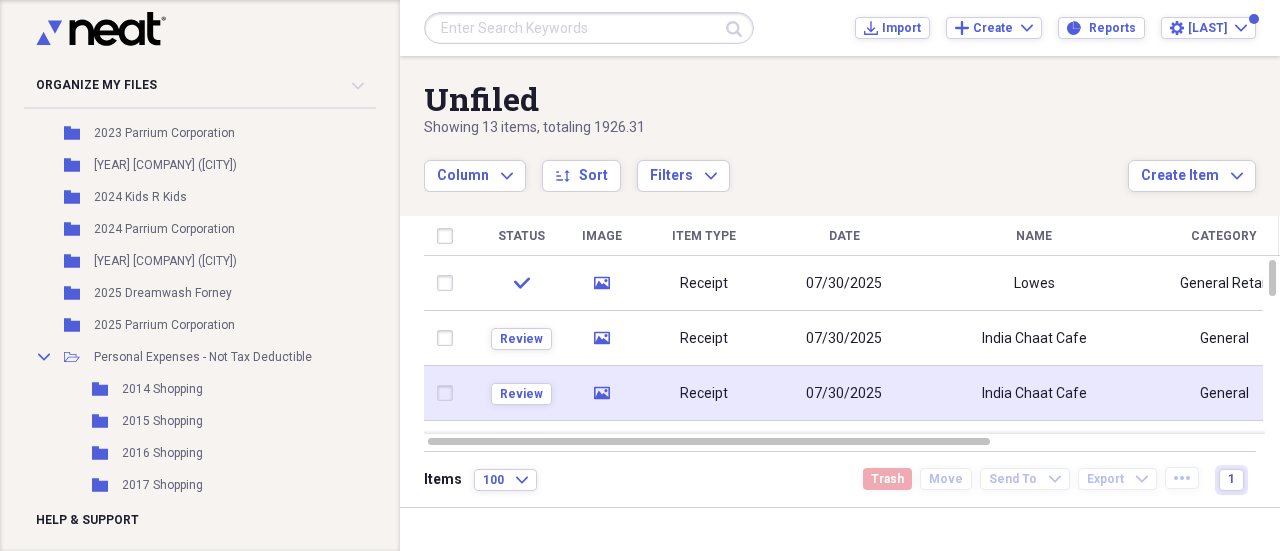 click at bounding box center [449, 393] 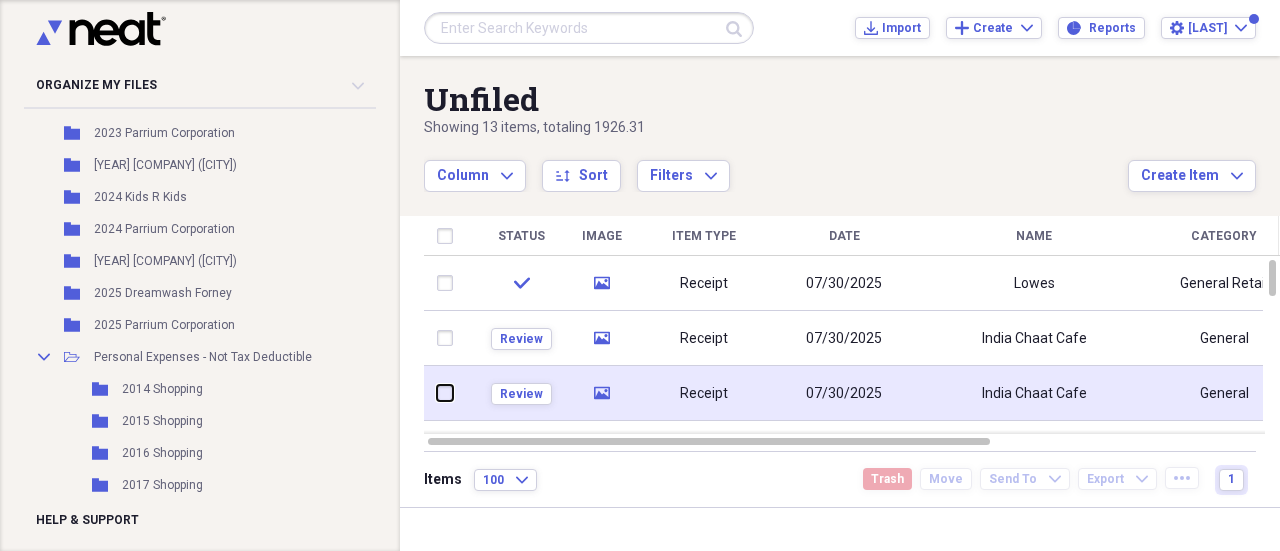 click at bounding box center [437, 393] 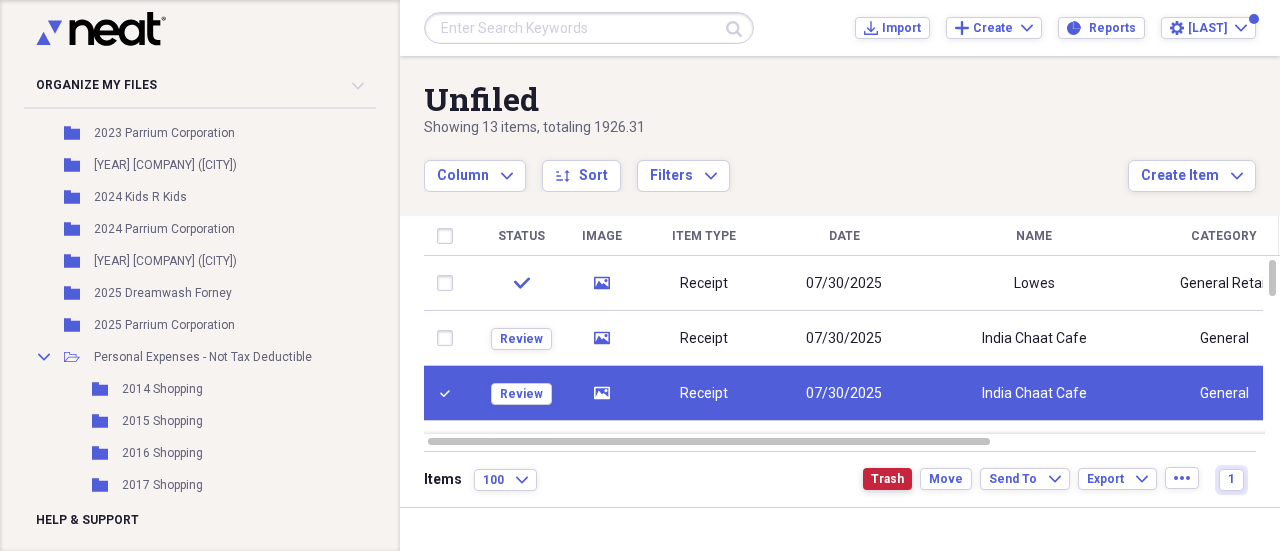 click on "Trash" at bounding box center [887, 479] 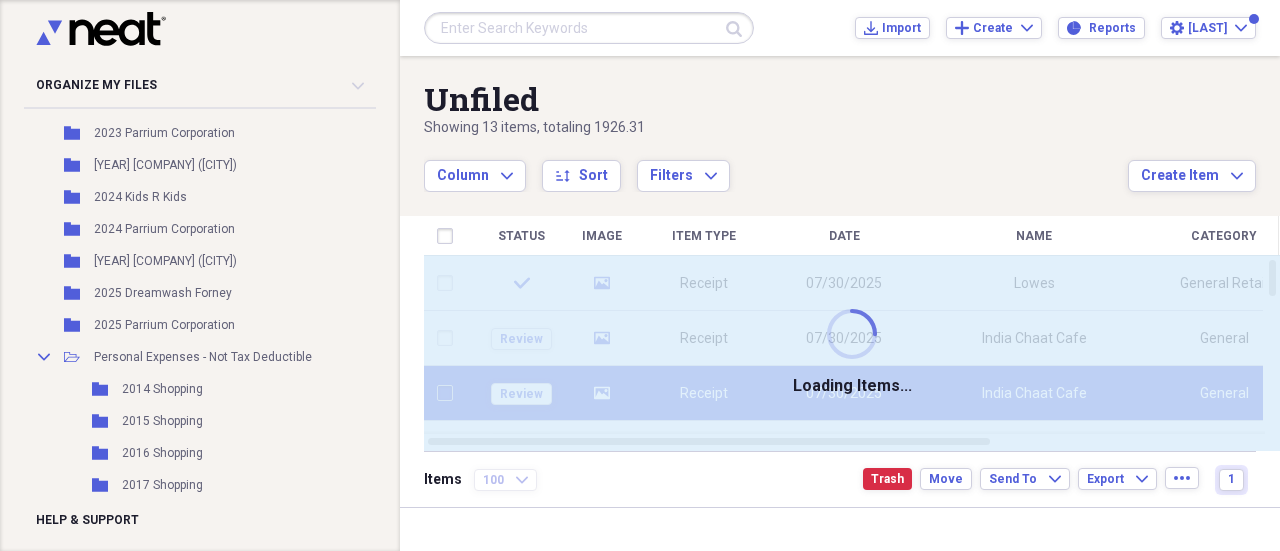 checkbox on "false" 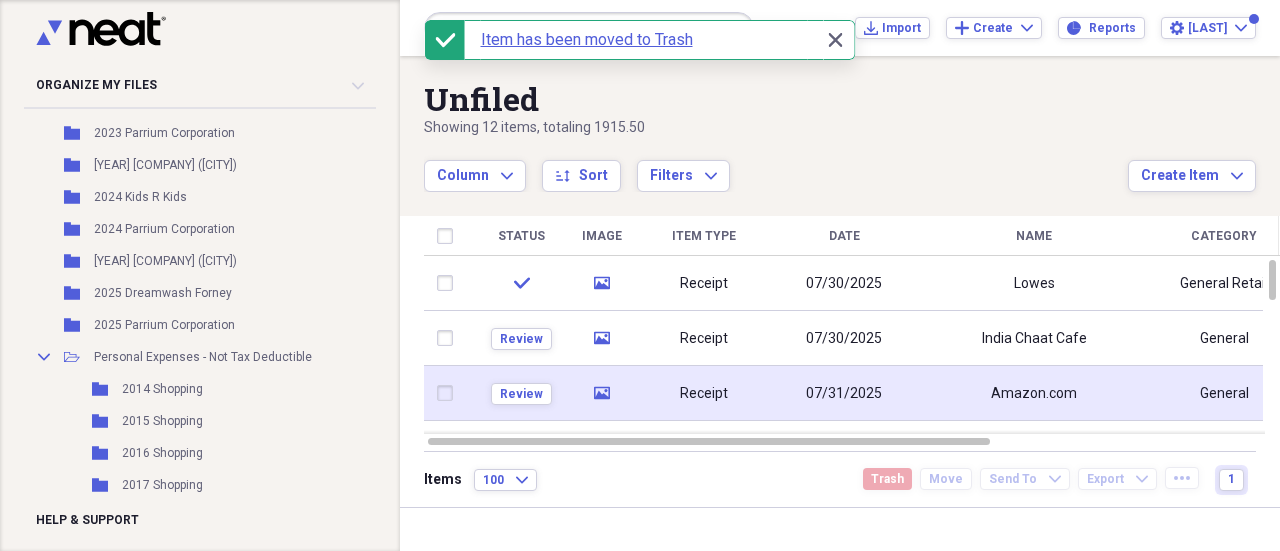 click on "Amazon.com" at bounding box center [1034, 393] 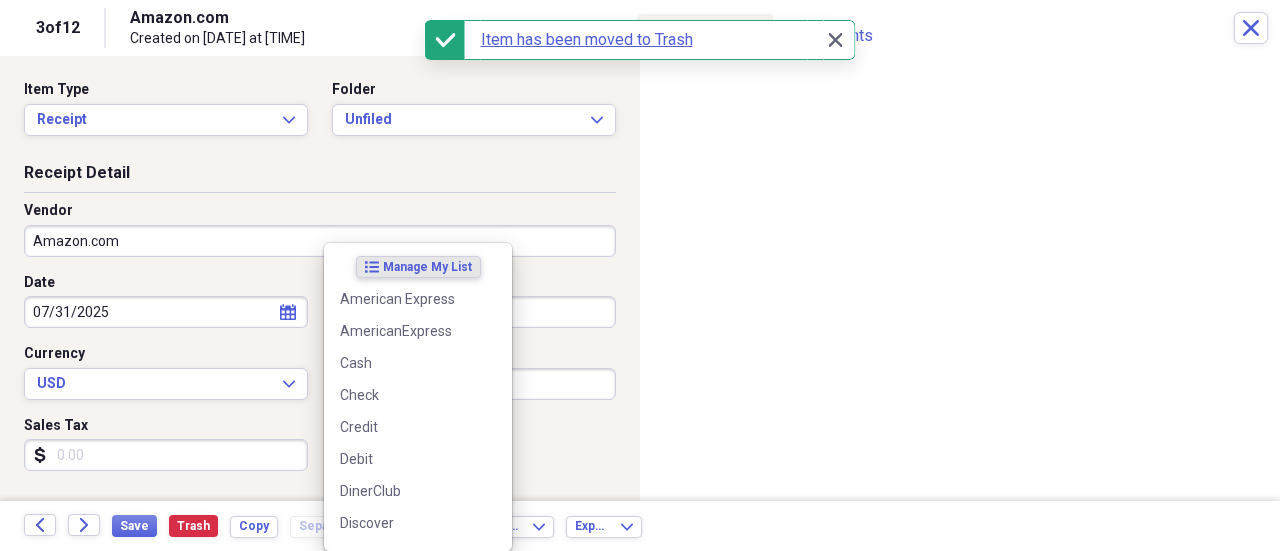 drag, startPoint x: 412, startPoint y: 311, endPoint x: 406, endPoint y: 333, distance: 22.803509 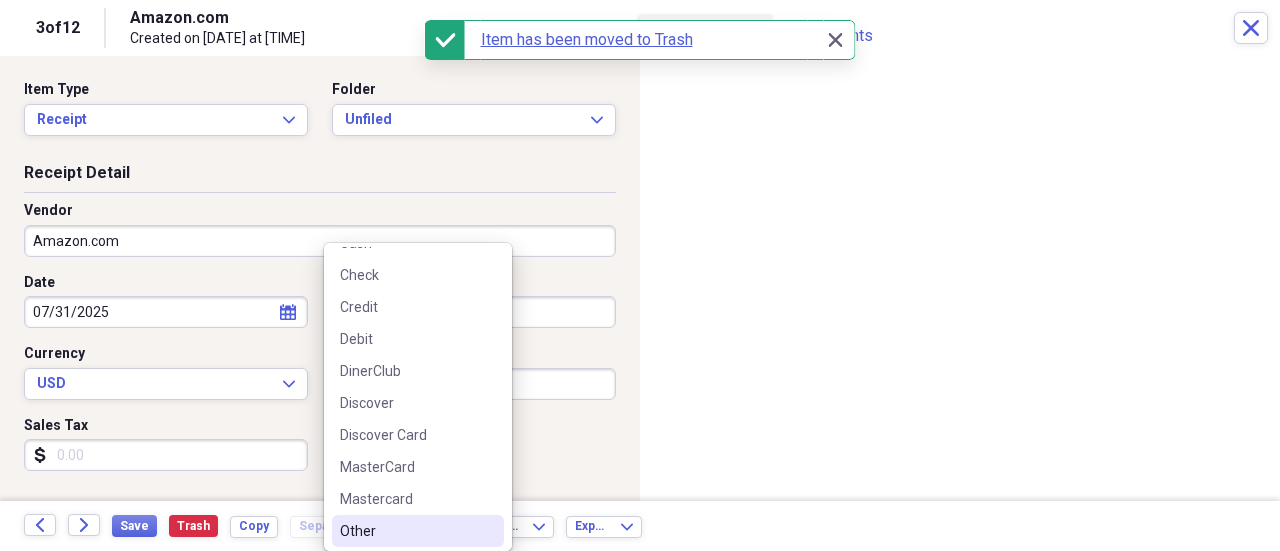 scroll, scrollTop: 284, scrollLeft: 0, axis: vertical 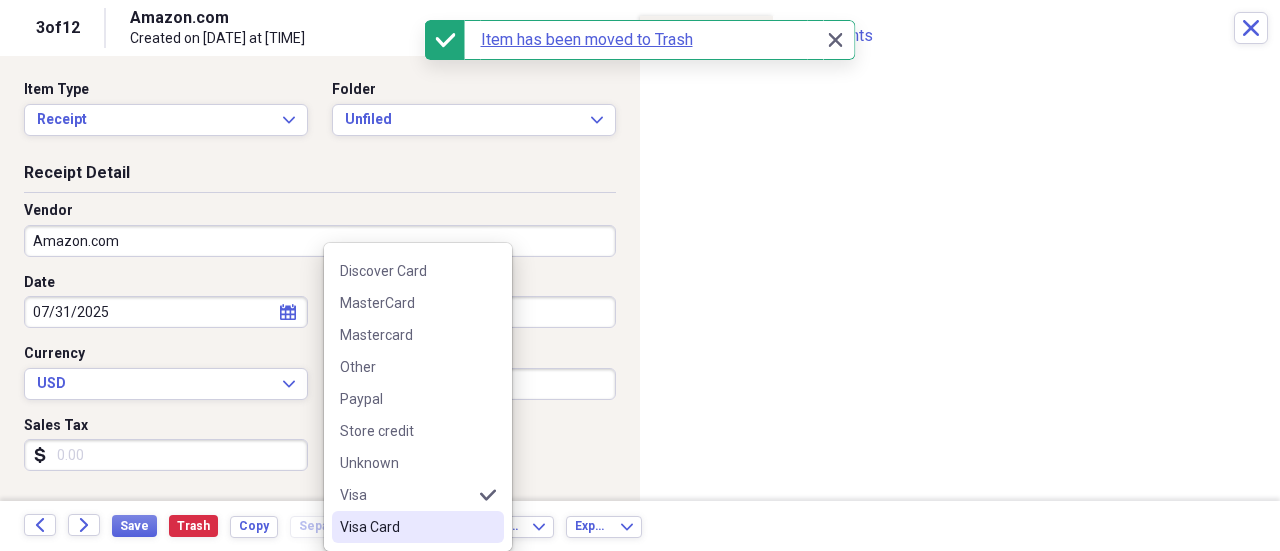 click on "Visa Card" at bounding box center [406, 527] 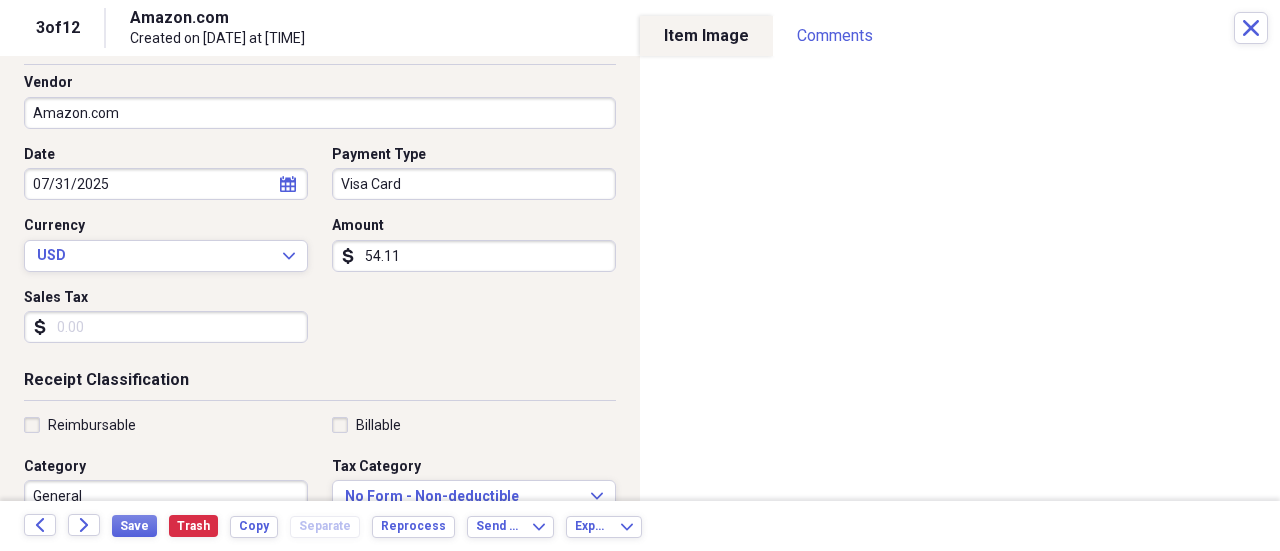 scroll, scrollTop: 200, scrollLeft: 0, axis: vertical 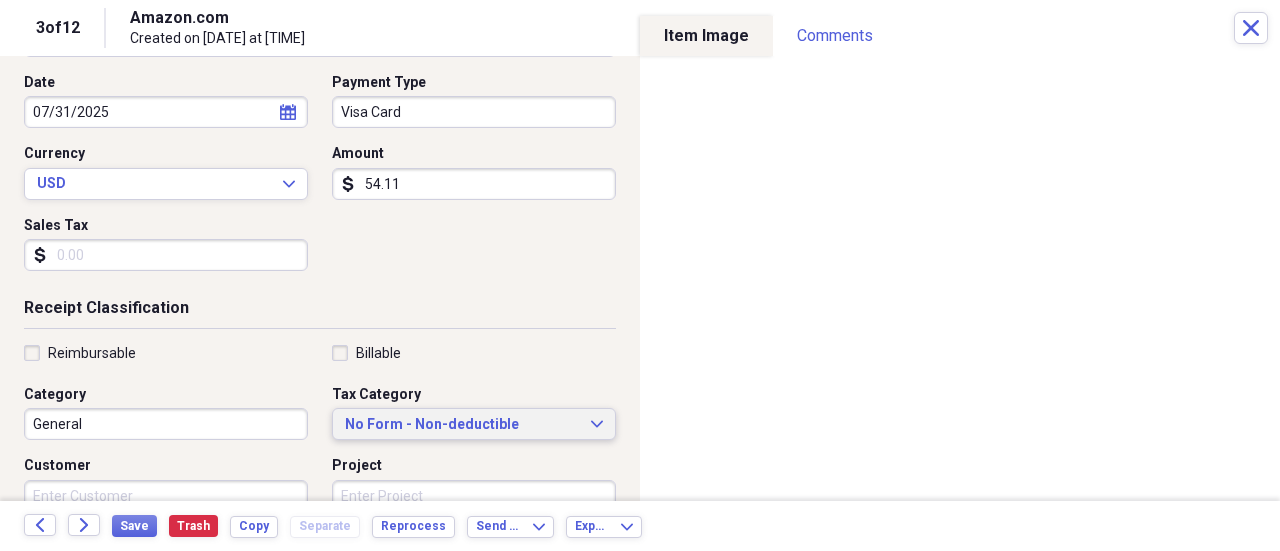click on "No Form - Non-deductible Expand" at bounding box center (474, 424) 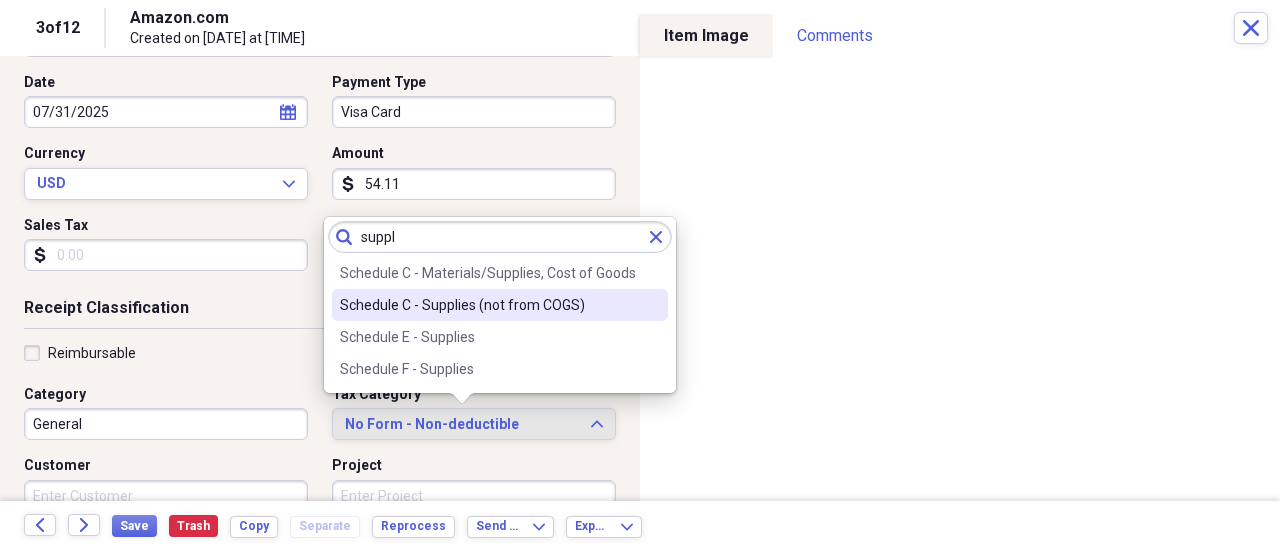 type on "suppl" 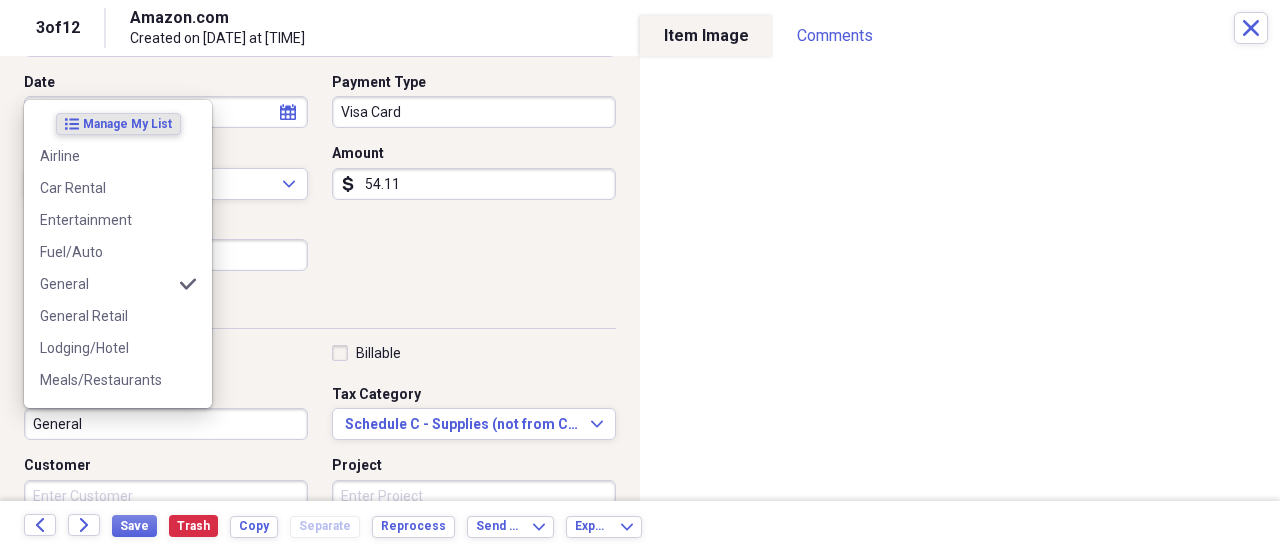 click on "General" at bounding box center [166, 424] 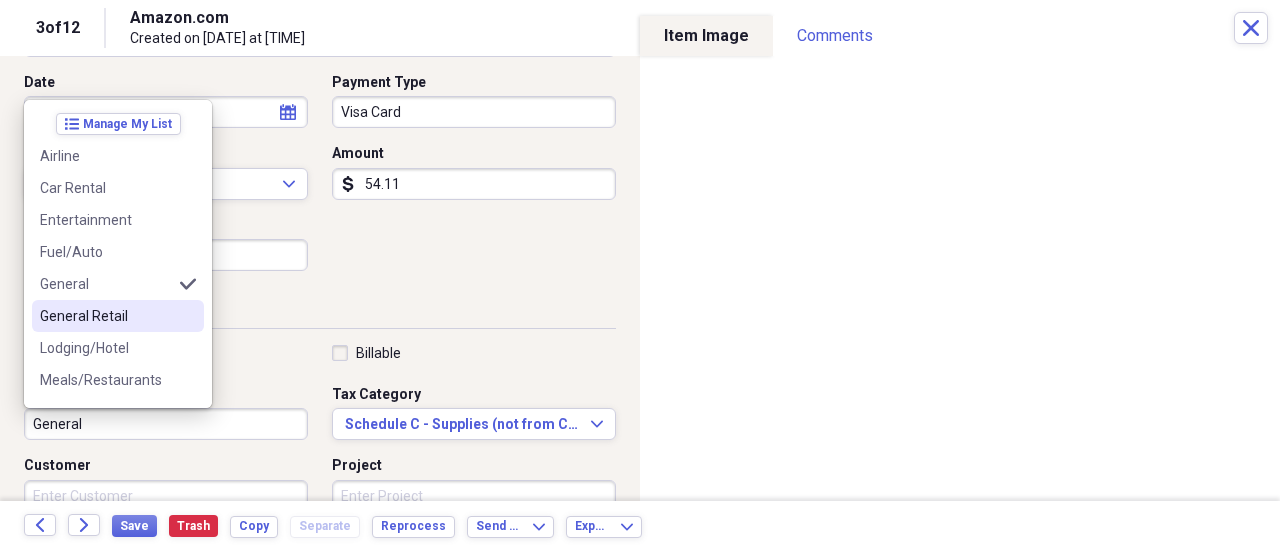 click on "General Retail" at bounding box center (106, 316) 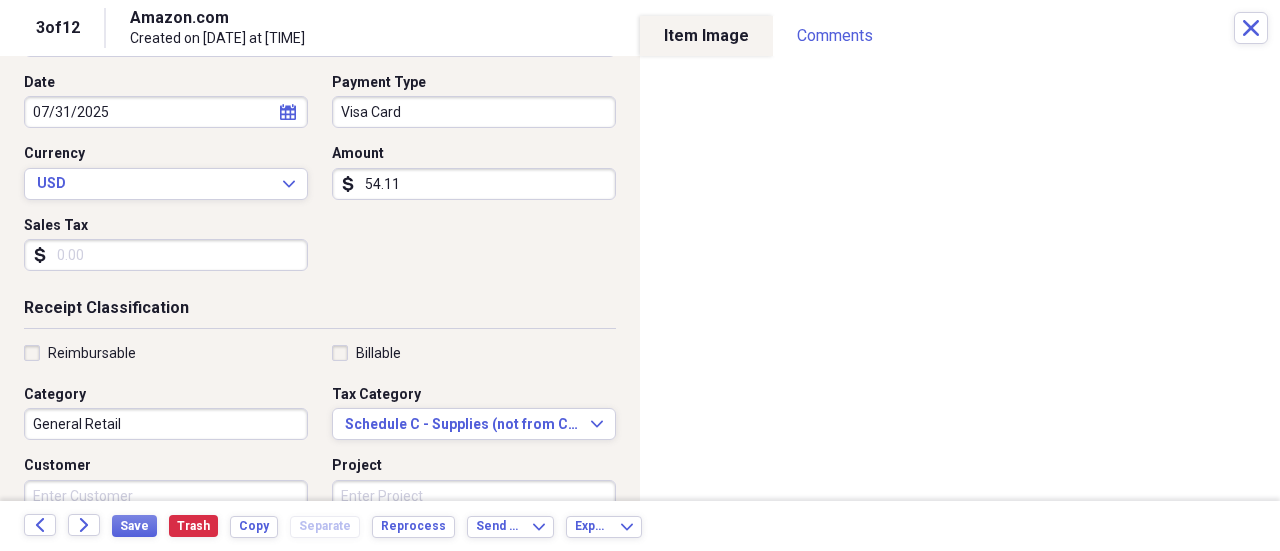 scroll, scrollTop: 0, scrollLeft: 0, axis: both 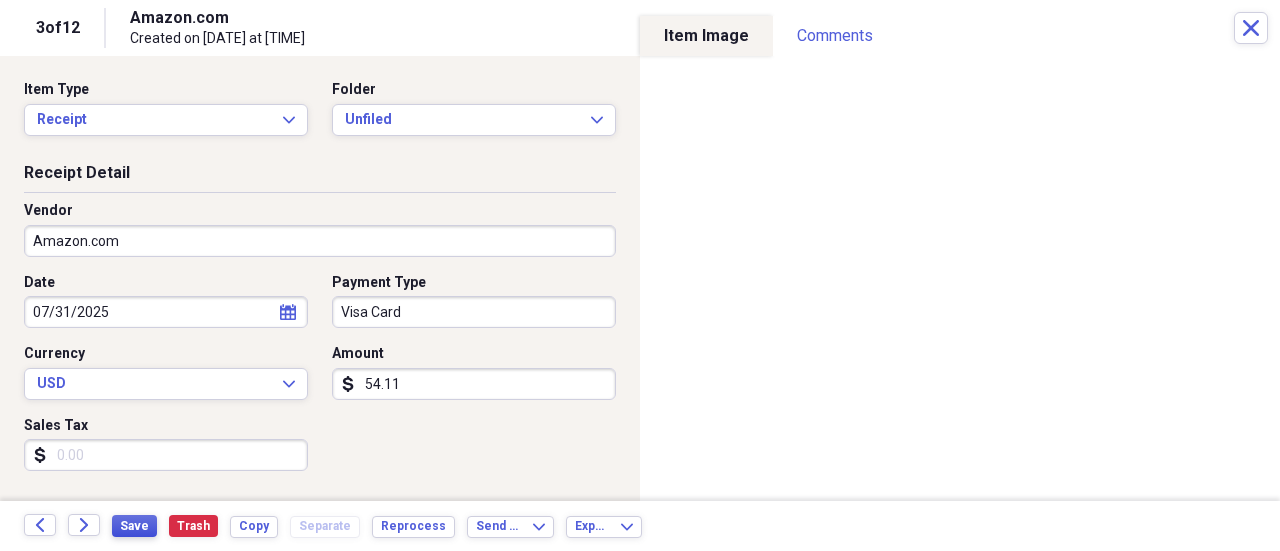 click on "Save" at bounding box center (134, 526) 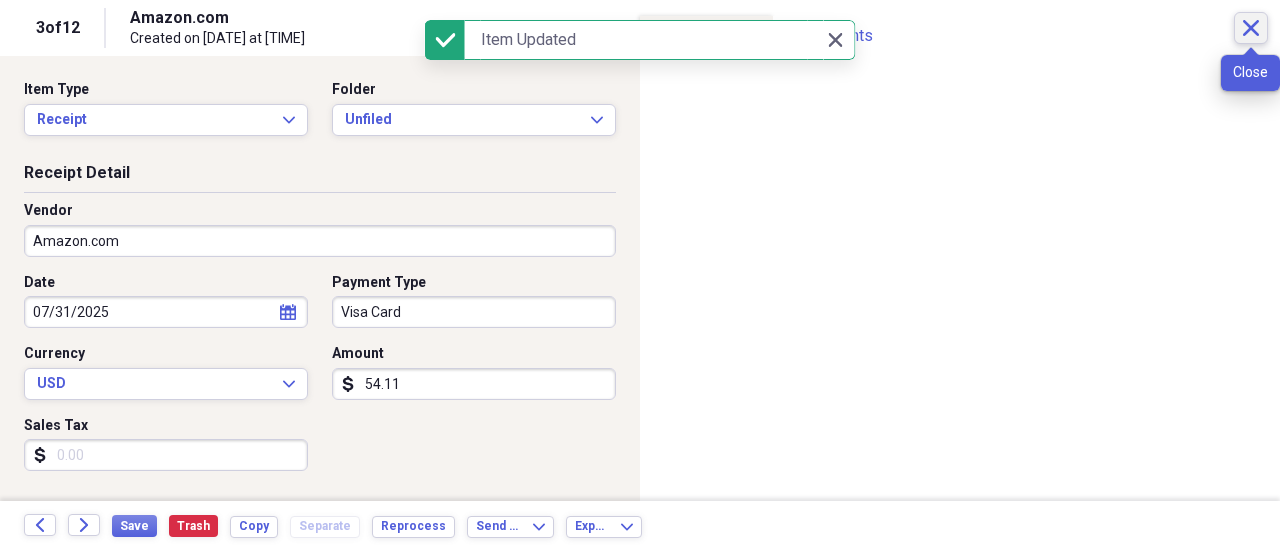 click on "Close" 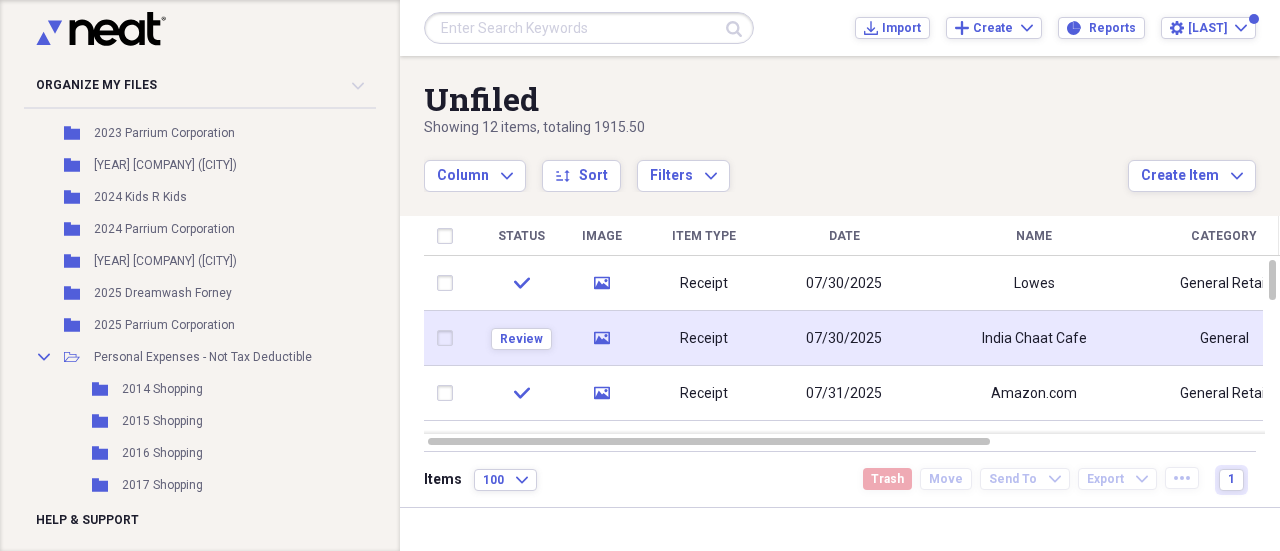 click on "India Chaat Cafe" at bounding box center [1034, 338] 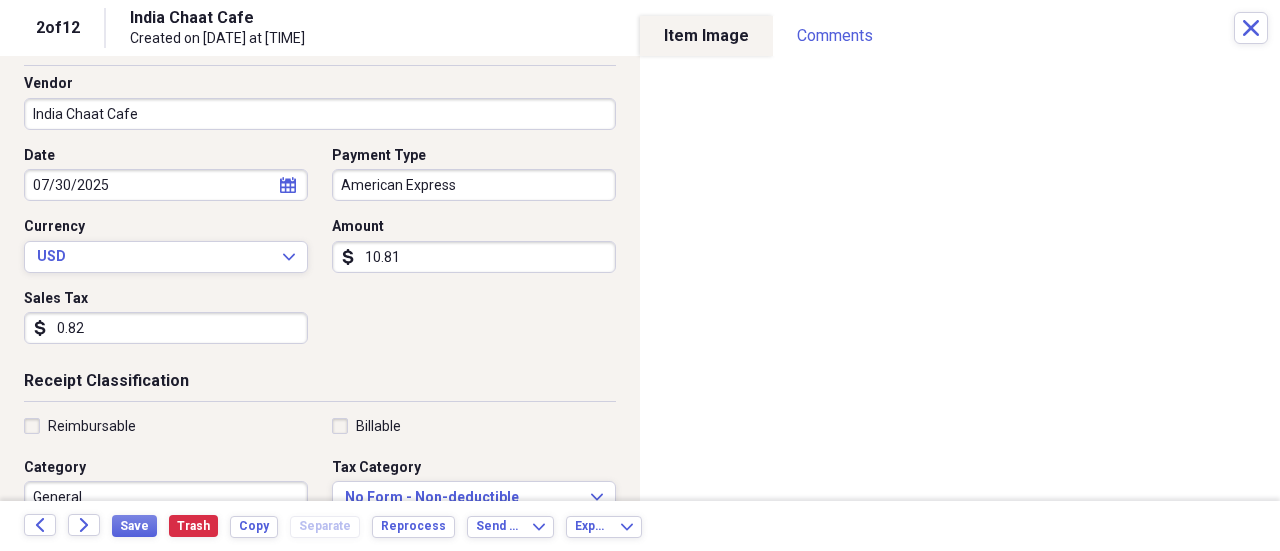 scroll, scrollTop: 200, scrollLeft: 0, axis: vertical 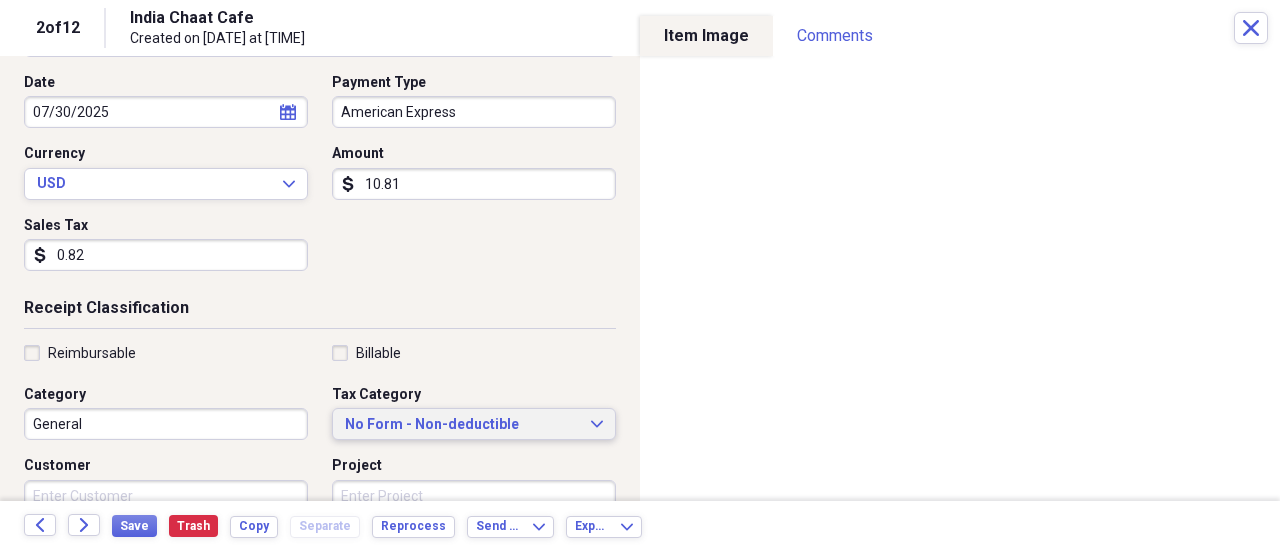 click on "No Form - Non-deductible" at bounding box center [462, 425] 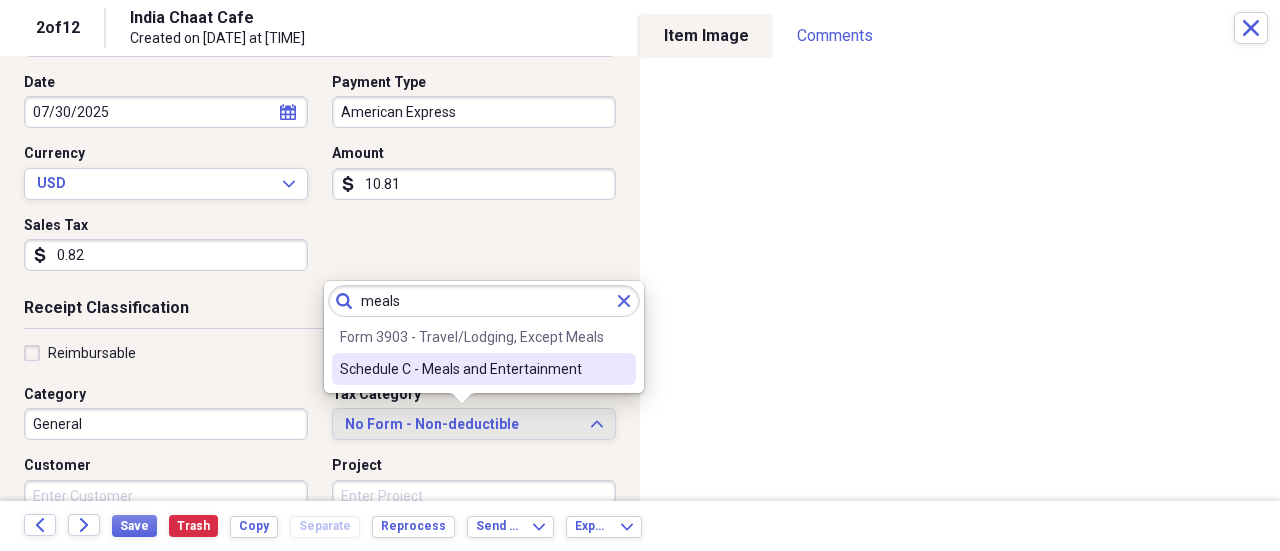 type on "meals" 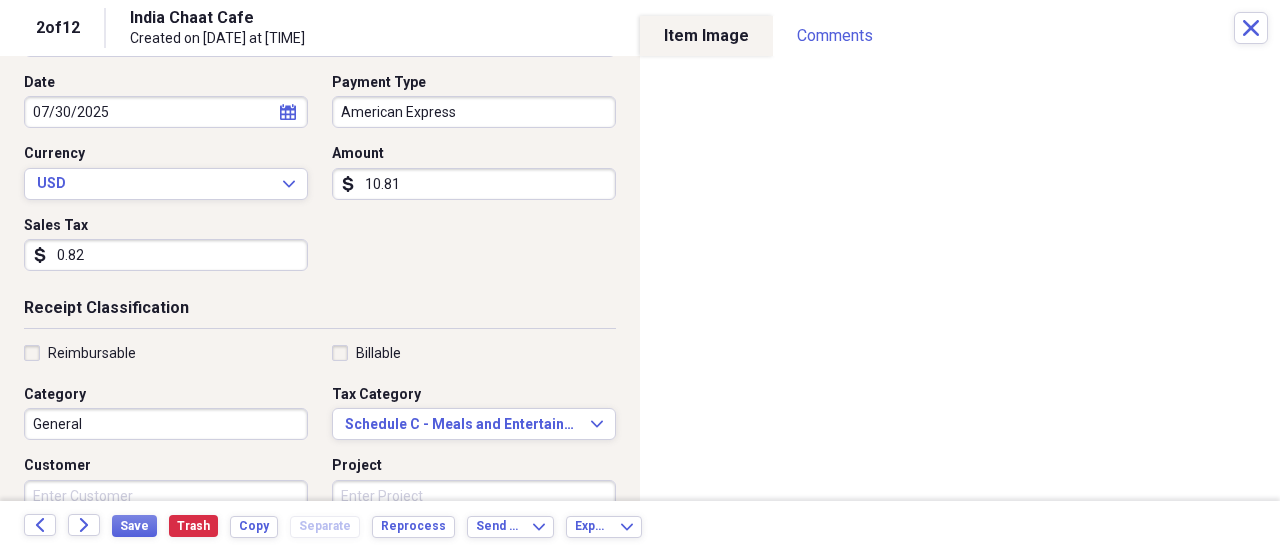 click on "General" at bounding box center [166, 424] 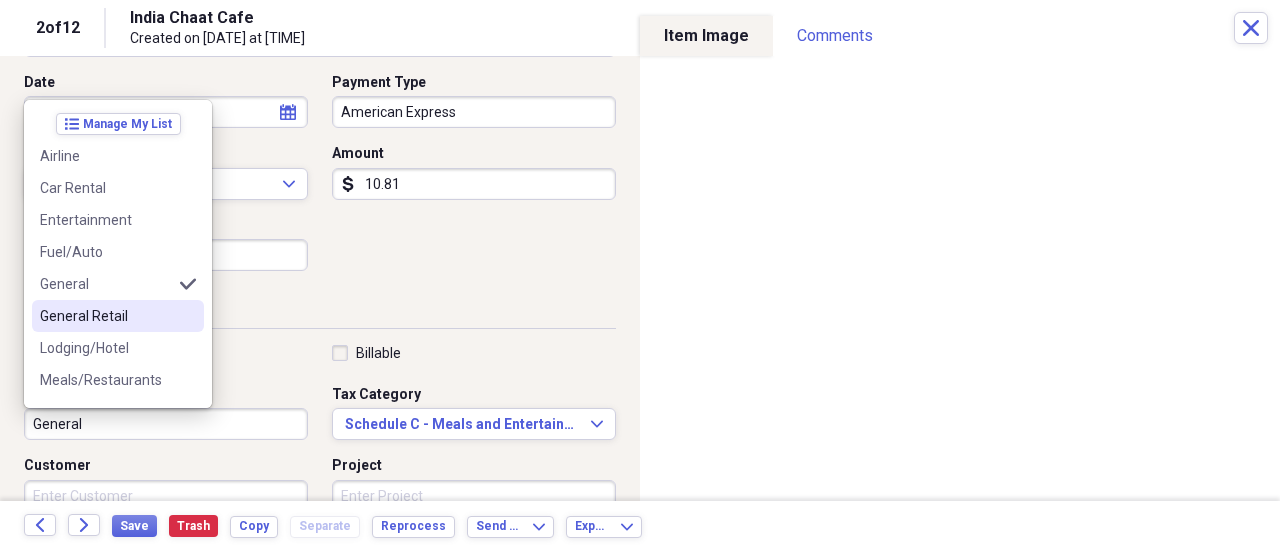 click on "General Retail" at bounding box center [106, 316] 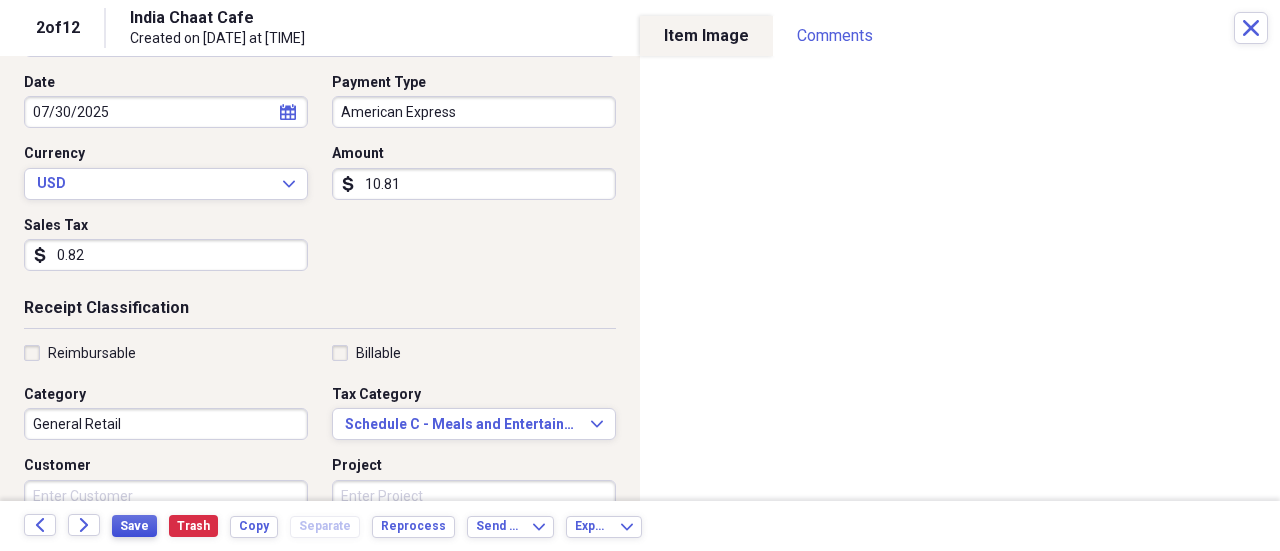 click on "Save" at bounding box center (134, 526) 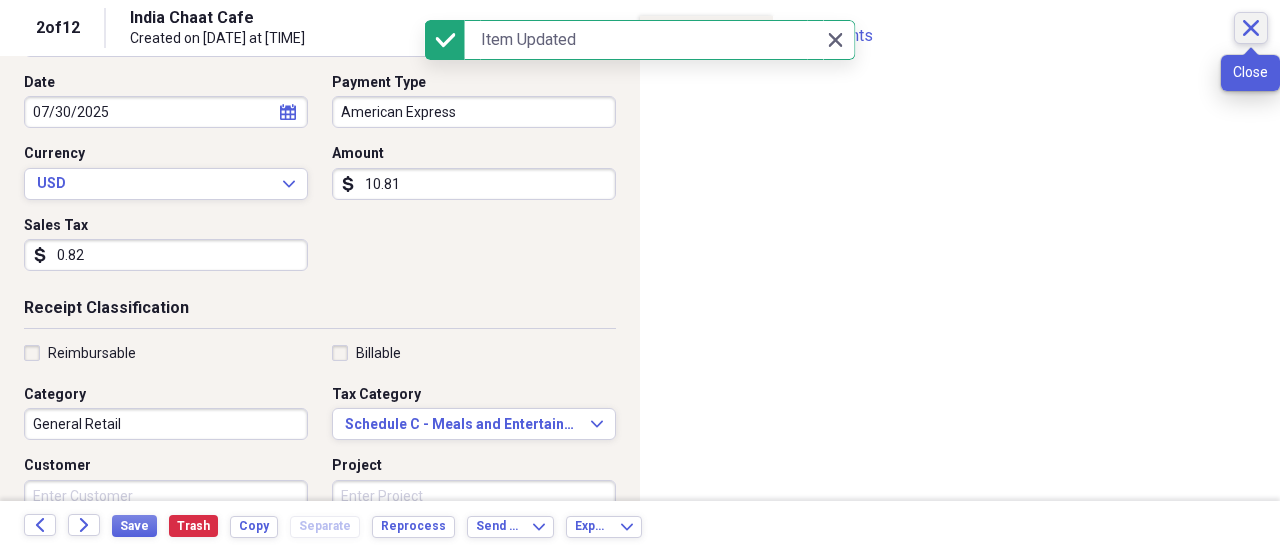 click on "Close" at bounding box center (1251, 28) 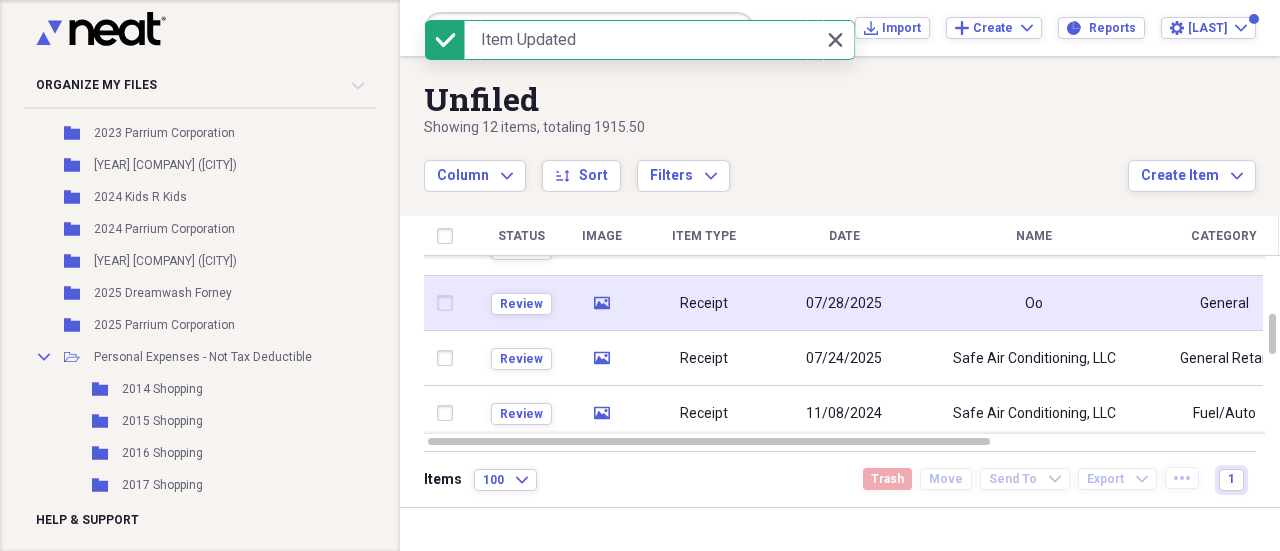 click on "Oo" at bounding box center [1034, 303] 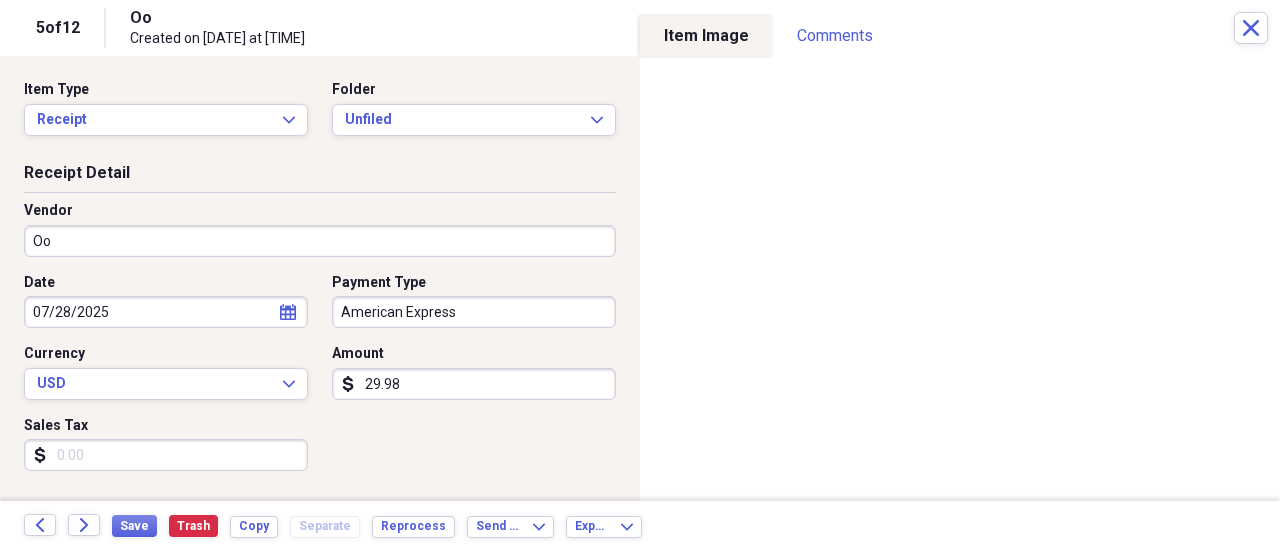 click on "Oo" at bounding box center [320, 241] 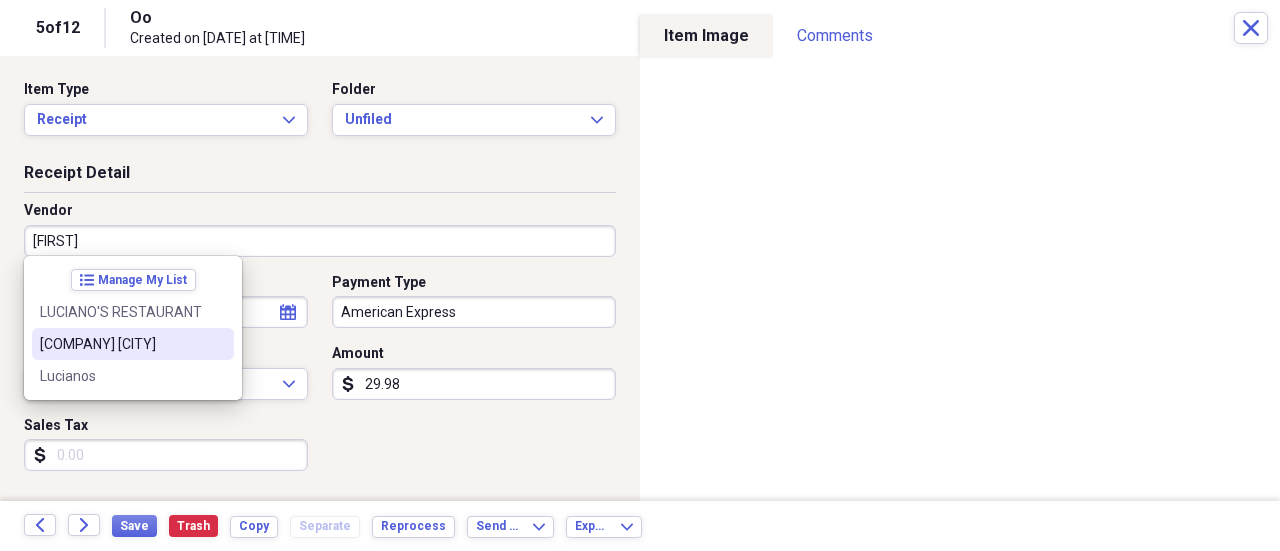 click on "[COMPANY] [CITY]" at bounding box center (121, 344) 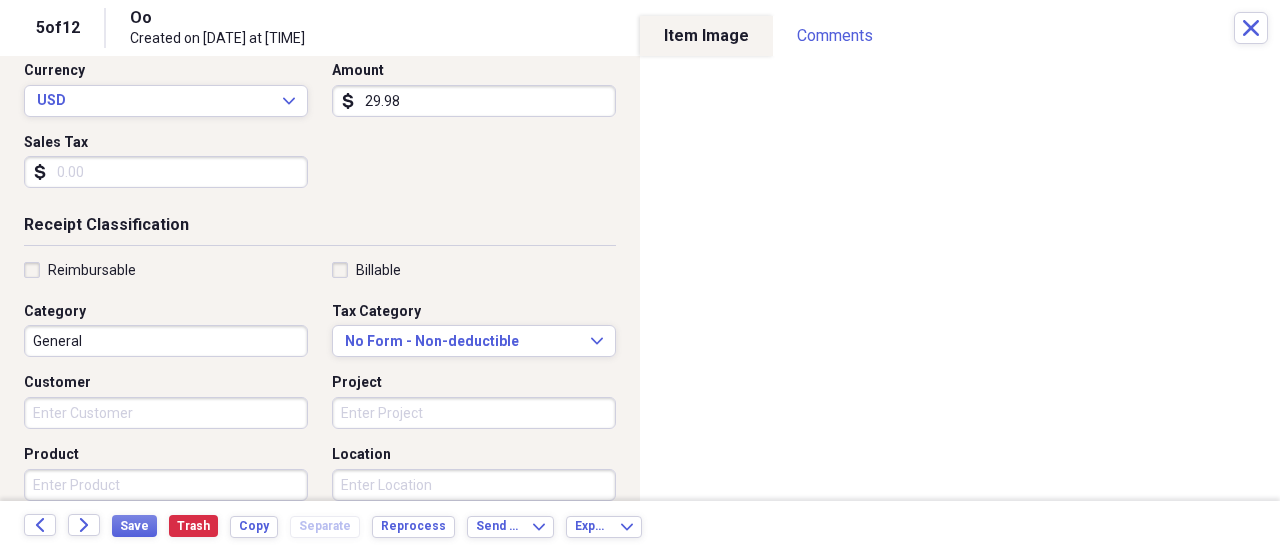 scroll, scrollTop: 300, scrollLeft: 0, axis: vertical 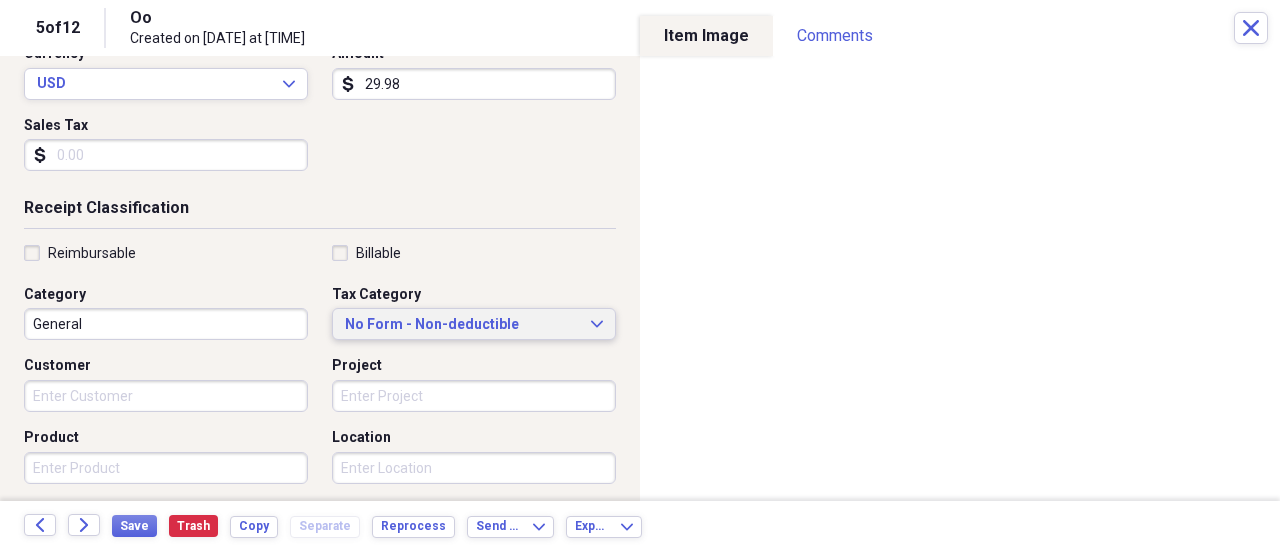 click on "No Form - Non-deductible" at bounding box center [462, 325] 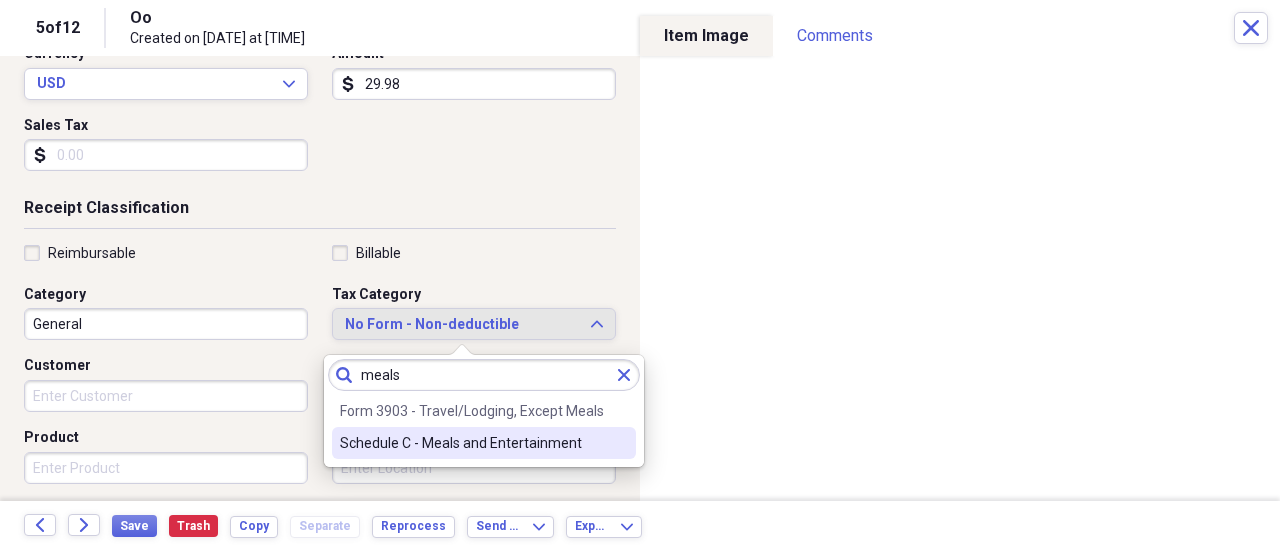 type on "meals" 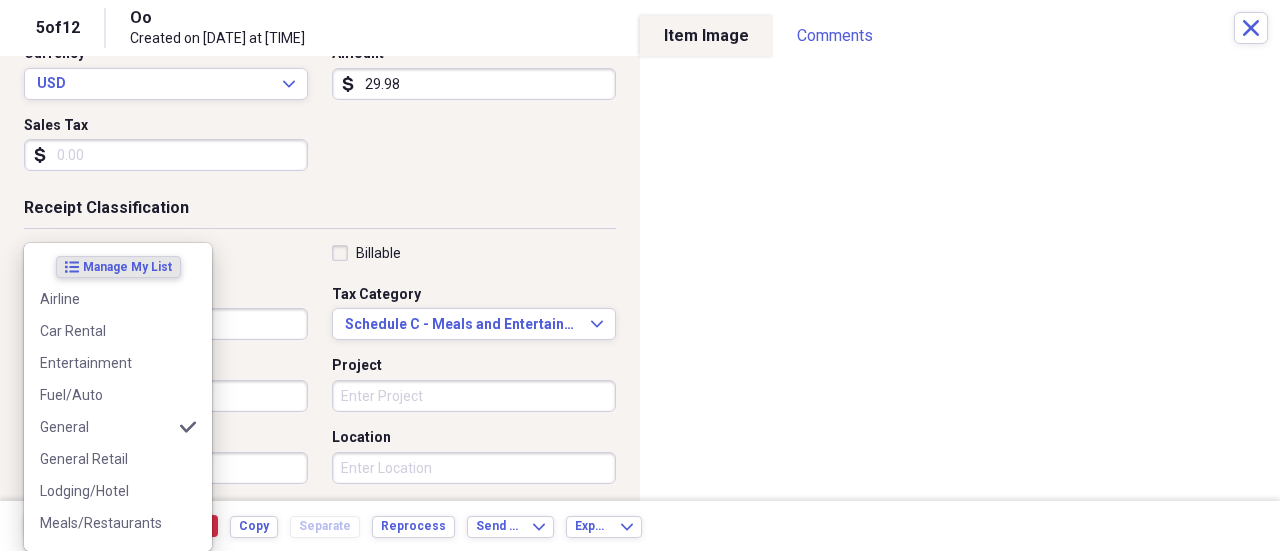 drag, startPoint x: 104, startPoint y: 313, endPoint x: 105, endPoint y: 341, distance: 28.01785 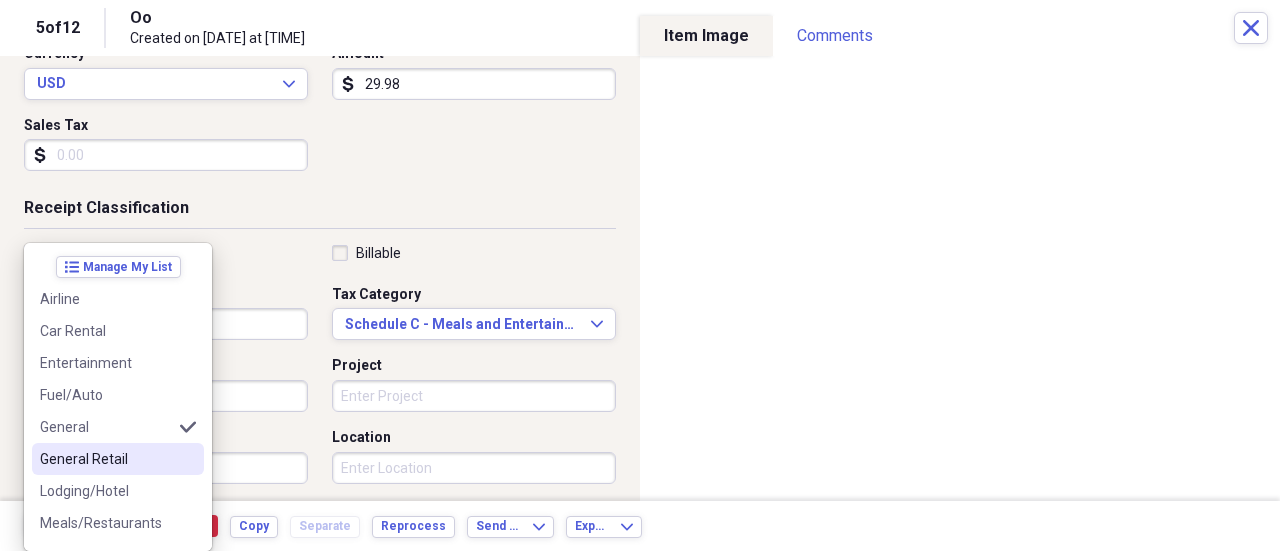click on "General Retail" at bounding box center [118, 459] 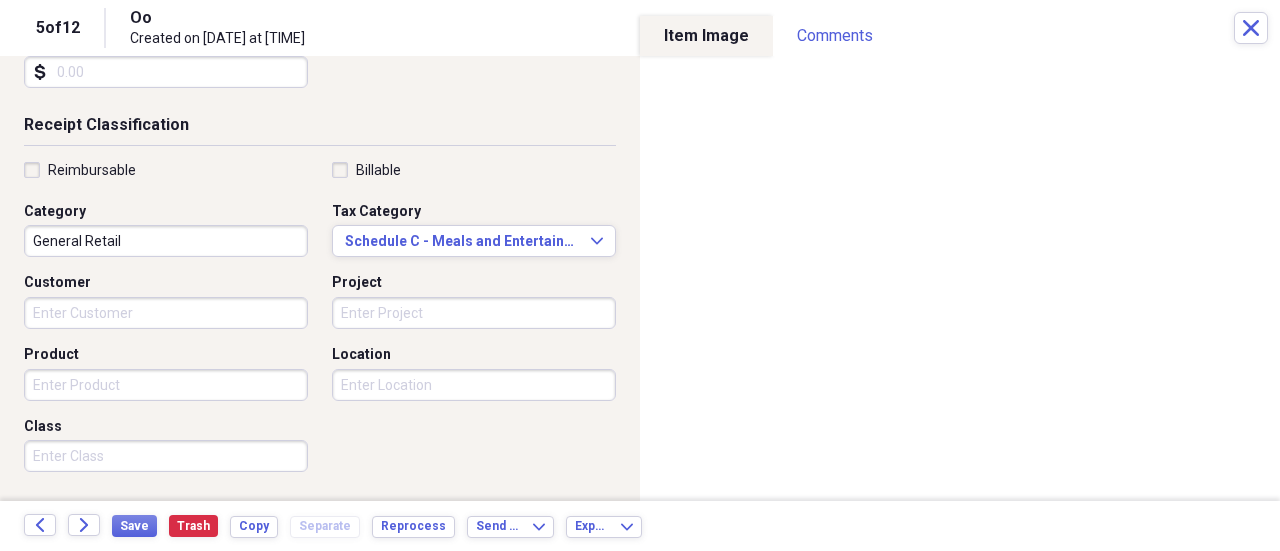scroll, scrollTop: 573, scrollLeft: 0, axis: vertical 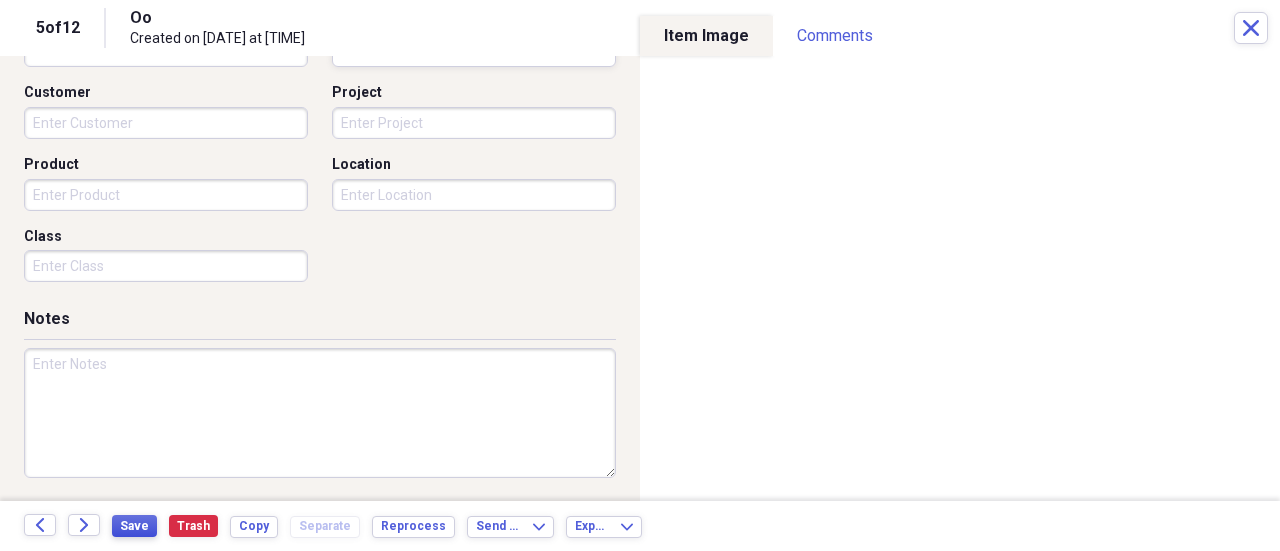 click on "Save" at bounding box center [134, 526] 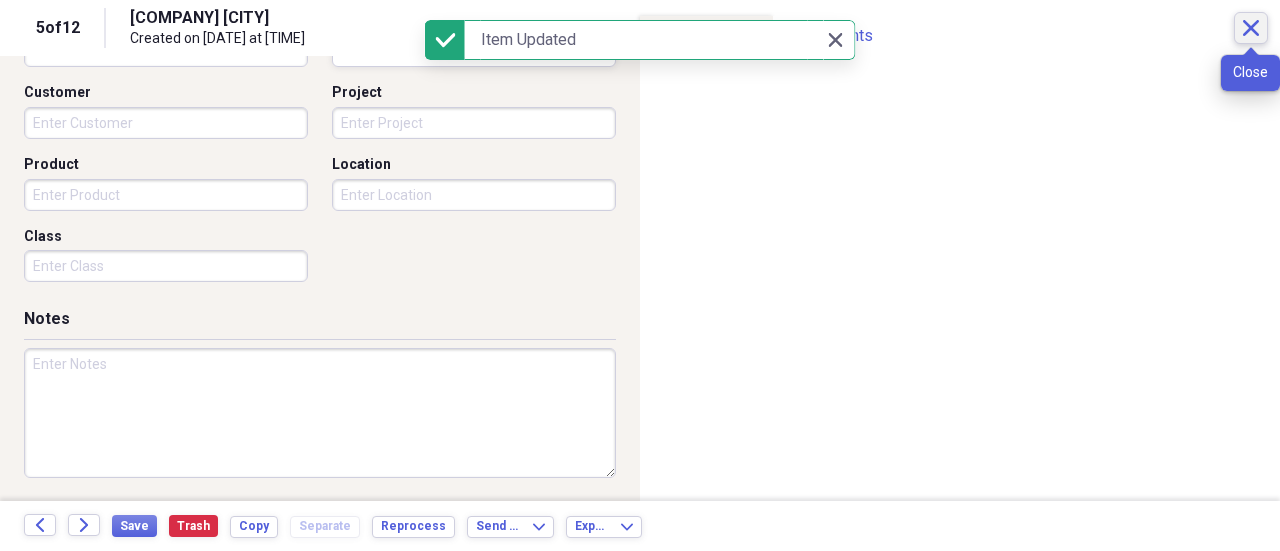 click on "Close" at bounding box center (1251, 28) 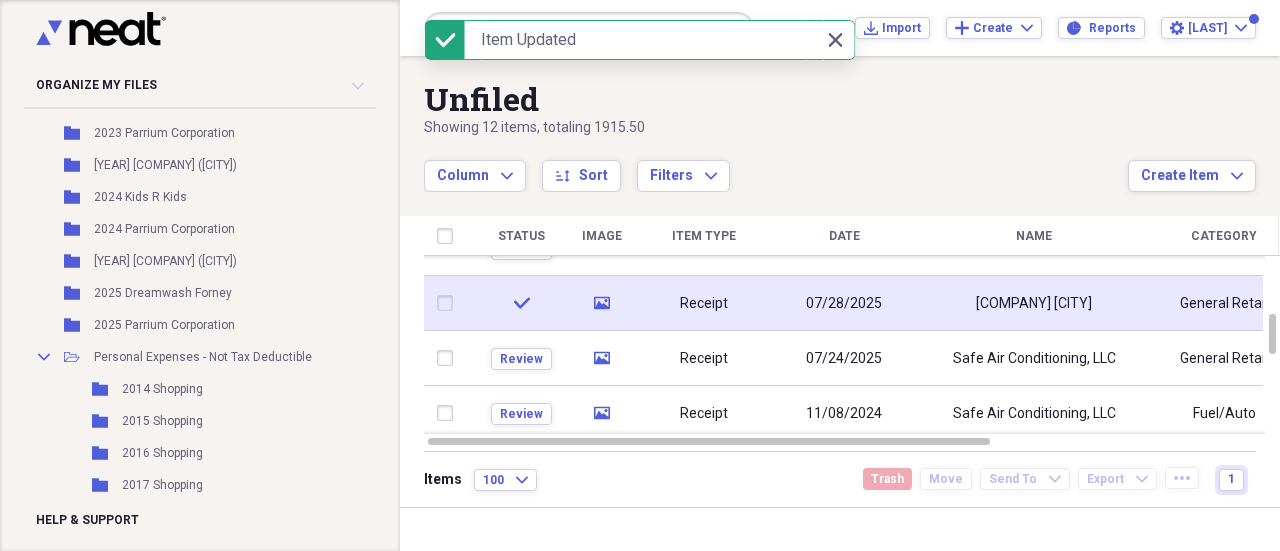 click at bounding box center [449, 303] 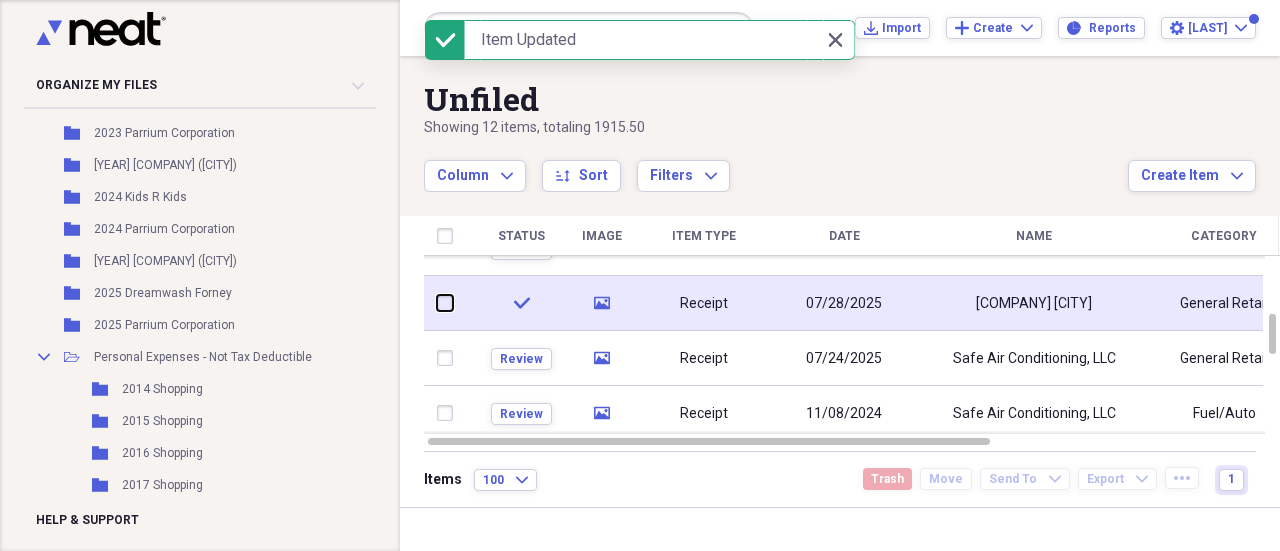 click at bounding box center (437, 303) 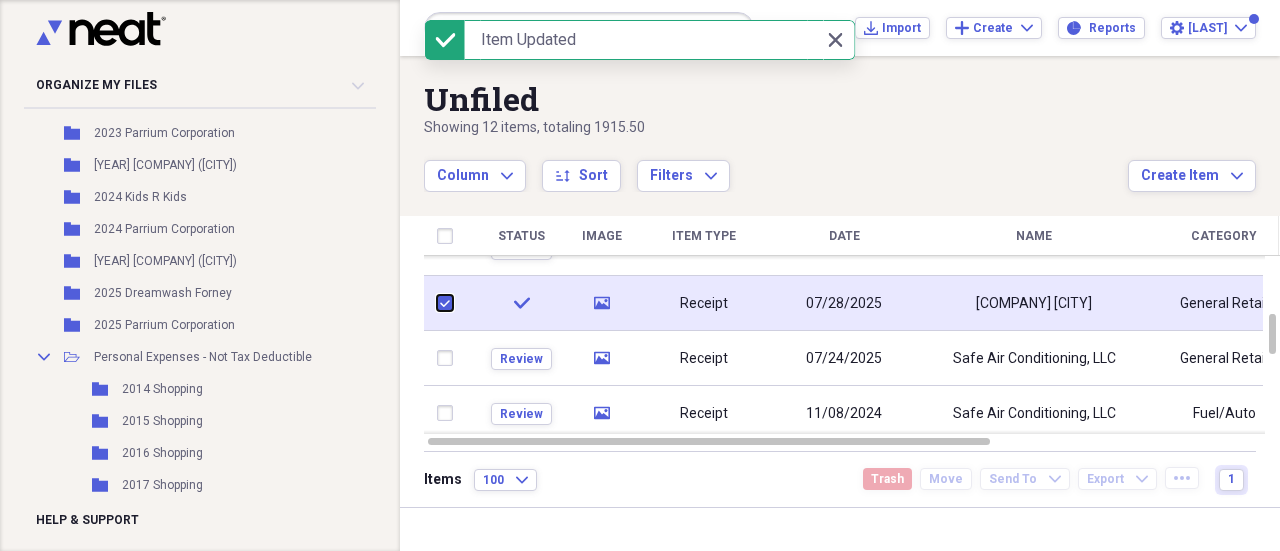 checkbox on "true" 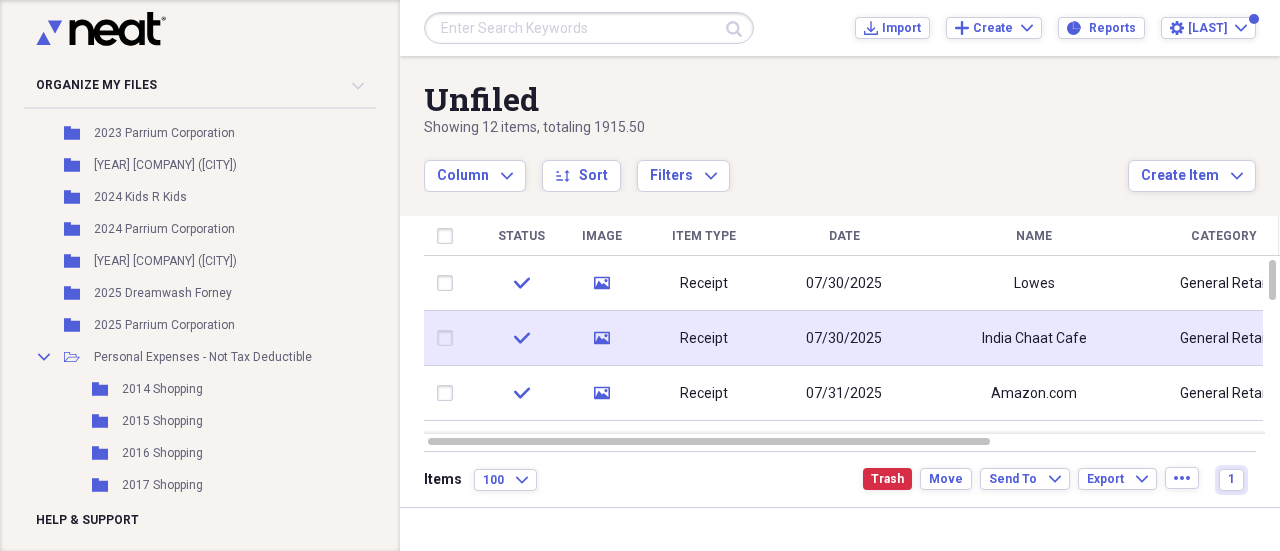 click at bounding box center [449, 338] 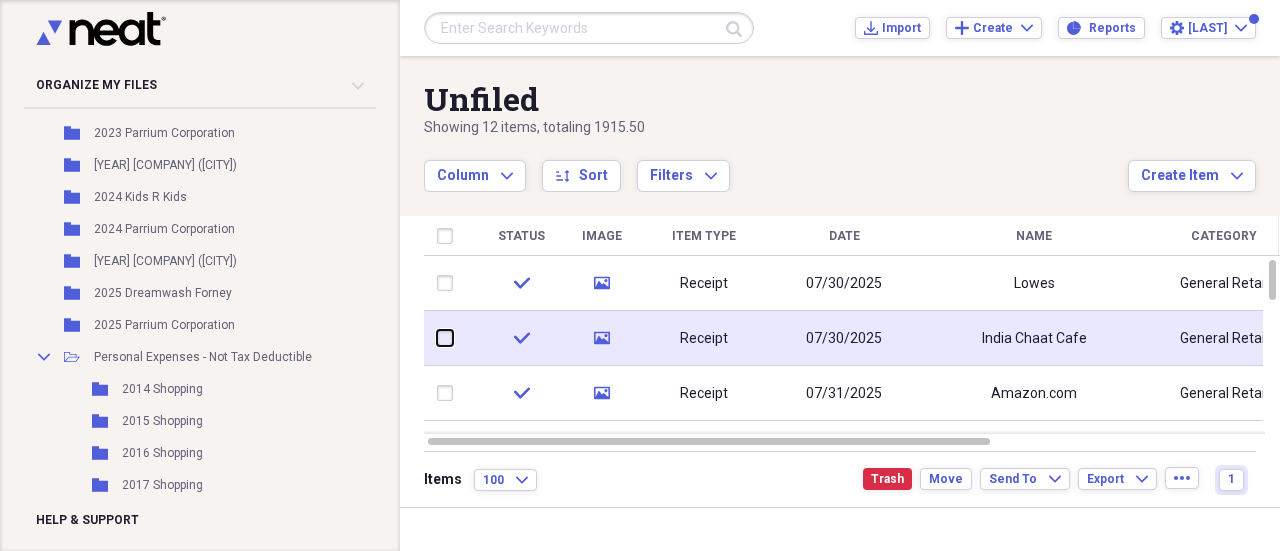 click at bounding box center [437, 338] 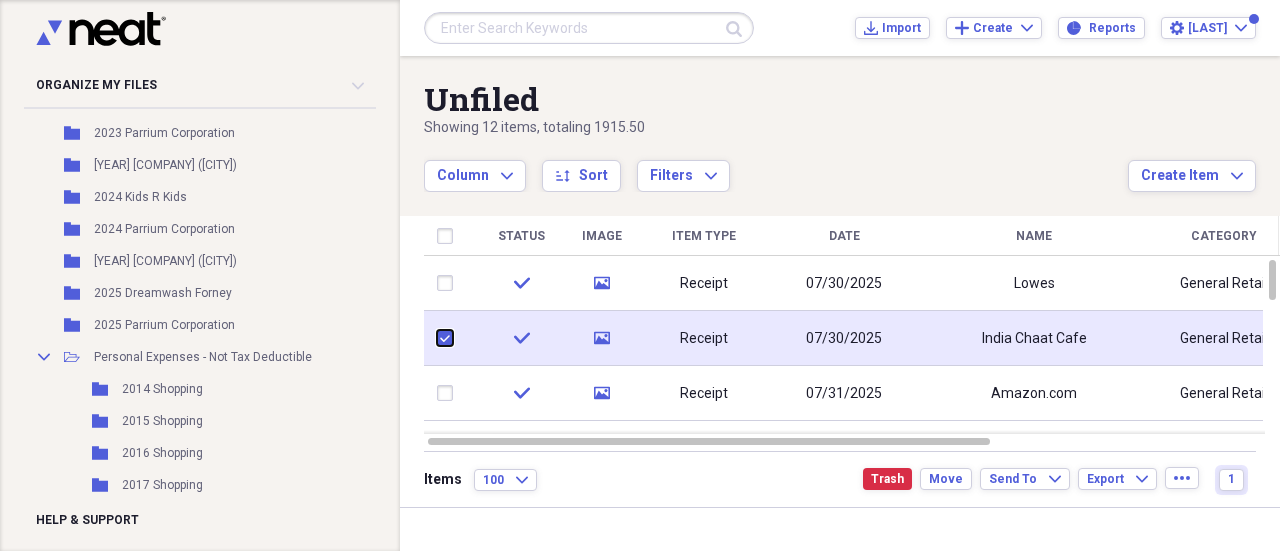 checkbox on "true" 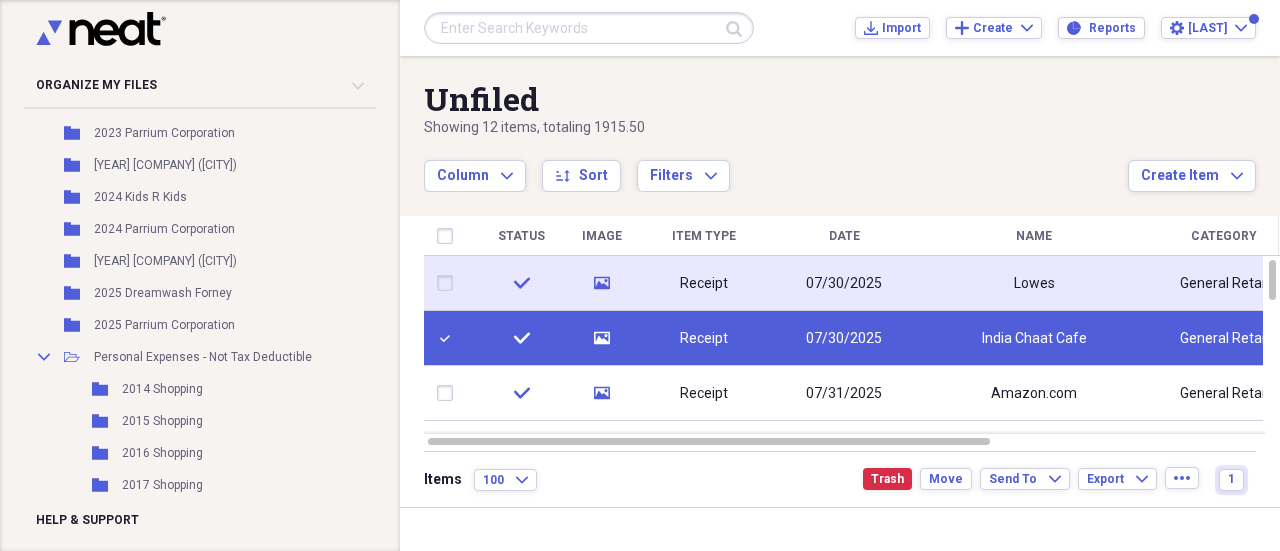 click at bounding box center [449, 283] 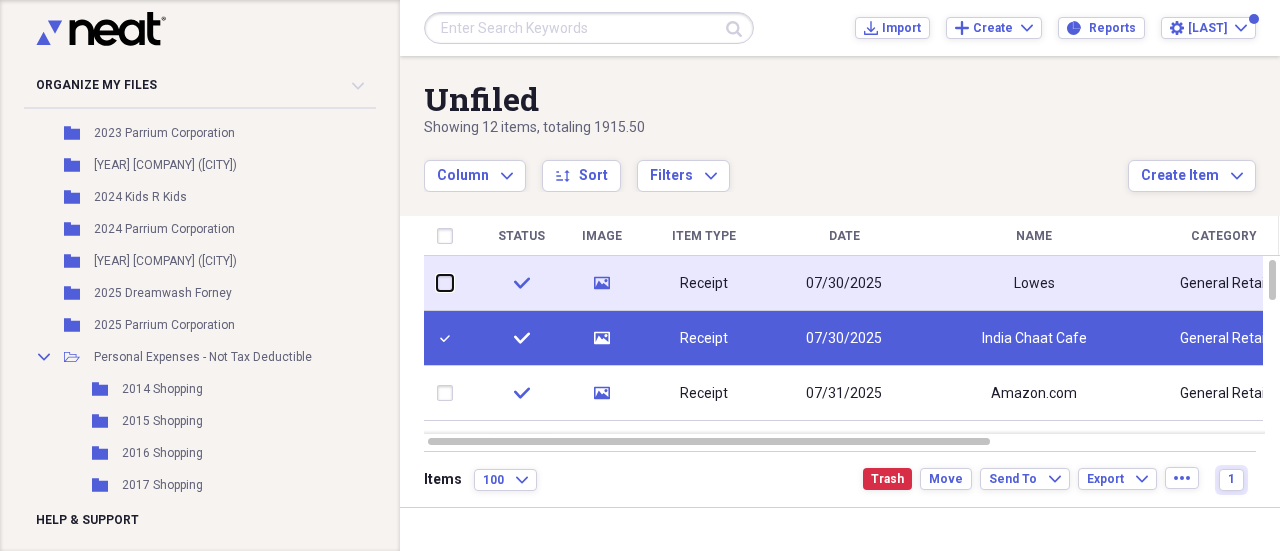 click at bounding box center [437, 283] 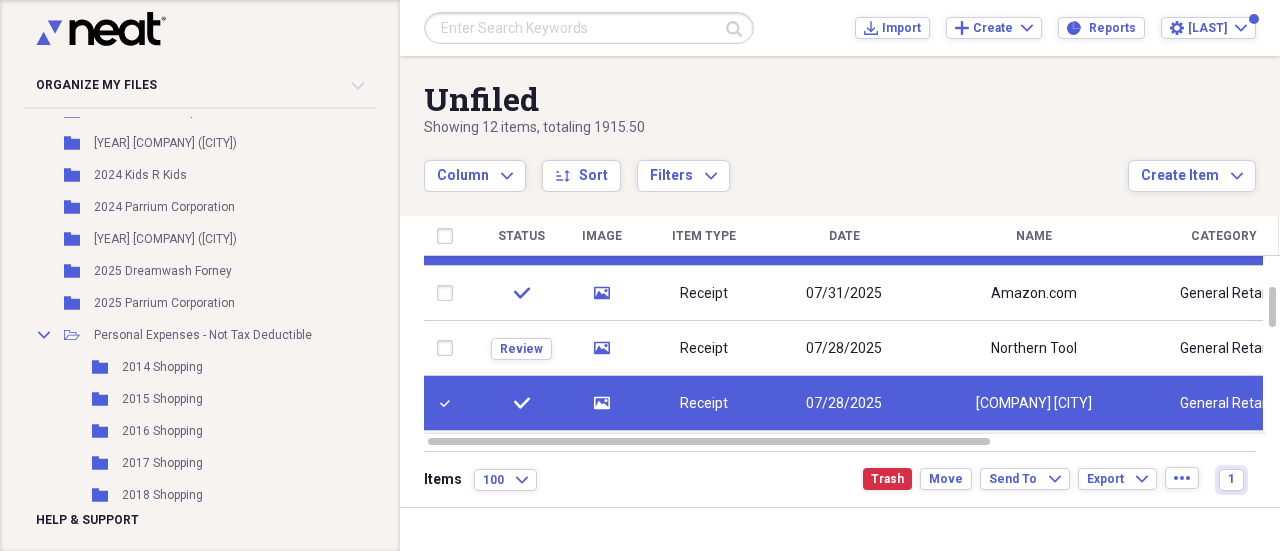 scroll, scrollTop: 778, scrollLeft: 0, axis: vertical 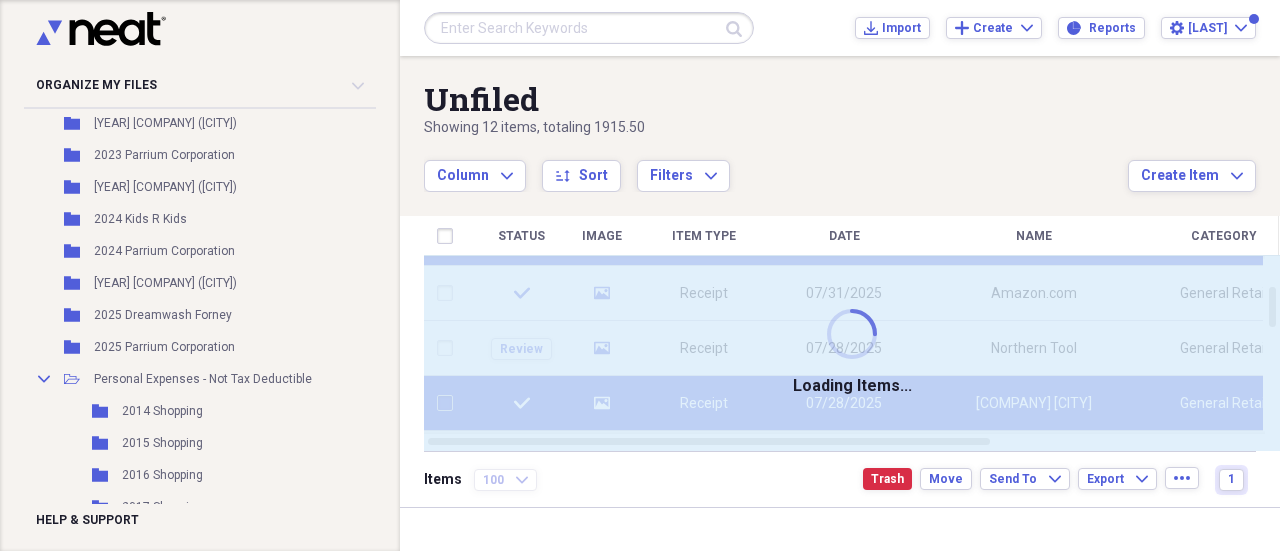 checkbox on "false" 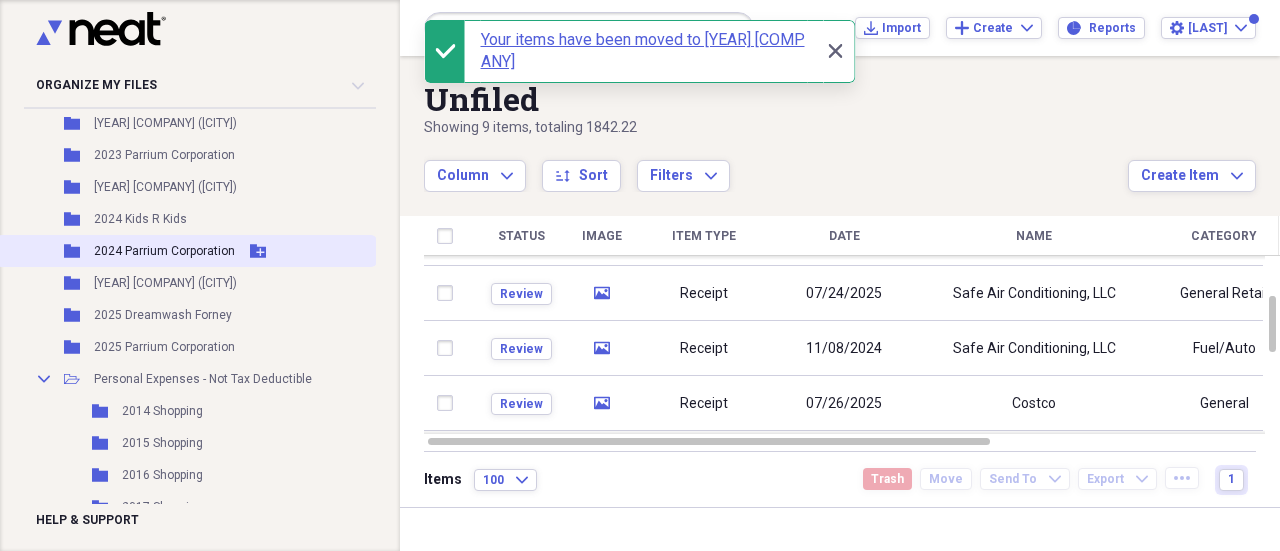 click on "2024 Parrium Corporation" at bounding box center (164, 251) 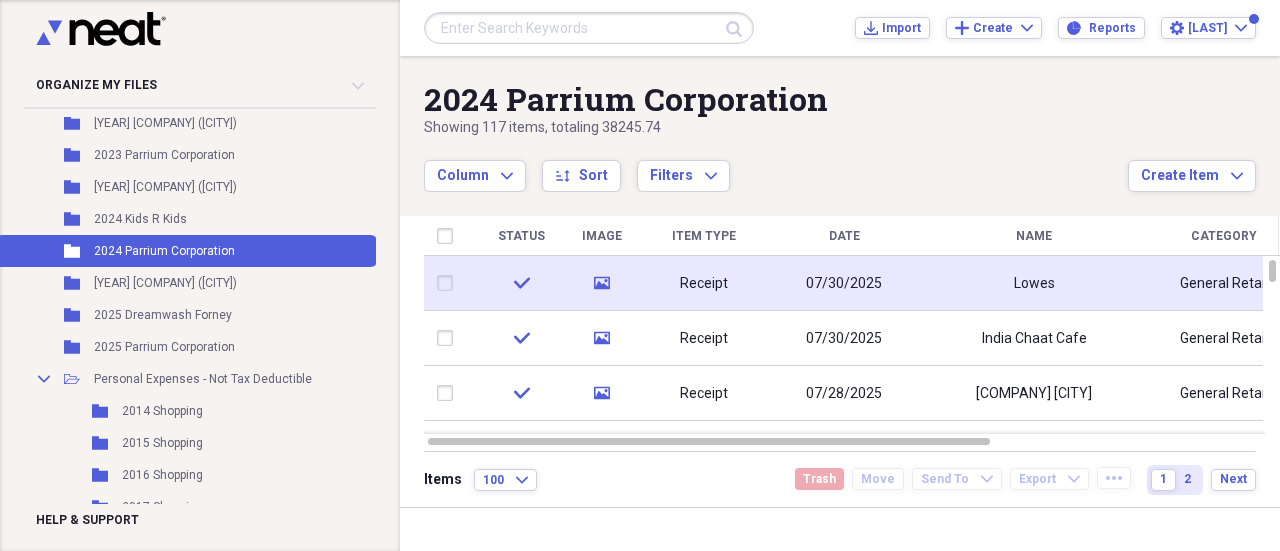 click at bounding box center [449, 283] 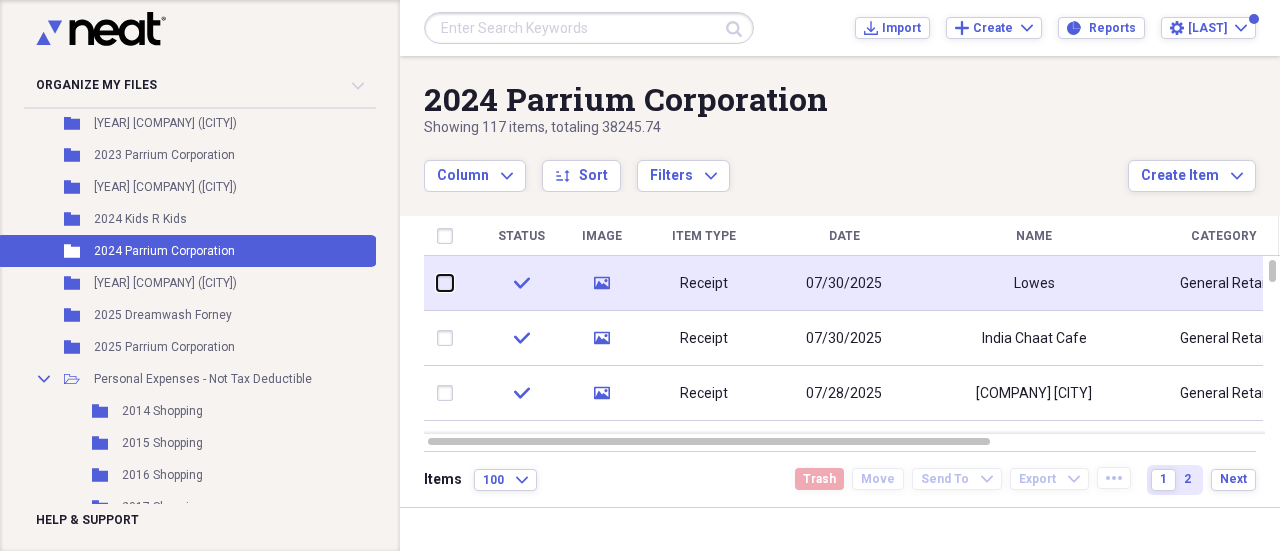 click at bounding box center [437, 283] 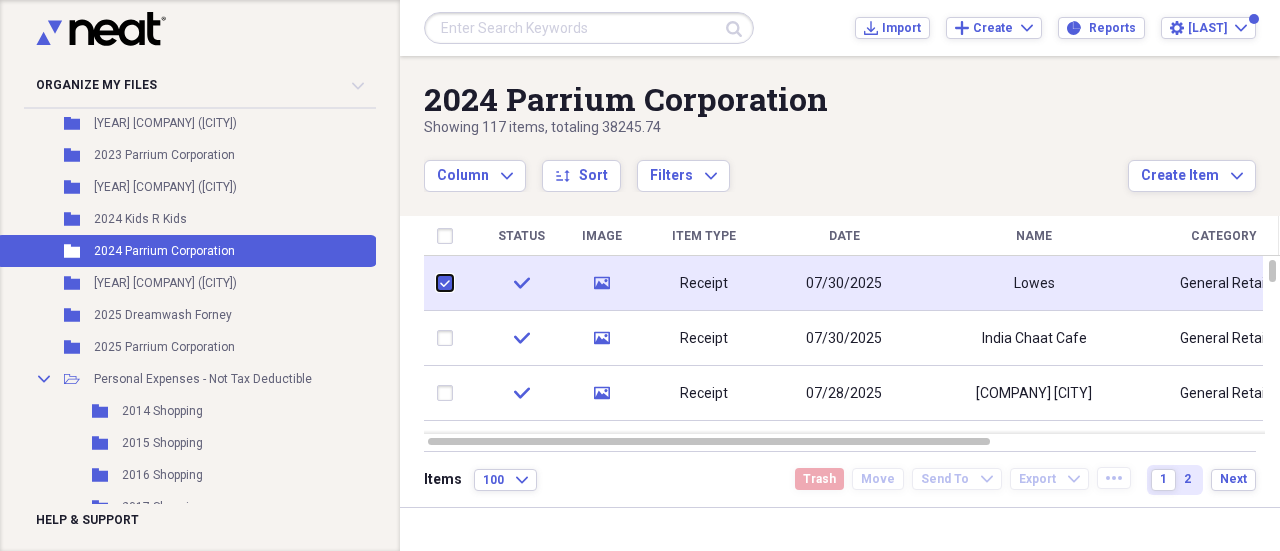 checkbox on "true" 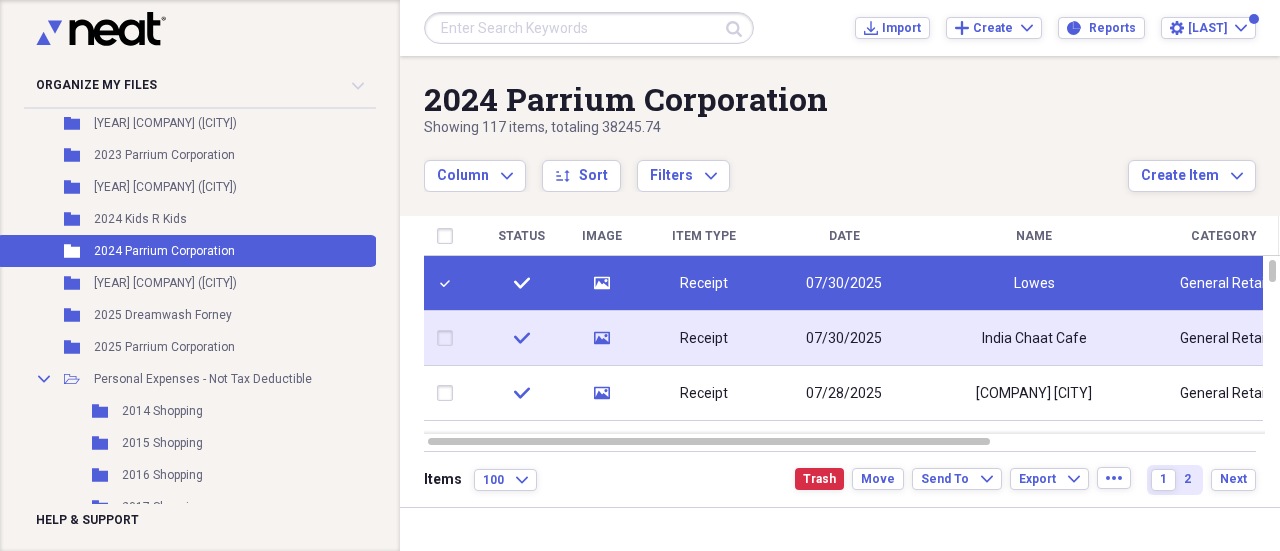 click at bounding box center (449, 338) 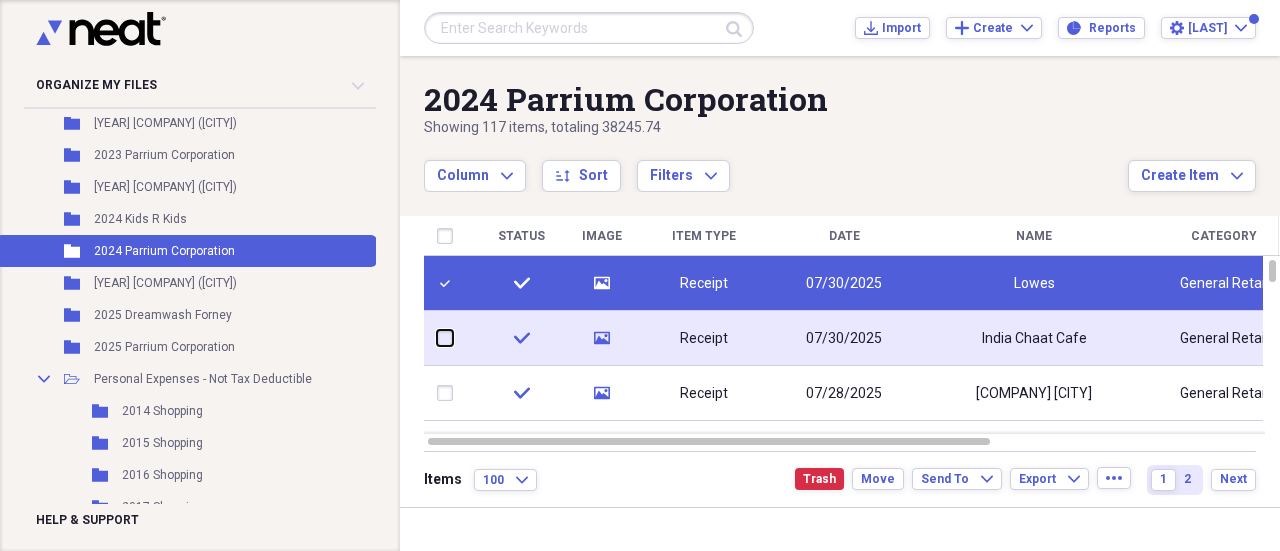 click at bounding box center (437, 338) 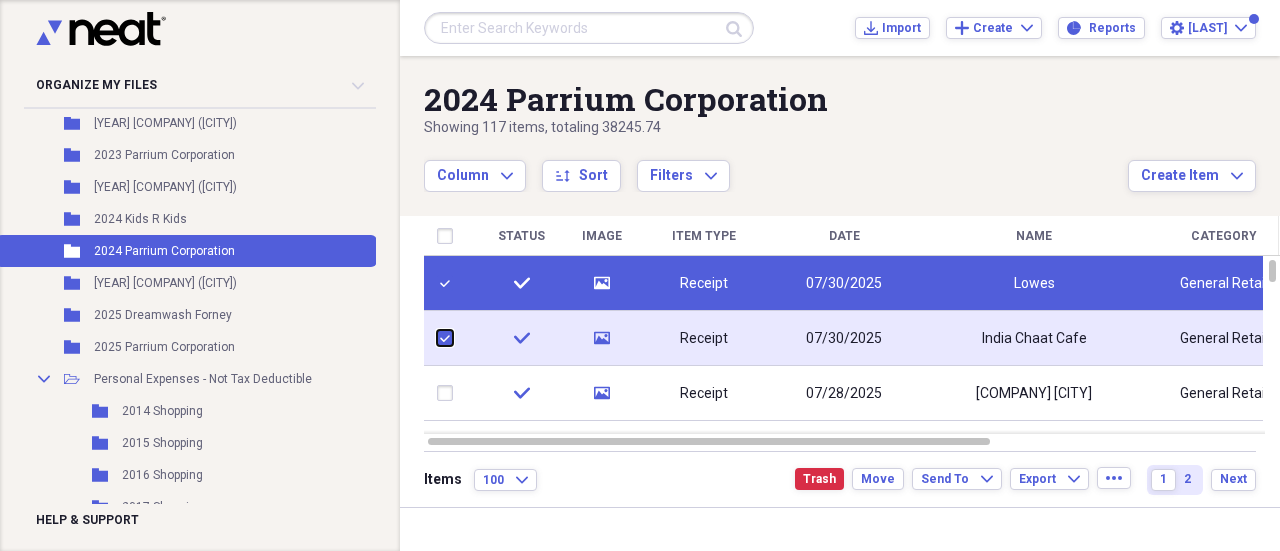 checkbox on "true" 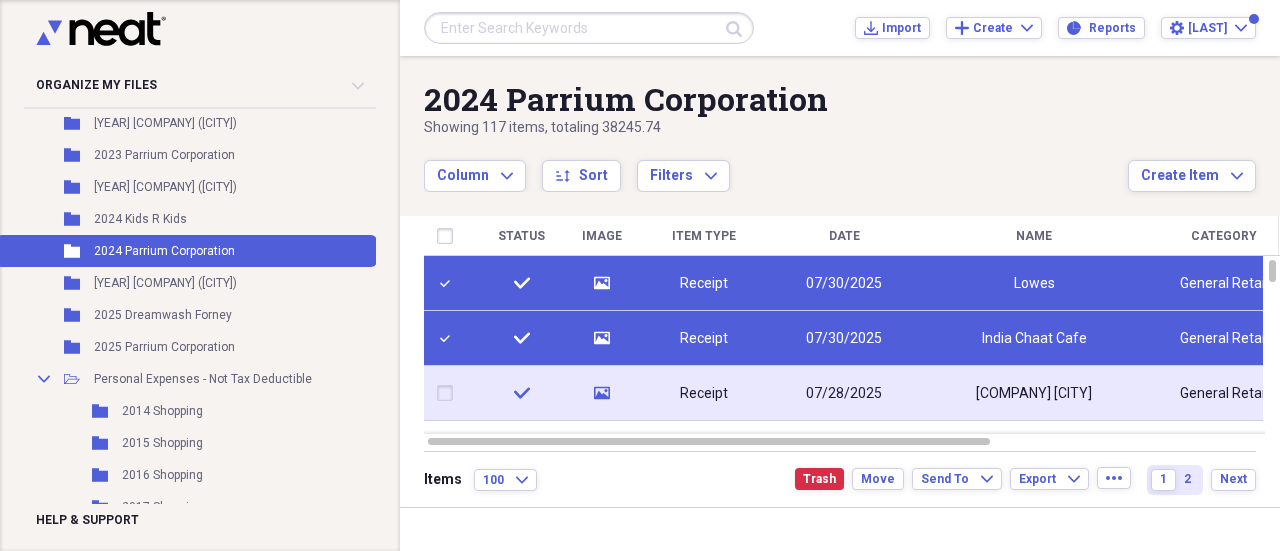 click at bounding box center [449, 393] 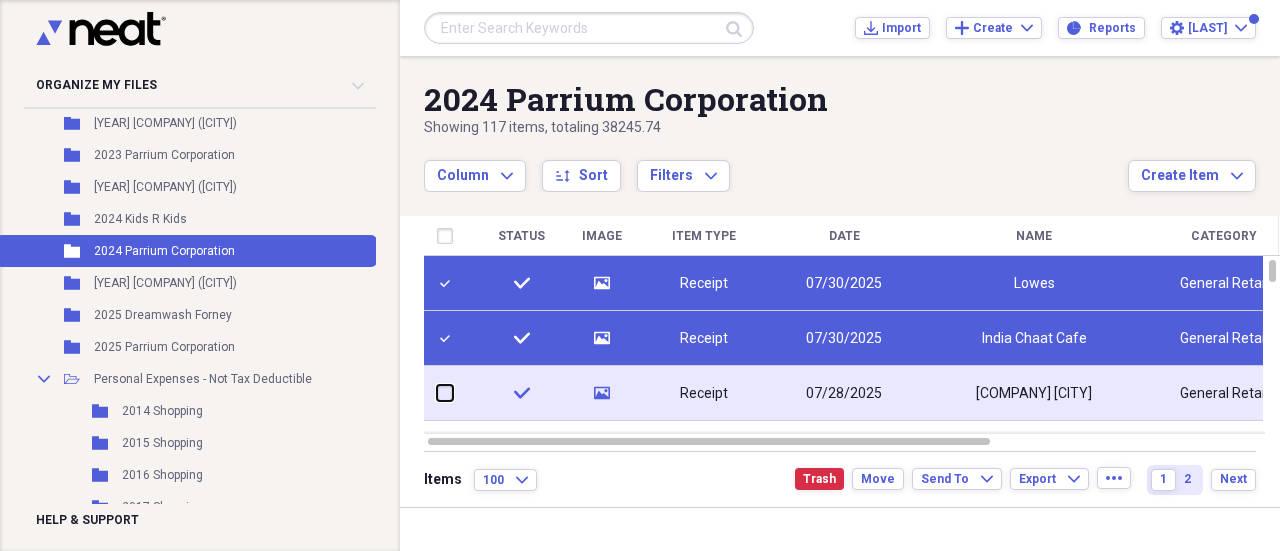 click at bounding box center [437, 393] 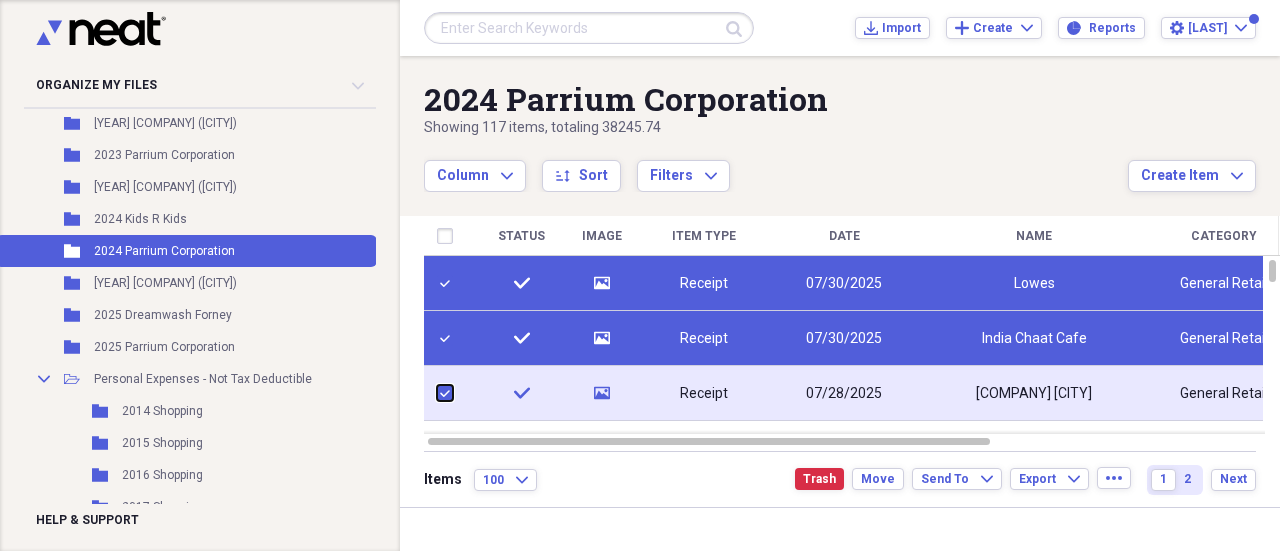 checkbox on "true" 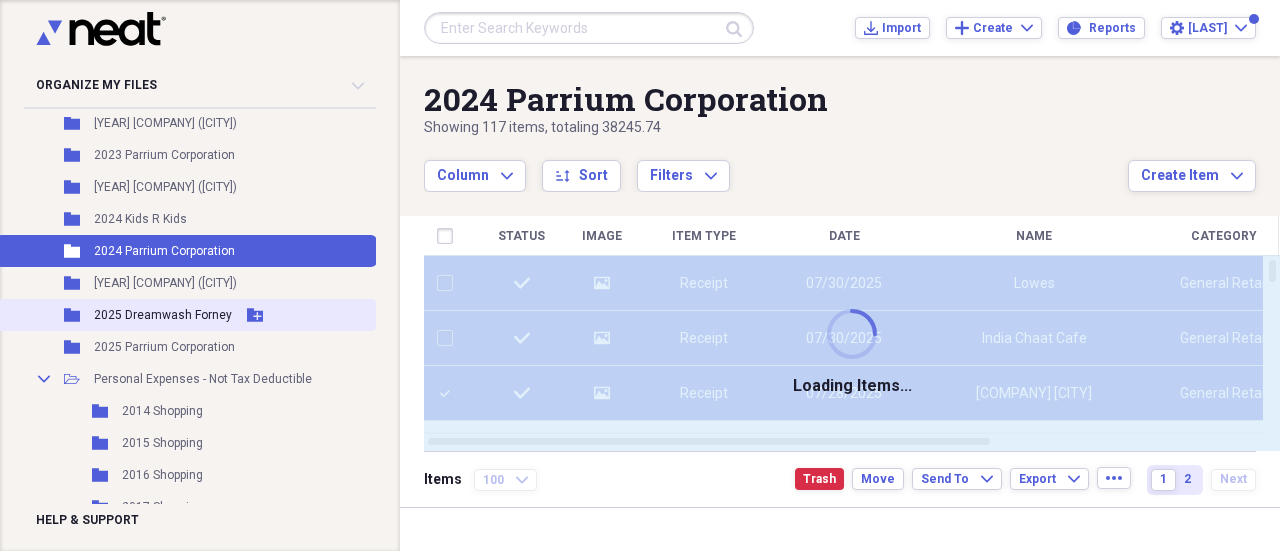checkbox on "false" 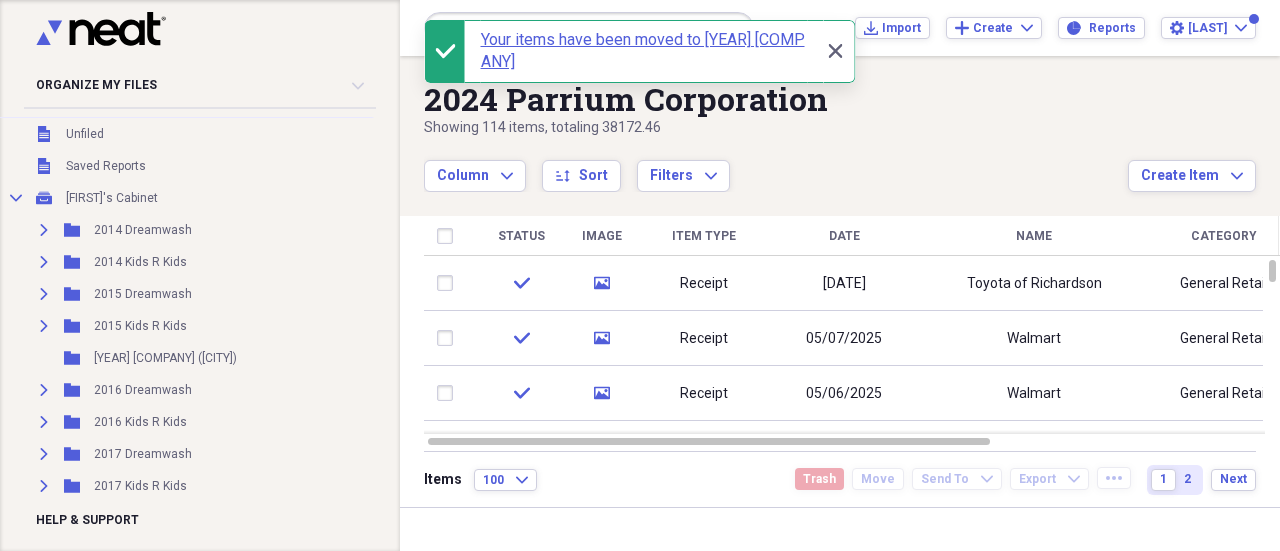 scroll, scrollTop: 0, scrollLeft: 0, axis: both 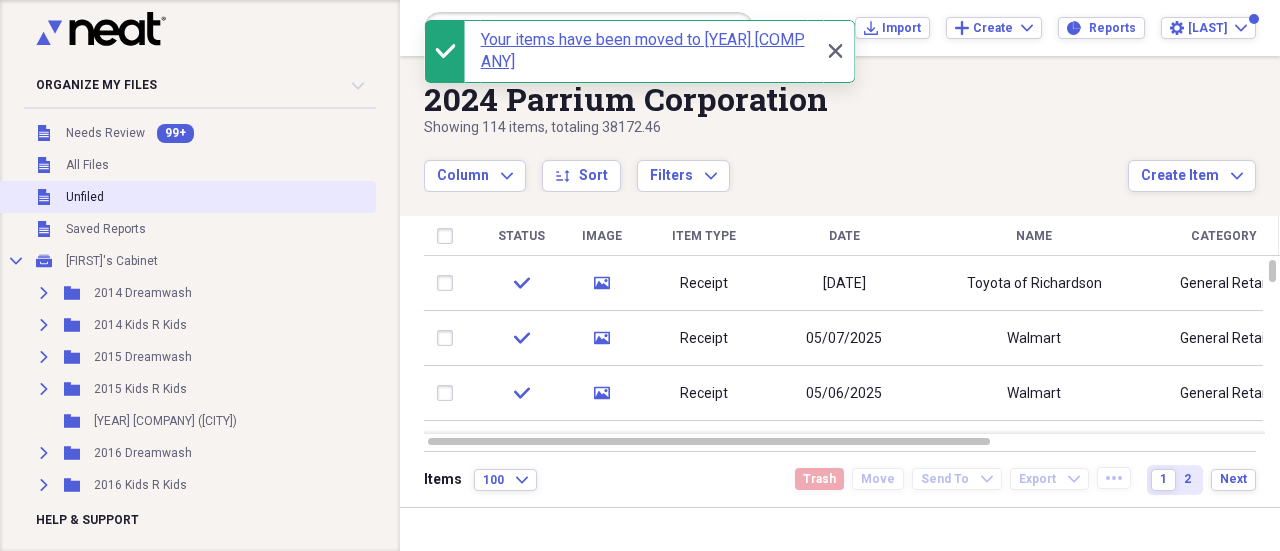 click on "Unfiled Unfiled" at bounding box center (186, 197) 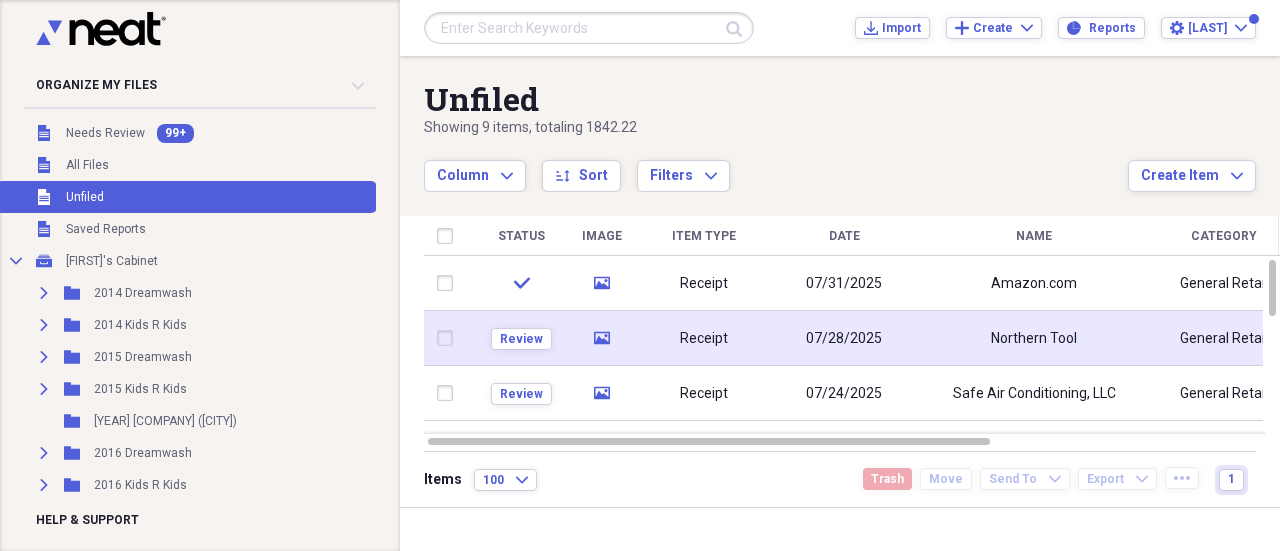 click on "07/28/2025" at bounding box center [844, 339] 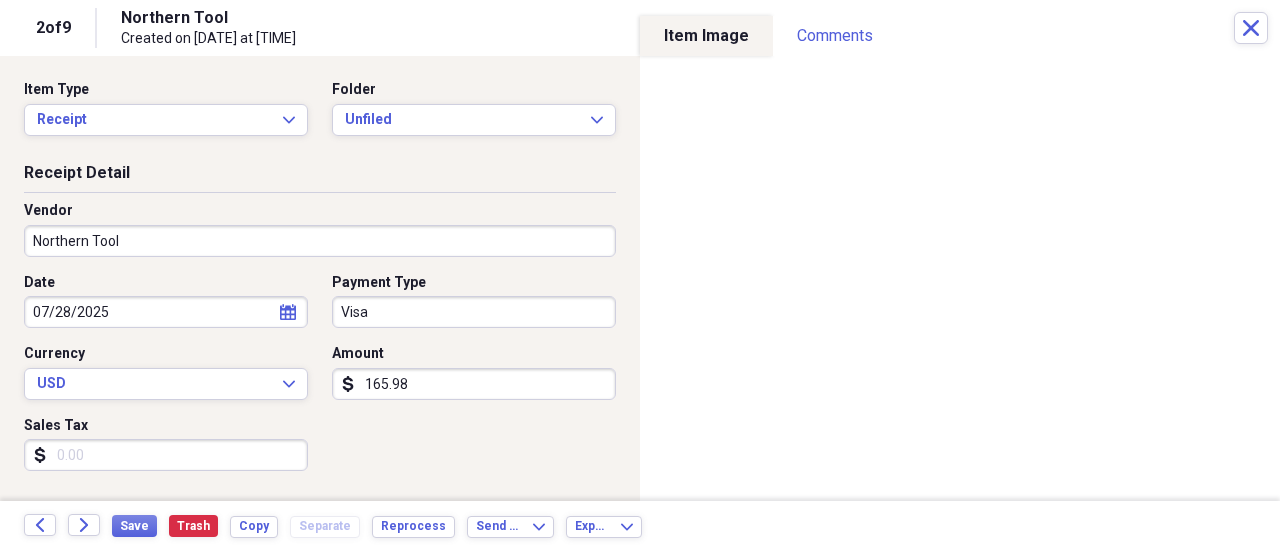 click on "Organize My Files 99+ Collapse Unfiled Needs Review 99+ Unfiled All Files Unfiled Unfiled Unfiled Saved Reports Collapse My Cabinet [FIRST]'s Cabinet Add Folder Expand Folder [YEAR] [COMPANY] Add Folder Expand Folder [YEAR] [COMPANY] Add Folder Expand Folder [YEAR] [COMPANY] Add Folder Expand Folder [YEAR] [COMPANY] Add Folder Folder [YEAR] [COMPANY] [CITY] Add Folder Expand Folder [YEAR] [COMPANY] Add Folder Expand Folder [YEAR] [COMPANY] Add Folder Expand Folder [YEAR] [COMPANY] Add Folder Expand Folder [YEAR] [COMPANY] Add Folder Expand Folder [YEAR] [COMPANY] Add Folder Expand Folder [YEAR] [COMPANY] Add Folder Expand Folder [YEAR] [COMPANY] Add Folder Expand Folder [YEAR] [COMPANY] Add Folder Folder [YEAR] [COMPANY] ([CITY]) Add Folder Folder [YEAR] [COMPANY] Add Folder Folder" at bounding box center [640, 275] 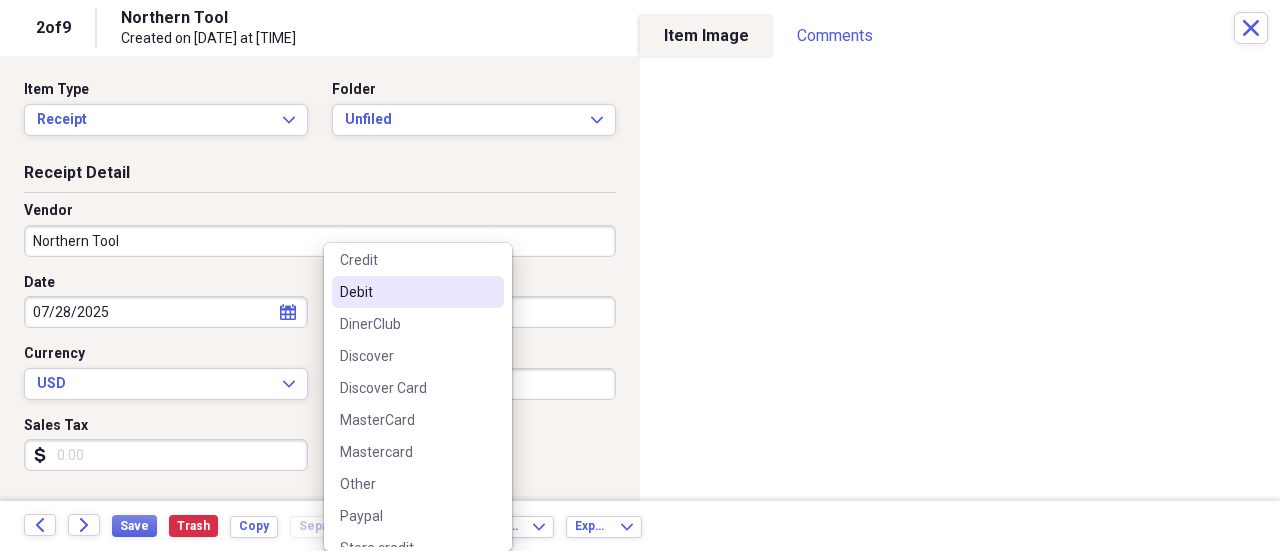 scroll, scrollTop: 284, scrollLeft: 0, axis: vertical 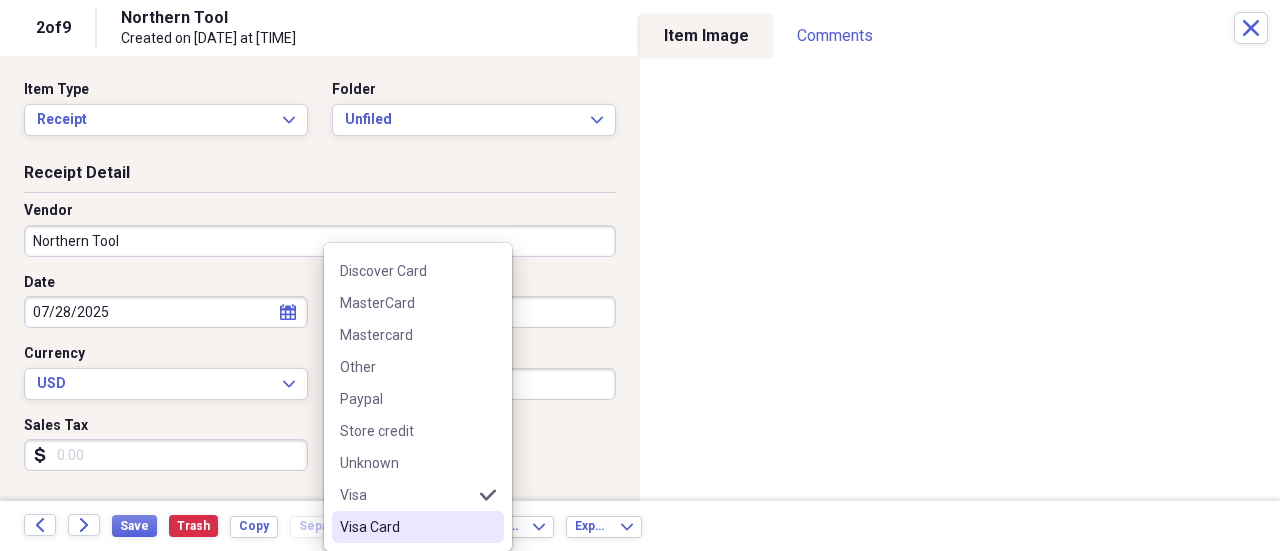 click on "Visa Card" at bounding box center (406, 527) 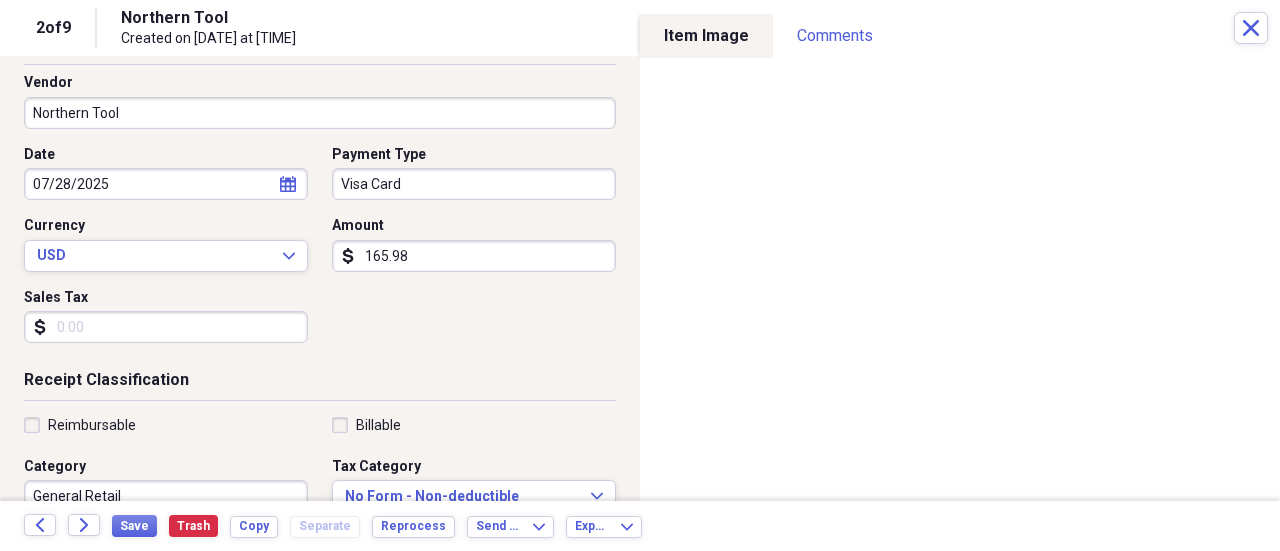 scroll, scrollTop: 200, scrollLeft: 0, axis: vertical 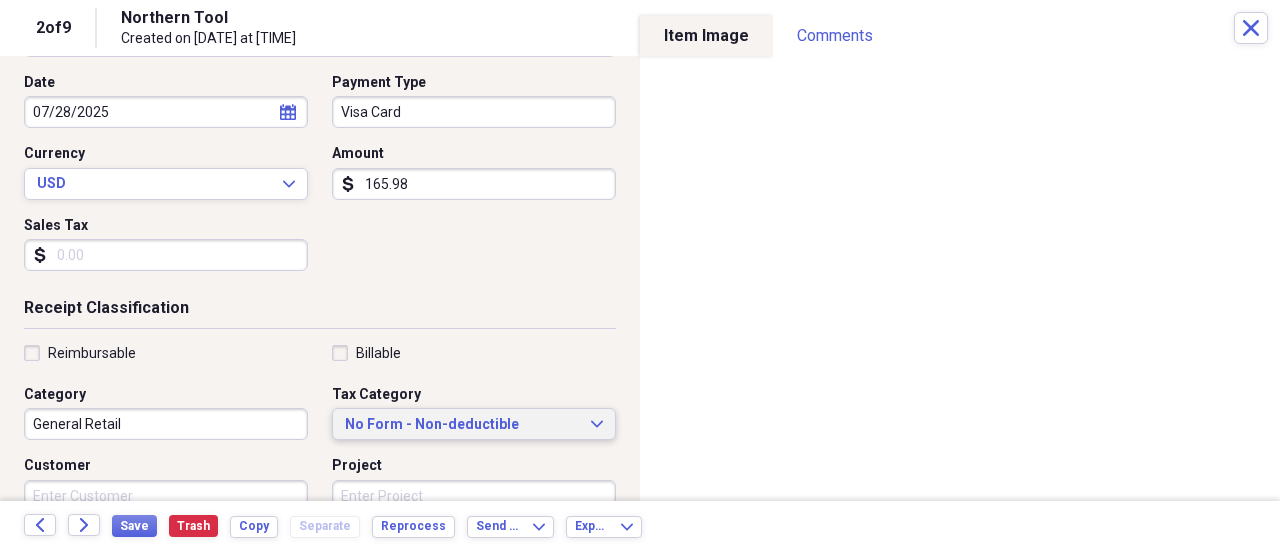 drag, startPoint x: 434, startPoint y: 419, endPoint x: 583, endPoint y: 418, distance: 149.00336 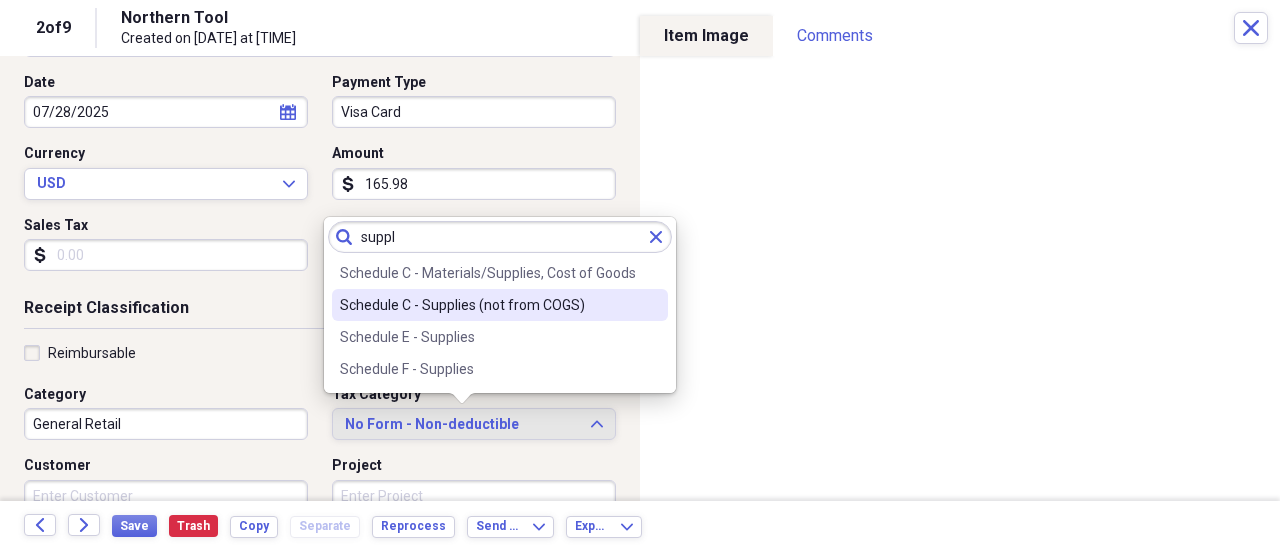 type on "suppl" 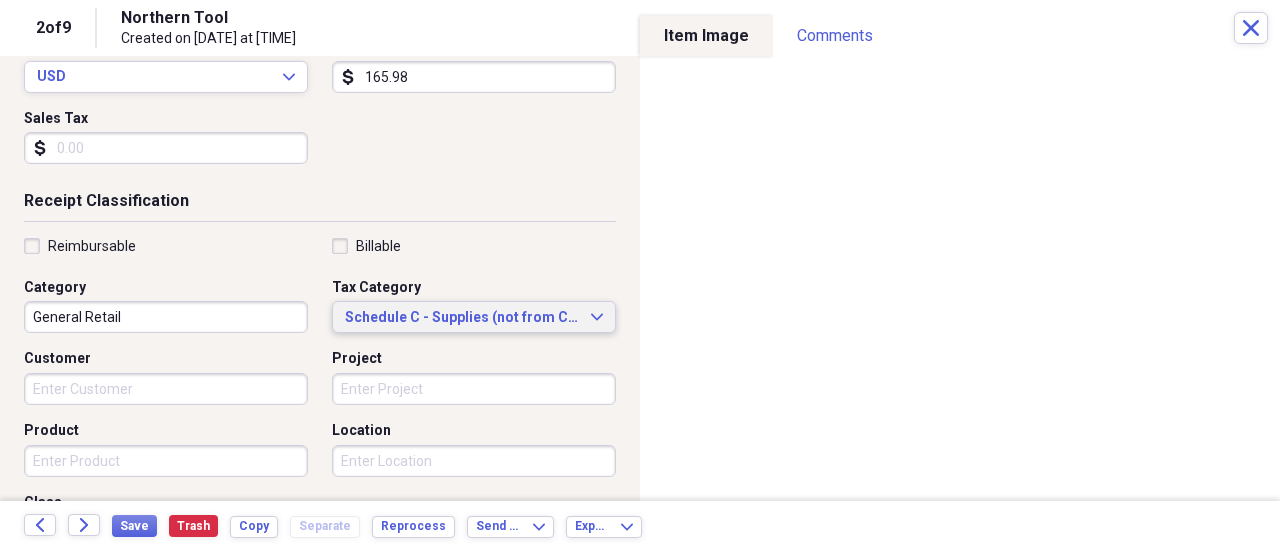 scroll, scrollTop: 500, scrollLeft: 0, axis: vertical 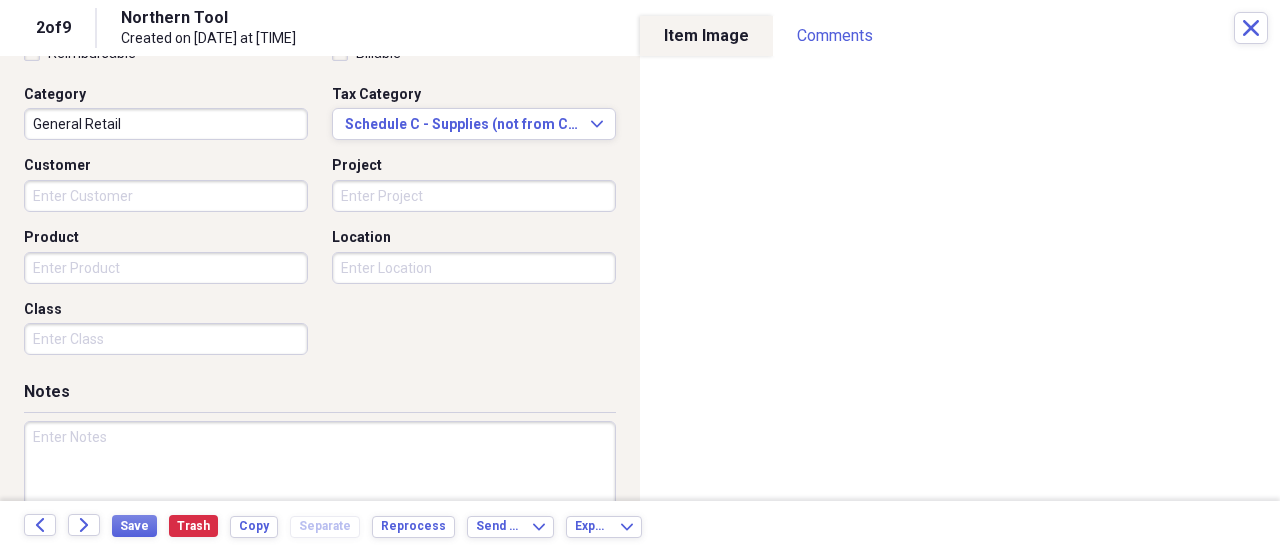 drag, startPoint x: 382, startPoint y: 449, endPoint x: 421, endPoint y: 447, distance: 39.051247 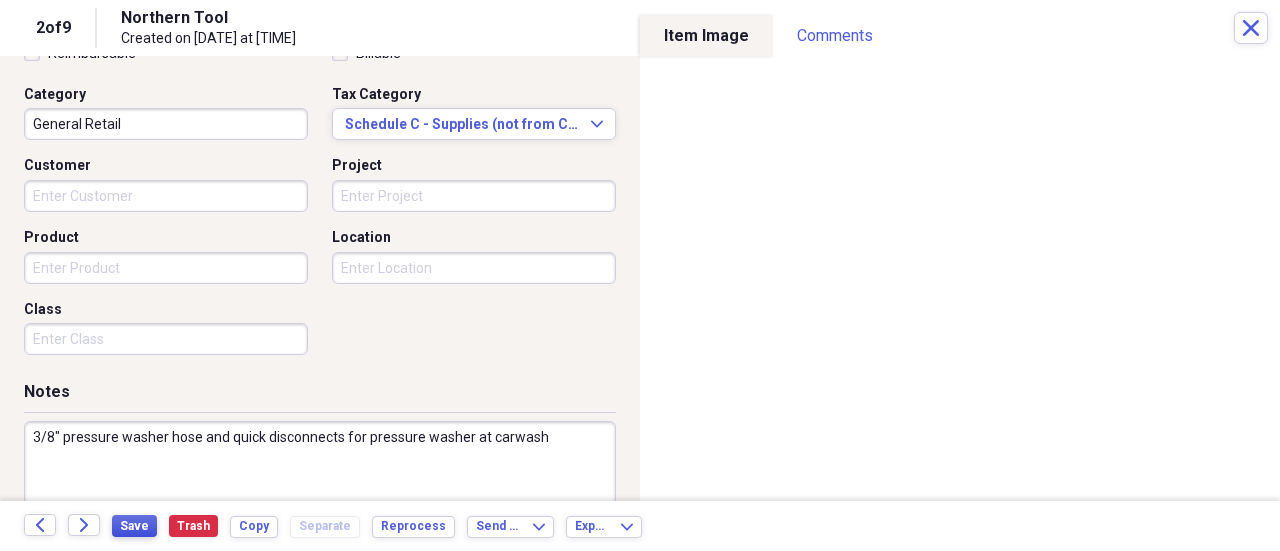 type on "3/8" pressure washer hose and quick disconnects for pressure washer at carwash" 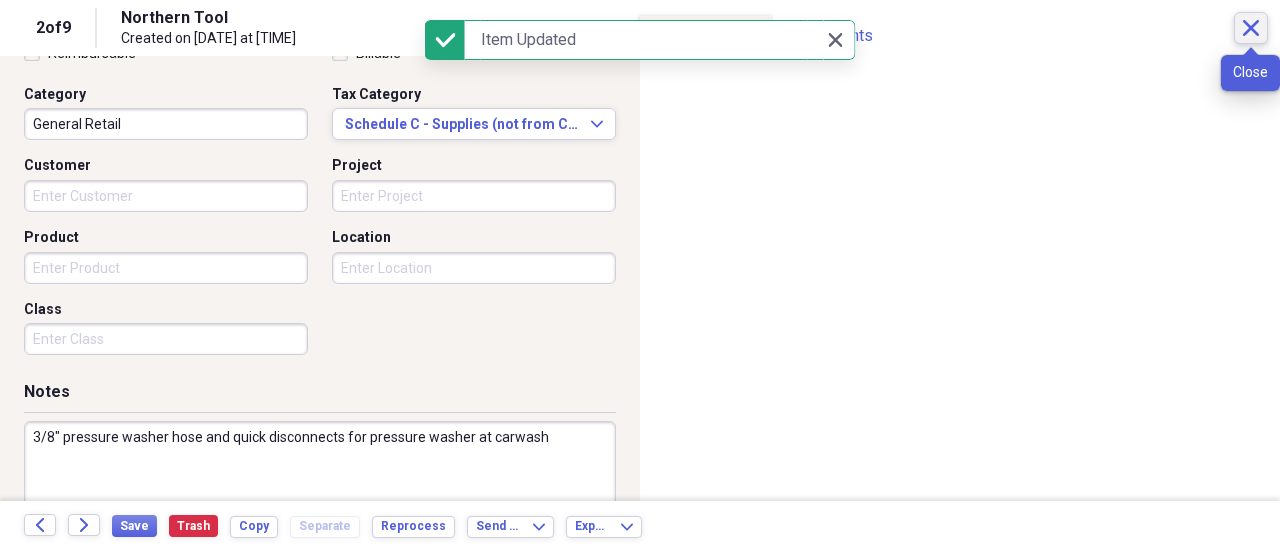 click 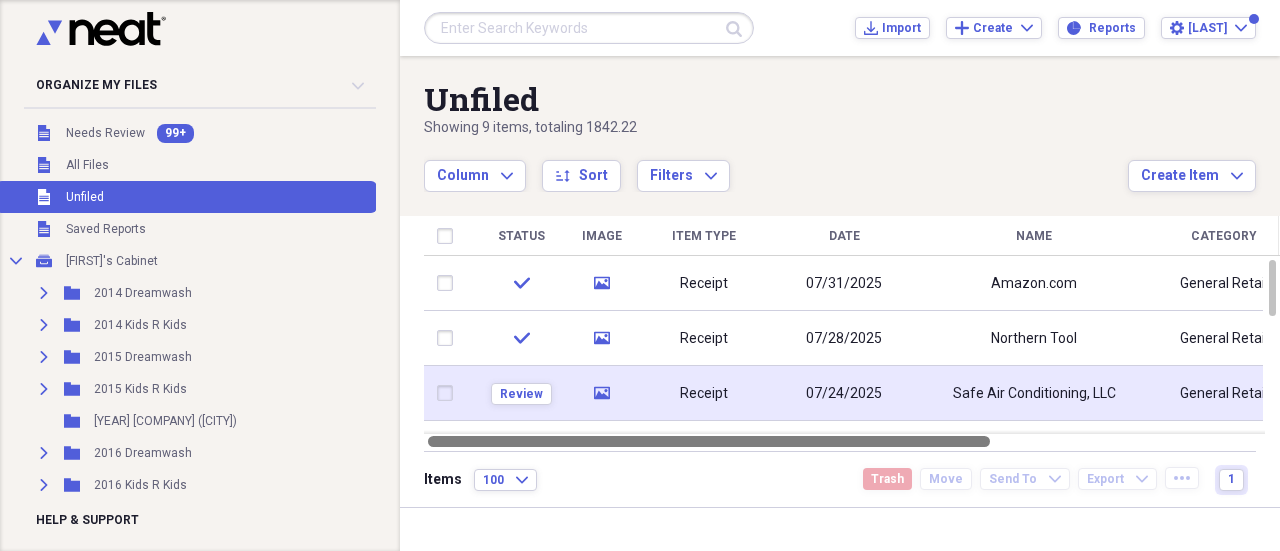 drag, startPoint x: 868, startPoint y: 434, endPoint x: 718, endPoint y: 413, distance: 151.46286 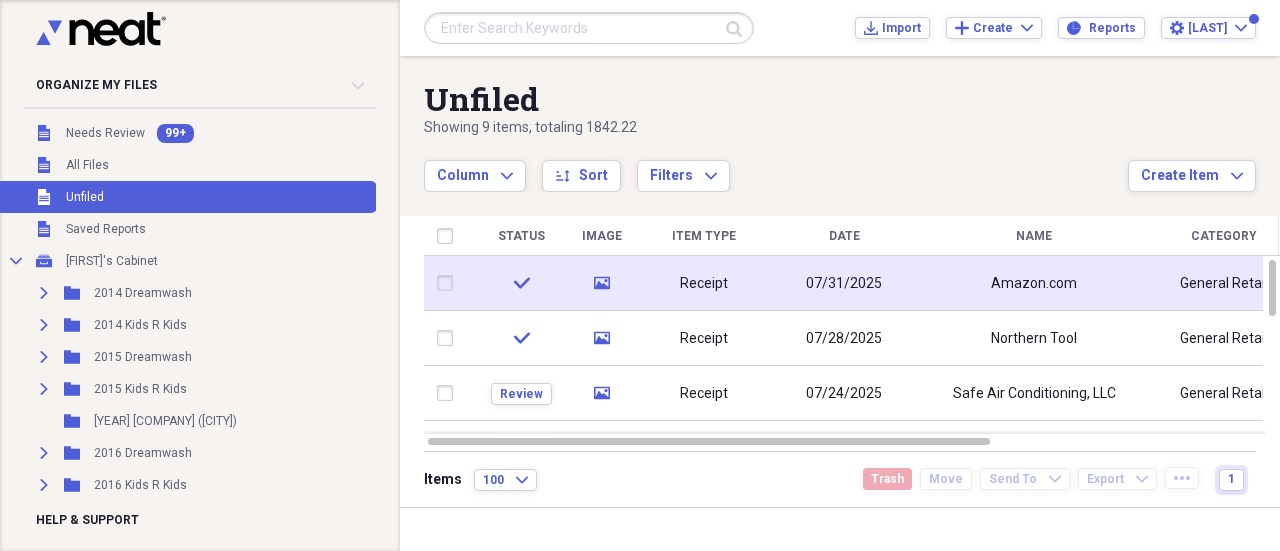 click at bounding box center (449, 283) 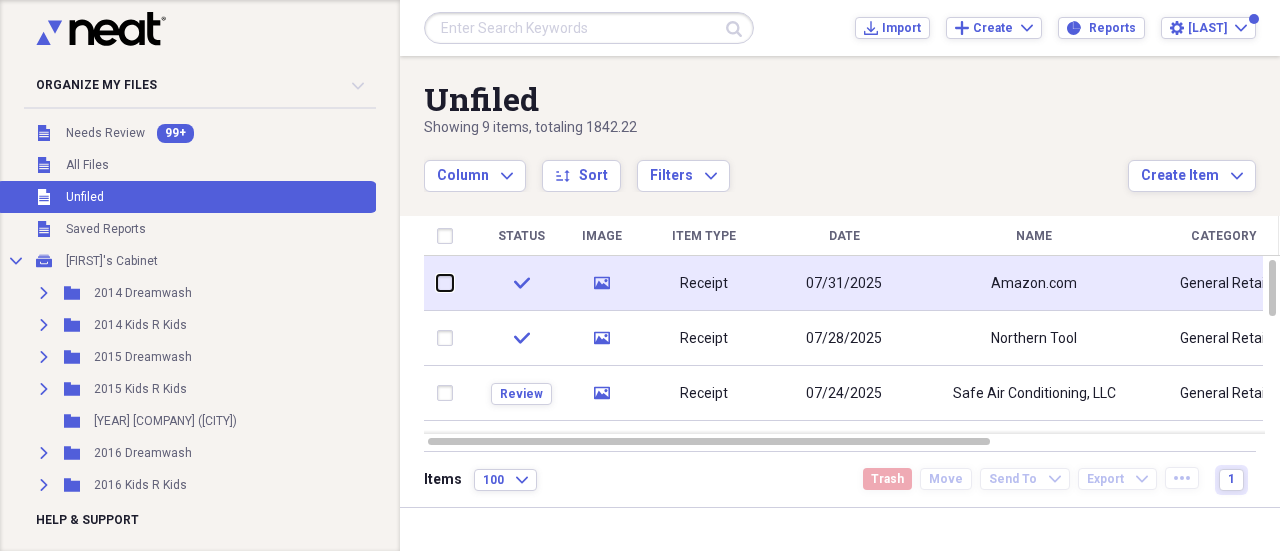 click at bounding box center [437, 283] 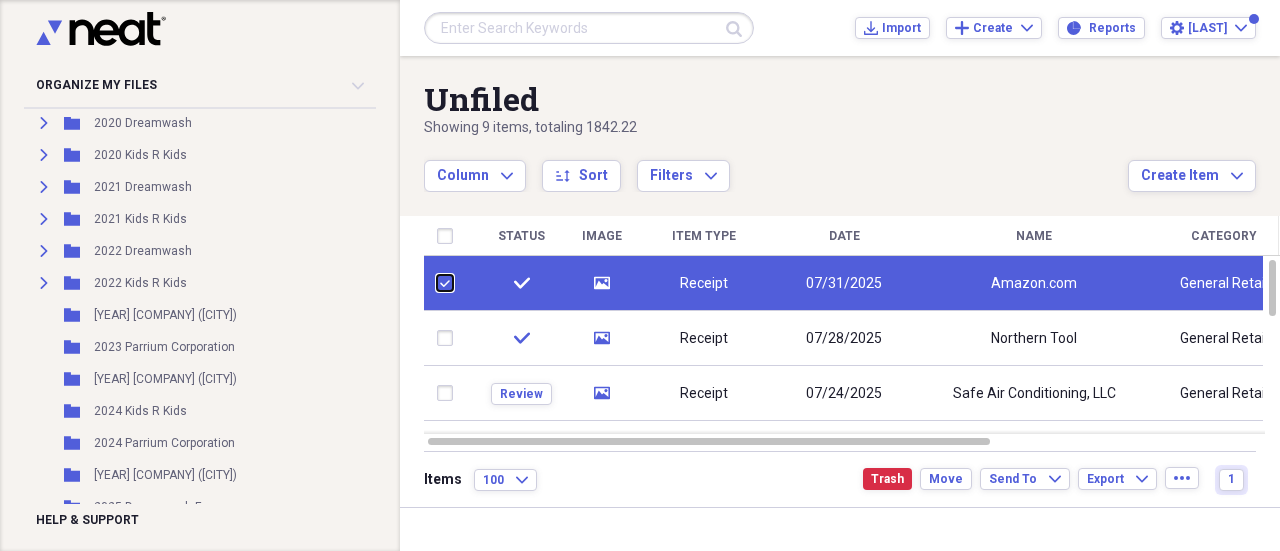 scroll, scrollTop: 800, scrollLeft: 0, axis: vertical 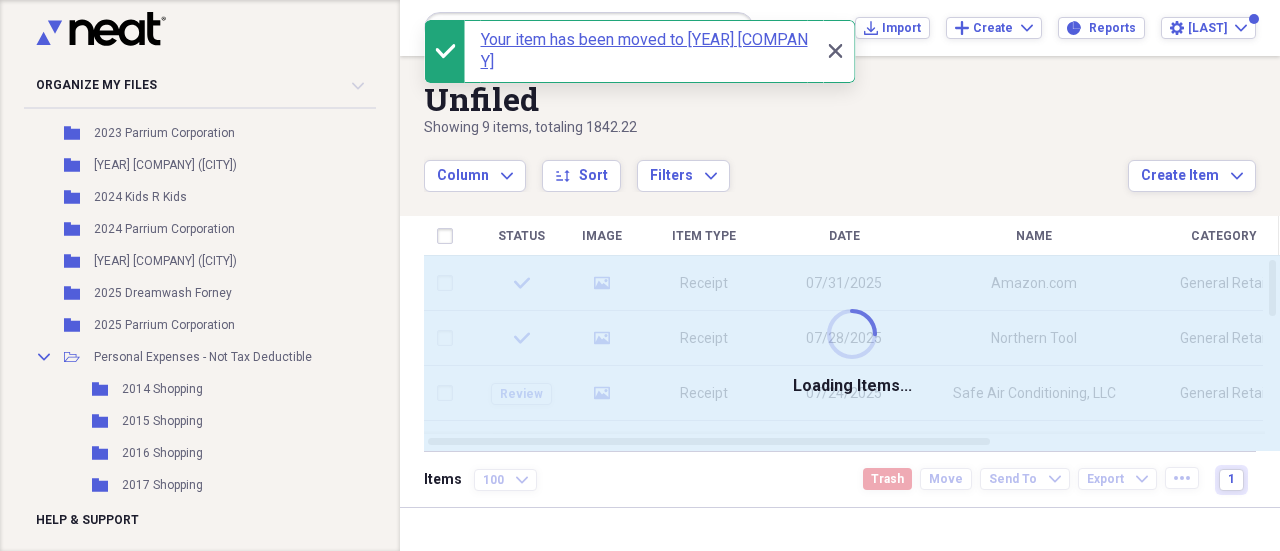 checkbox on "false" 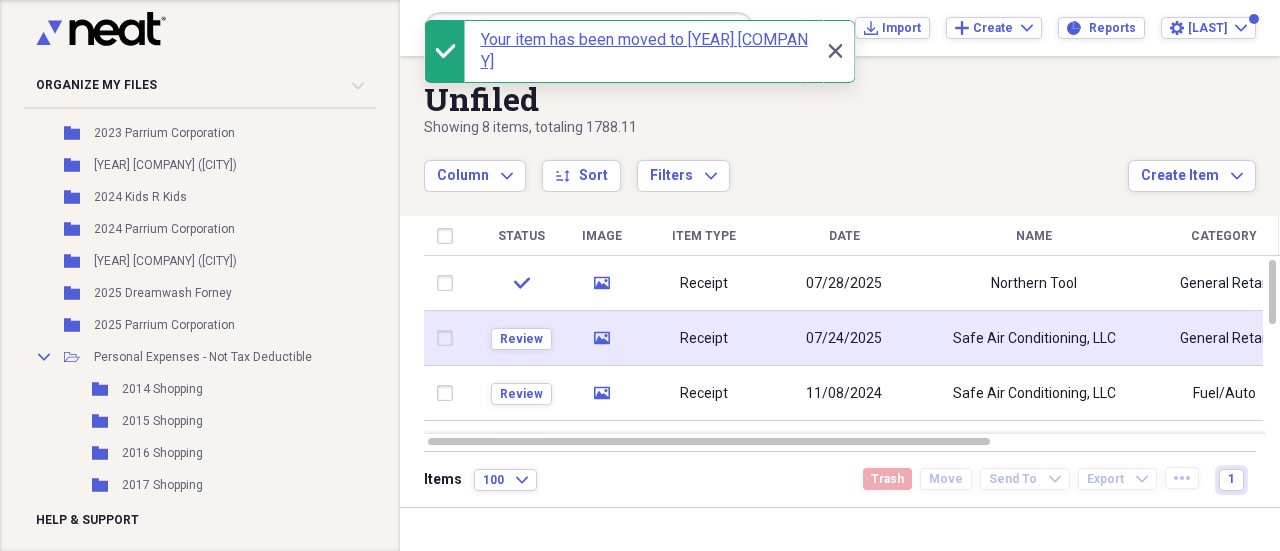 click on "07/24/2025" at bounding box center (844, 338) 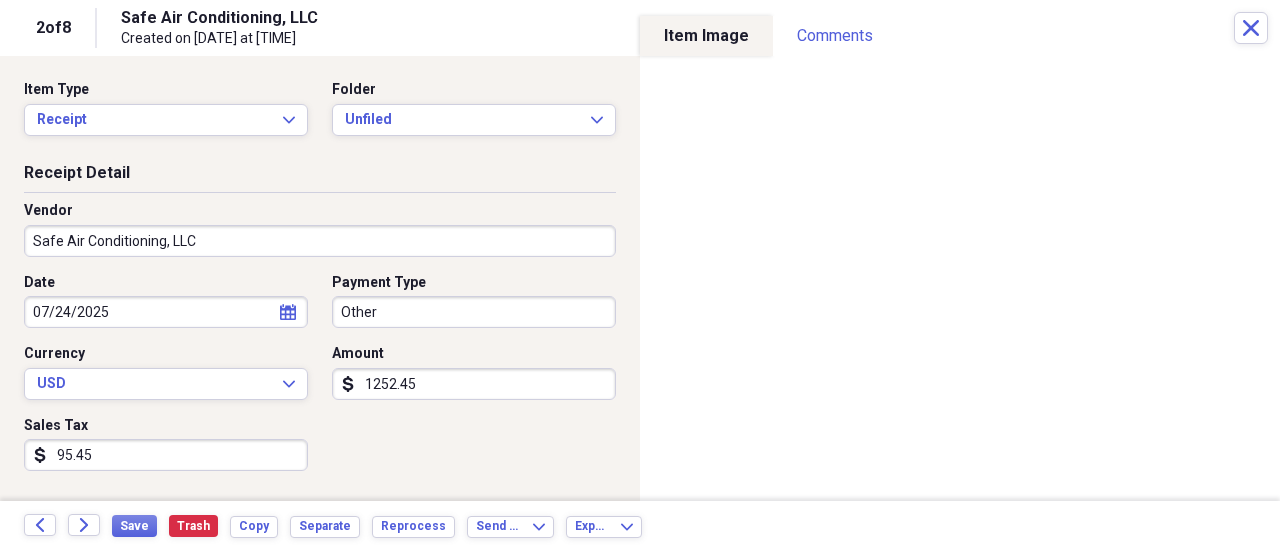 click on "Organize My Files 99+ Collapse Unfiled Needs Review 99+ Unfiled All Files Unfiled Unfiled Unfiled Saved Reports Collapse My Cabinet [FIRST]'s Cabinet Add Folder Expand Folder [YEAR] [COMPANY] Add Folder Expand Folder [YEAR] [COMPANY] Add Folder Expand Folder [YEAR] [COMPANY] Add Folder Expand Folder [YEAR] [COMPANY] Add Folder Folder [YEAR] [COMPANY] [CITY] Add Folder Expand Folder [YEAR] [COMPANY] Add Folder Expand Folder [YEAR] [COMPANY] Add Folder Expand Folder [YEAR] [COMPANY] Add Folder Expand Folder [YEAR] [COMPANY] Add Folder Expand Folder [YEAR] [COMPANY] Add Folder Expand Folder [YEAR] [COMPANY] Add Folder Expand Folder [YEAR] [COMPANY] Add Folder Expand Folder [YEAR] [COMPANY] Add Folder Folder [YEAR] [COMPANY] ([CITY]) Add Folder Folder [YEAR] [COMPANY] Add Folder Folder" at bounding box center [640, 275] 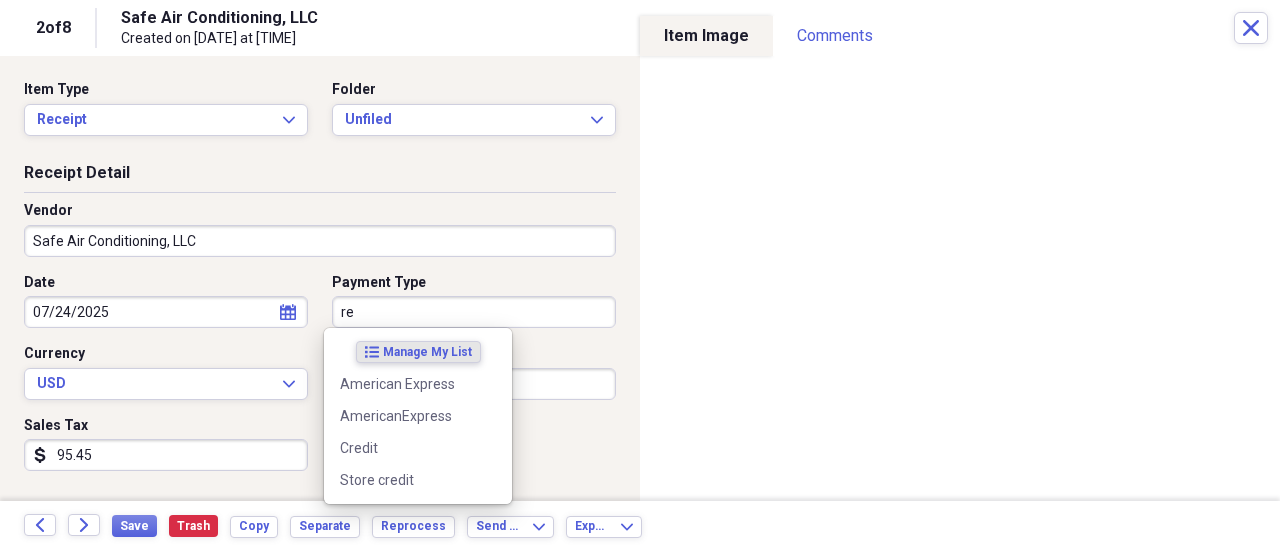 type on "r" 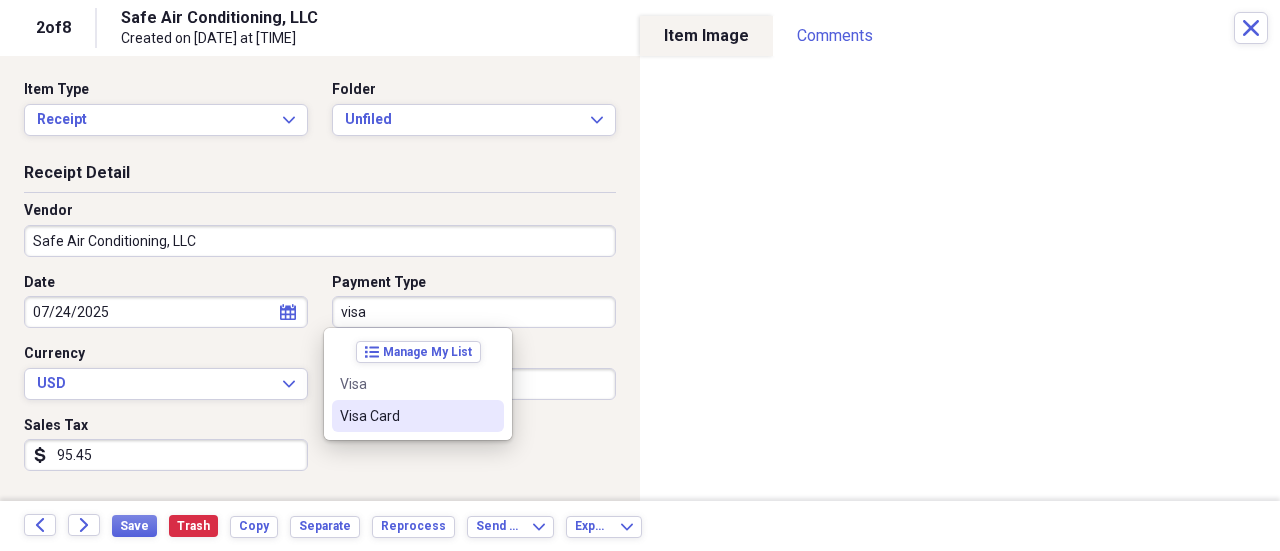 click on "Visa Card" at bounding box center [406, 416] 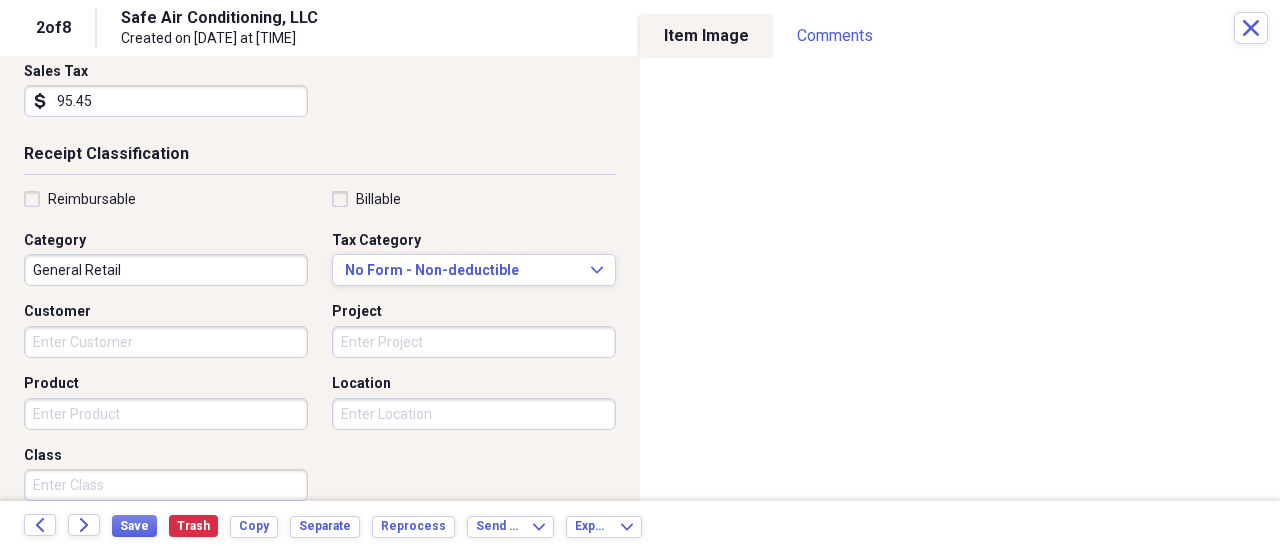 scroll, scrollTop: 400, scrollLeft: 0, axis: vertical 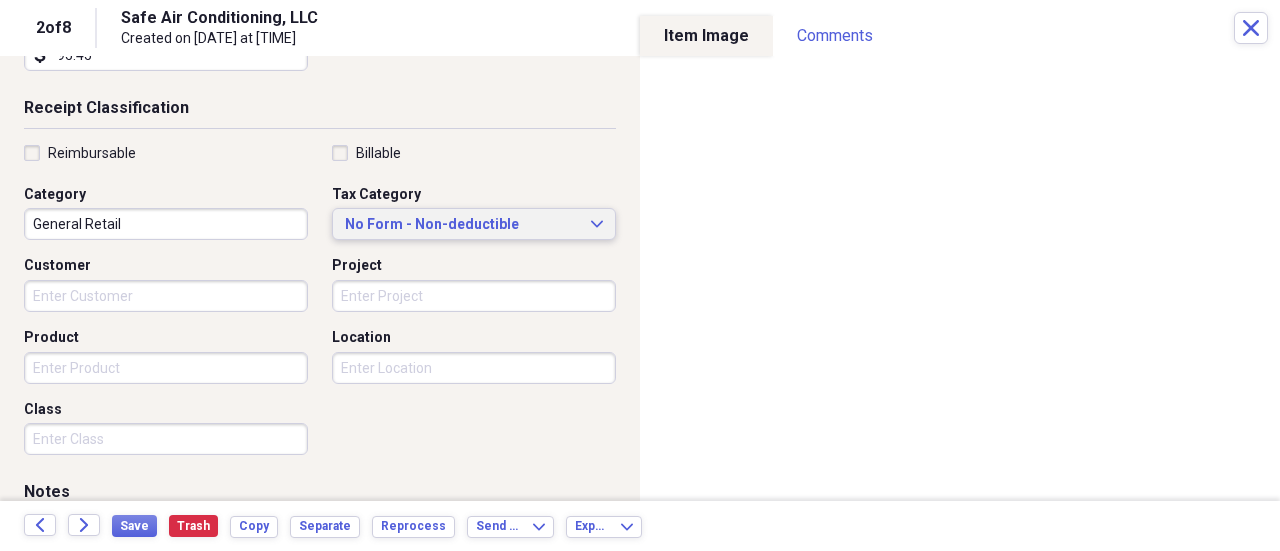 click on "No Form - Non-deductible" at bounding box center [462, 225] 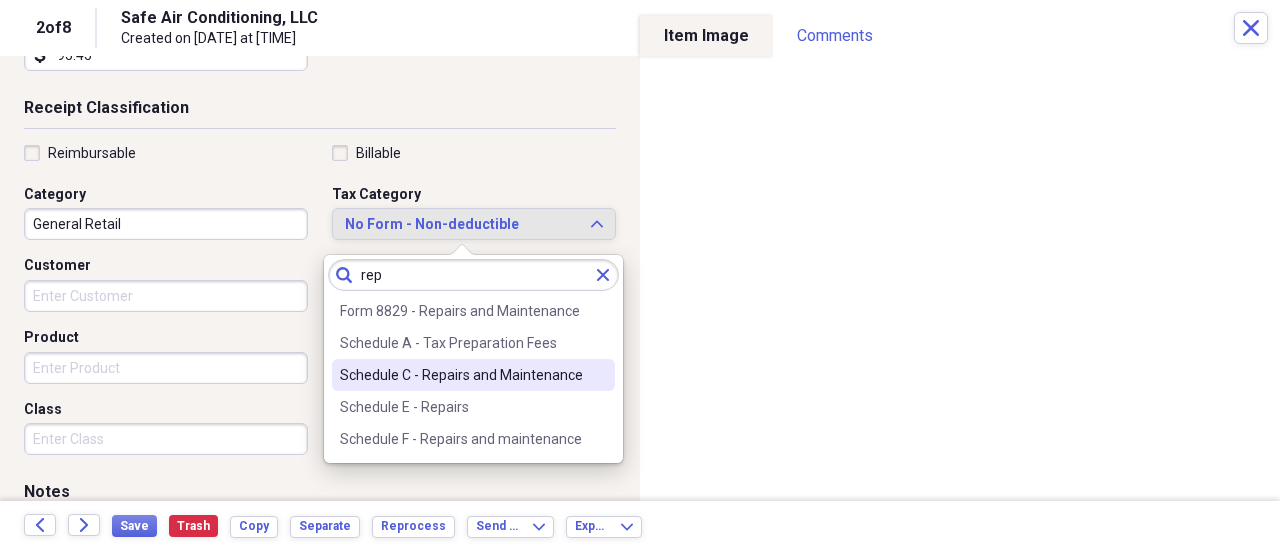 type on "rep" 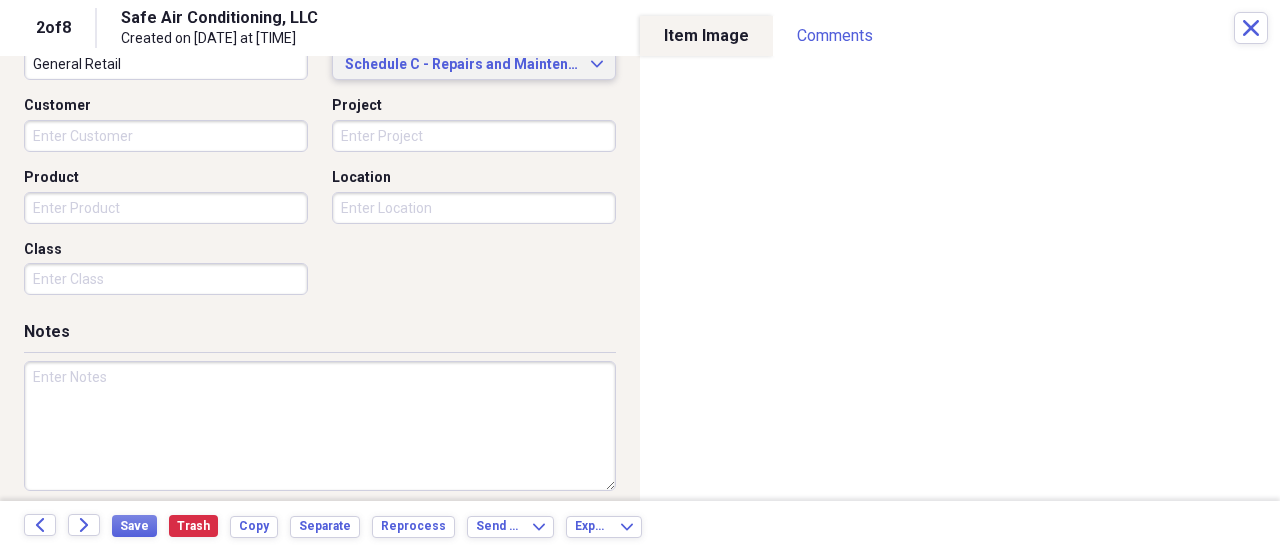 scroll, scrollTop: 573, scrollLeft: 0, axis: vertical 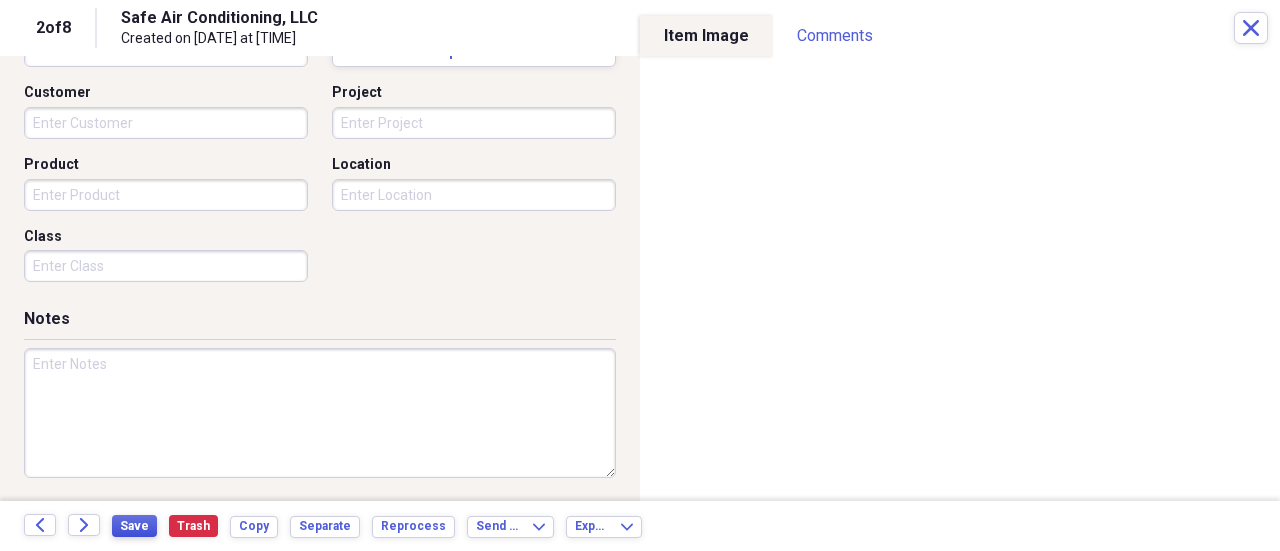 click on "Save" at bounding box center (134, 526) 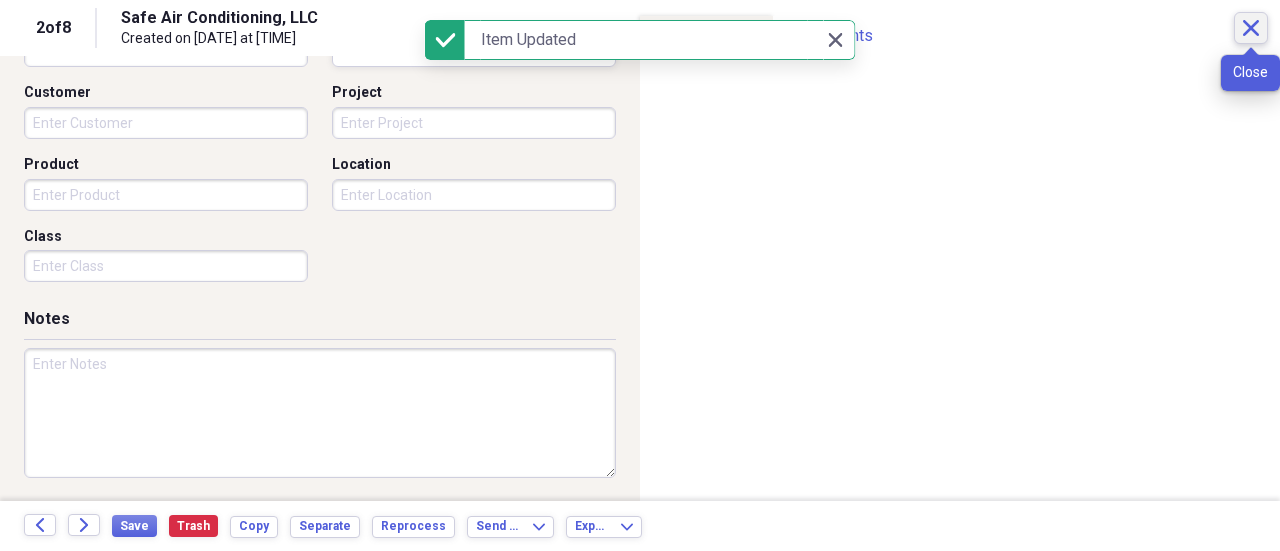 click on "Close" 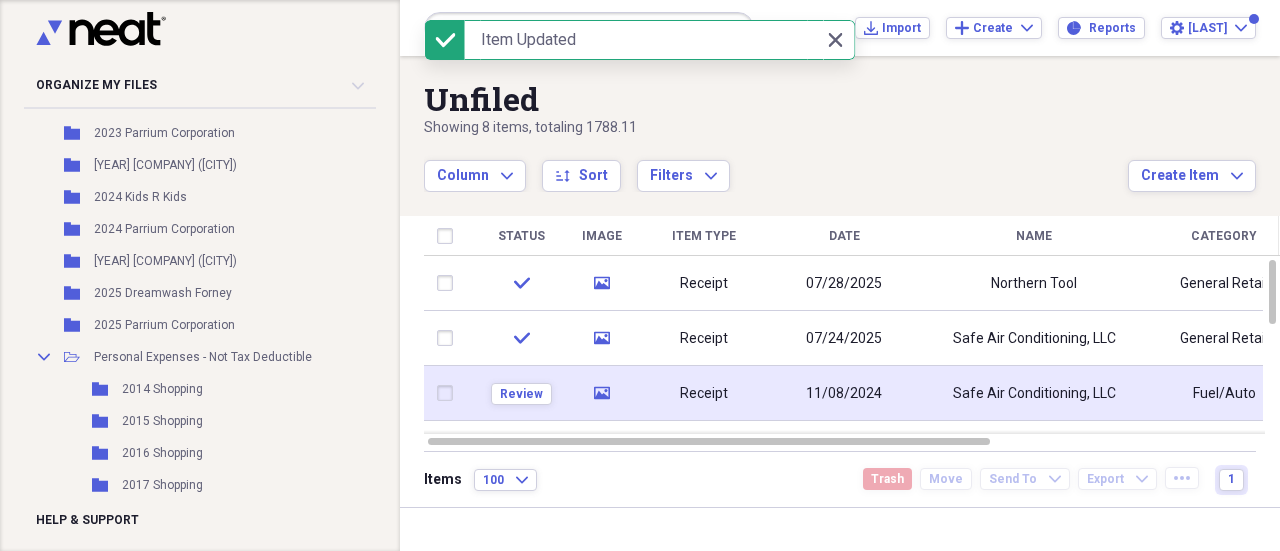 click on "Safe Air Conditioning, LLC" at bounding box center [1034, 394] 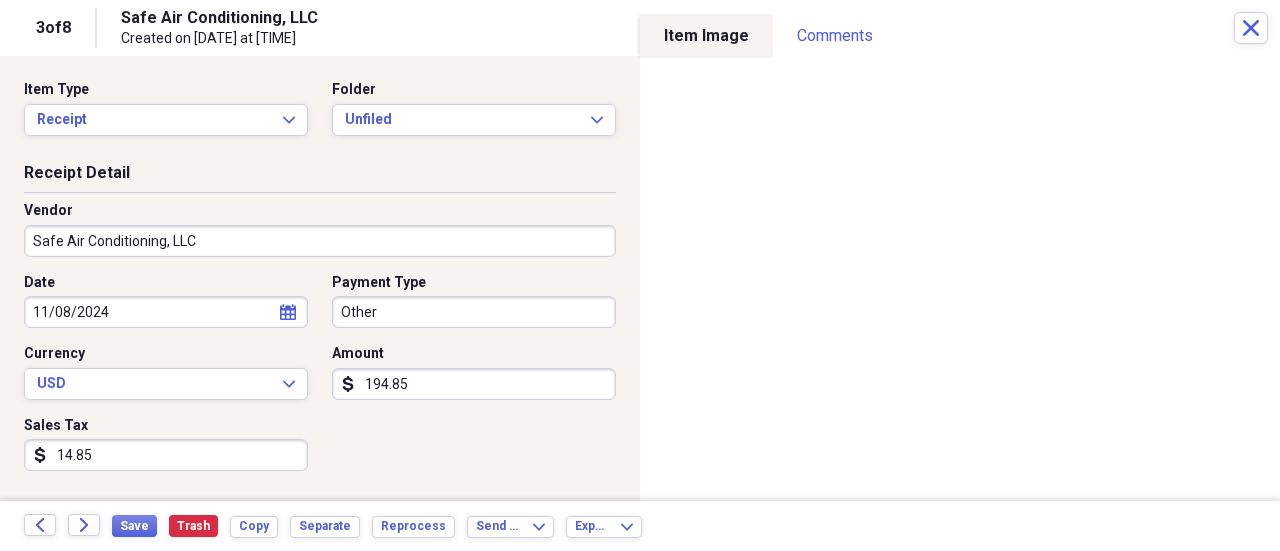 click on "Organize My Files 99+ Collapse Unfiled Needs Review 99+ Unfiled All Files Unfiled Unfiled Unfiled Saved Reports Collapse My Cabinet [FIRST]'s Cabinet Add Folder Expand Folder [YEAR] [COMPANY] Add Folder Expand Folder [YEAR] [COMPANY] Add Folder Expand Folder [YEAR] [COMPANY] Add Folder Expand Folder [YEAR] [COMPANY] Add Folder Folder [YEAR] [COMPANY] [CITY] Add Folder Expand Folder [YEAR] [COMPANY] Add Folder Expand Folder [YEAR] [COMPANY] Add Folder Expand Folder [YEAR] [COMPANY] Add Folder Expand Folder [YEAR] [COMPANY] Add Folder Expand Folder [YEAR] [COMPANY] Add Folder Expand Folder [YEAR] [COMPANY] Add Folder Expand Folder [YEAR] [COMPANY] Add Folder Expand Folder [YEAR] [COMPANY] Add Folder Folder [YEAR] [COMPANY] ([CITY]) Add Folder Folder [YEAR] [COMPANY] Add Folder Folder" at bounding box center [640, 275] 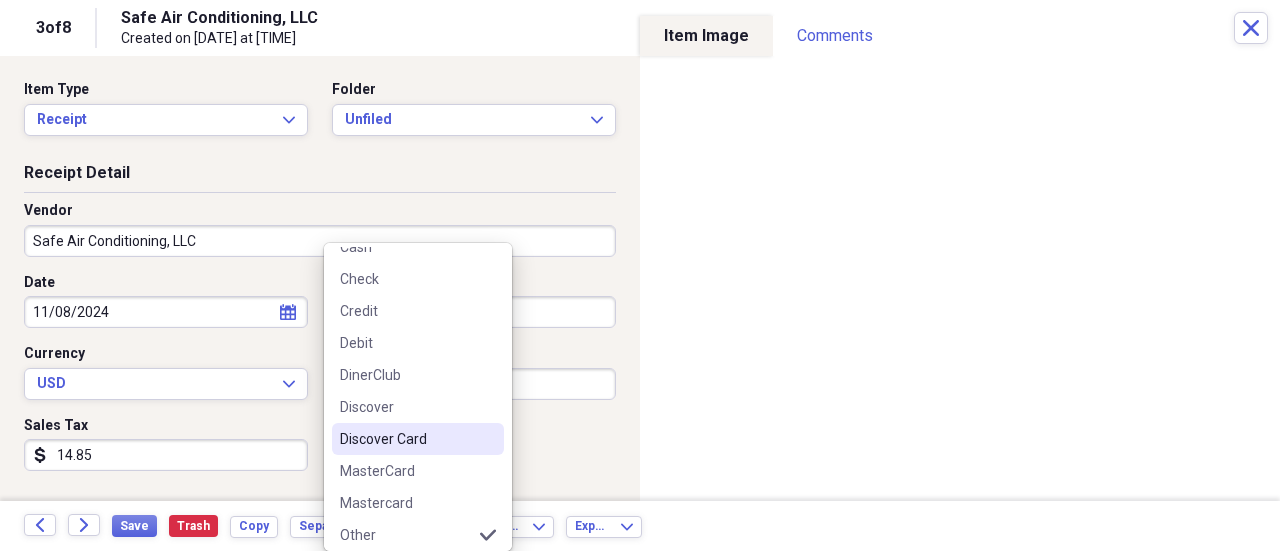 scroll, scrollTop: 284, scrollLeft: 0, axis: vertical 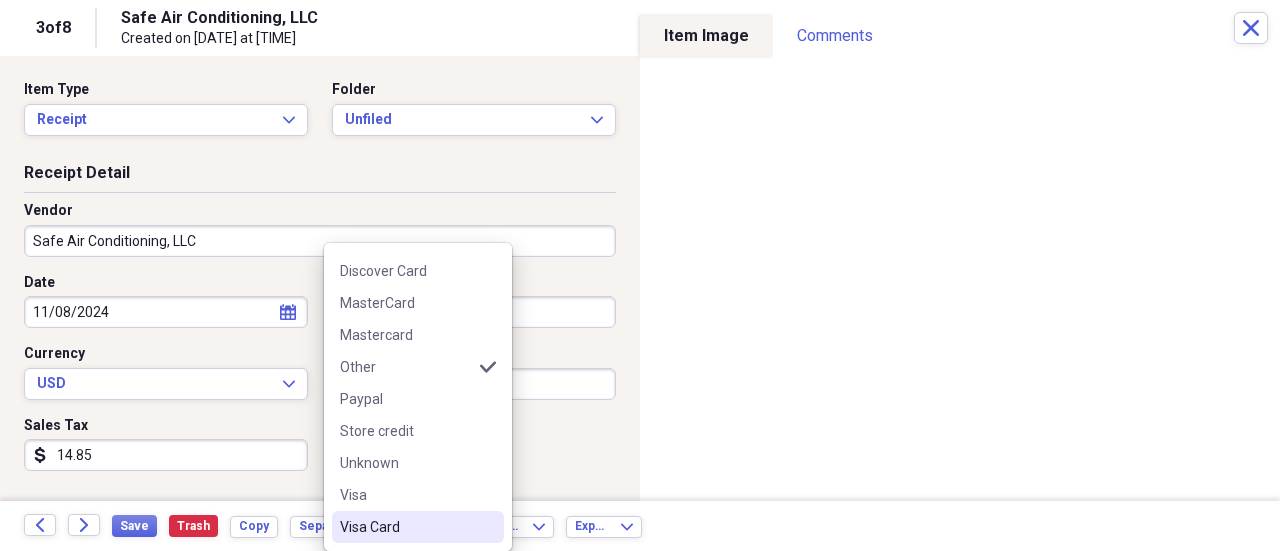 click on "Visa Card" at bounding box center (406, 527) 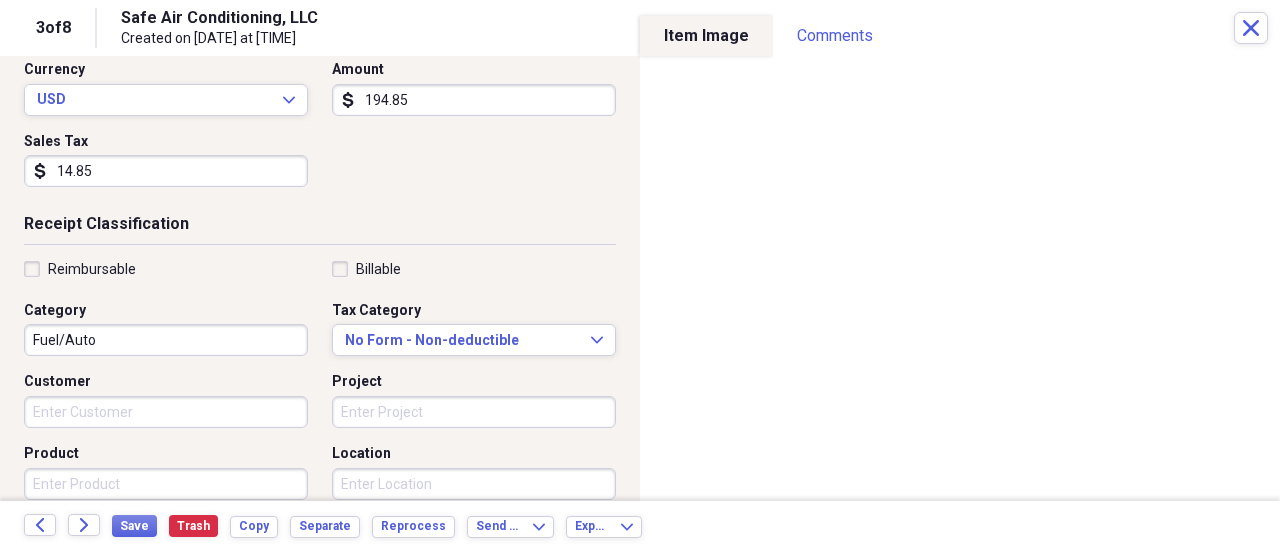 scroll, scrollTop: 300, scrollLeft: 0, axis: vertical 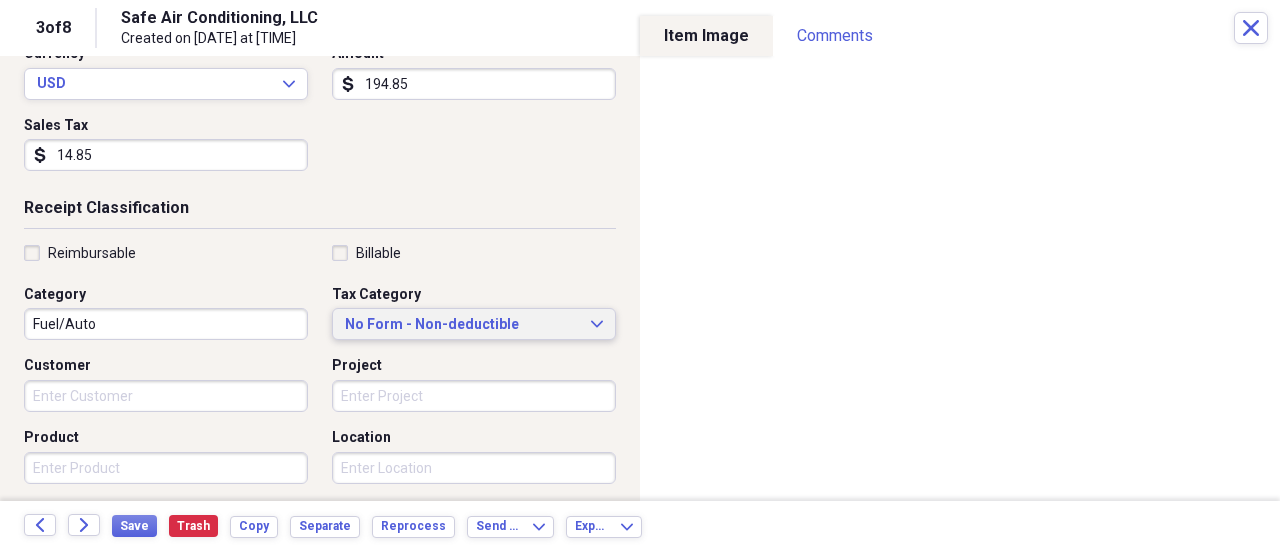 click on "No Form - Non-deductible" at bounding box center [462, 325] 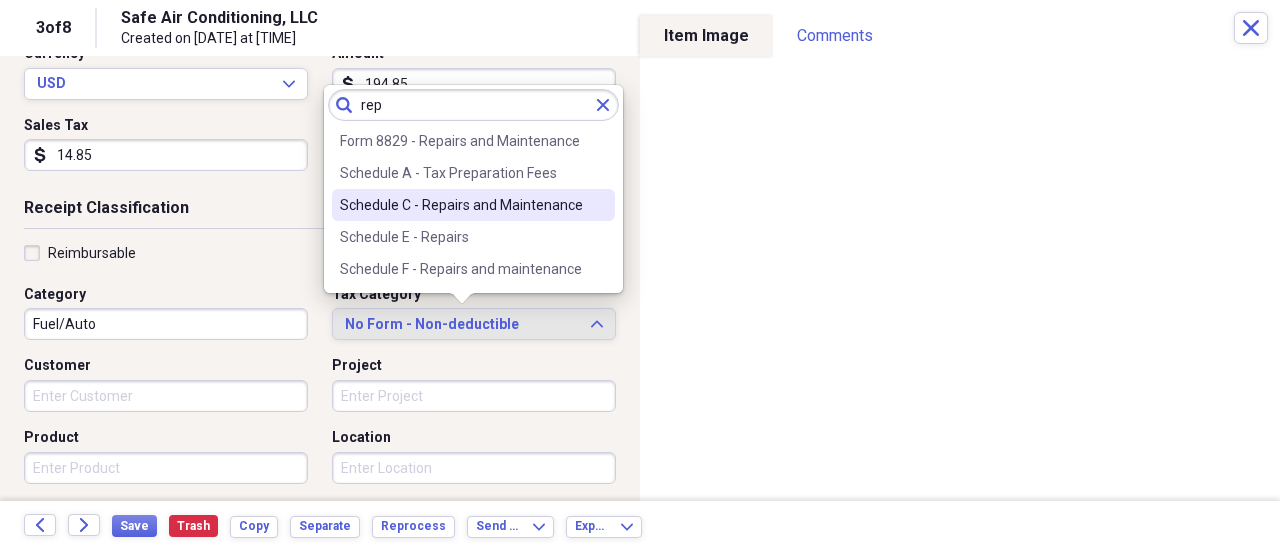 type on "rep" 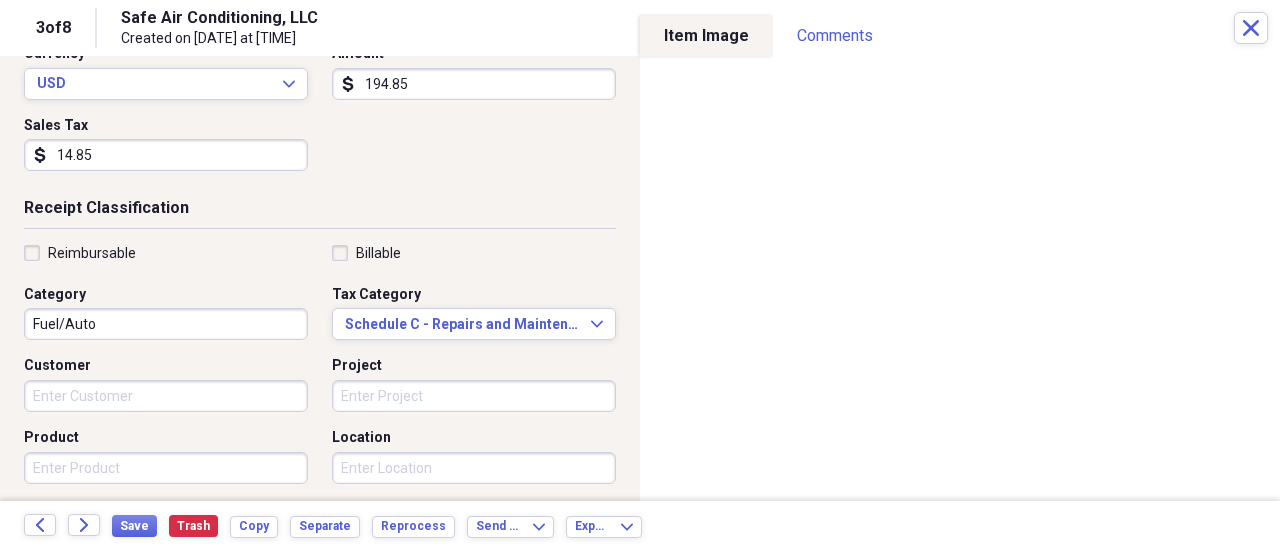 click on "Organize My Files 99+ Collapse Unfiled Needs Review 99+ Unfiled All Files Unfiled Unfiled Unfiled Saved Reports Collapse My Cabinet [FIRST]'s Cabinet Add Folder Expand Folder [YEAR] [COMPANY] Add Folder Expand Folder [YEAR] [COMPANY] Add Folder Expand Folder [YEAR] [COMPANY] Add Folder Expand Folder [YEAR] [COMPANY] Add Folder Folder [YEAR] [COMPANY] [CITY] Add Folder Expand Folder [YEAR] [COMPANY] Add Folder Expand Folder [YEAR] [COMPANY] Add Folder Expand Folder [YEAR] [COMPANY] Add Folder Expand Folder [YEAR] [COMPANY] Add Folder Expand Folder [YEAR] [COMPANY] Add Folder Expand Folder [YEAR] [COMPANY] Add Folder Expand Folder [YEAR] [COMPANY] Add Folder Expand Folder [YEAR] [COMPANY] Add Folder Folder [YEAR] [COMPANY] ([CITY]) Add Folder Folder [YEAR] [COMPANY] Add Folder Folder" at bounding box center [640, 275] 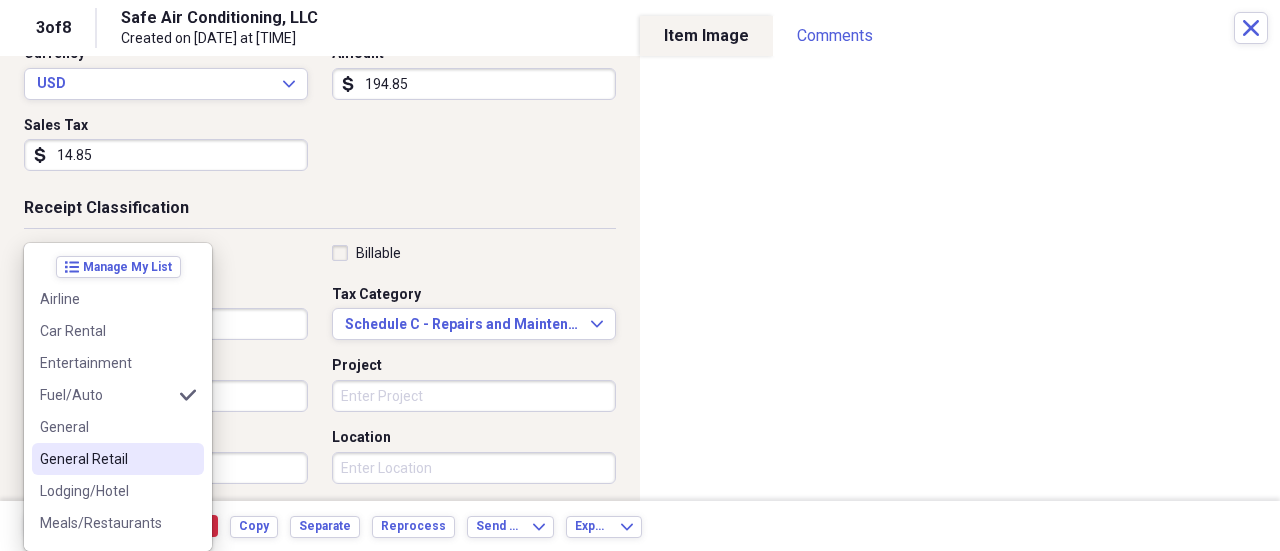 click on "General Retail" at bounding box center (106, 459) 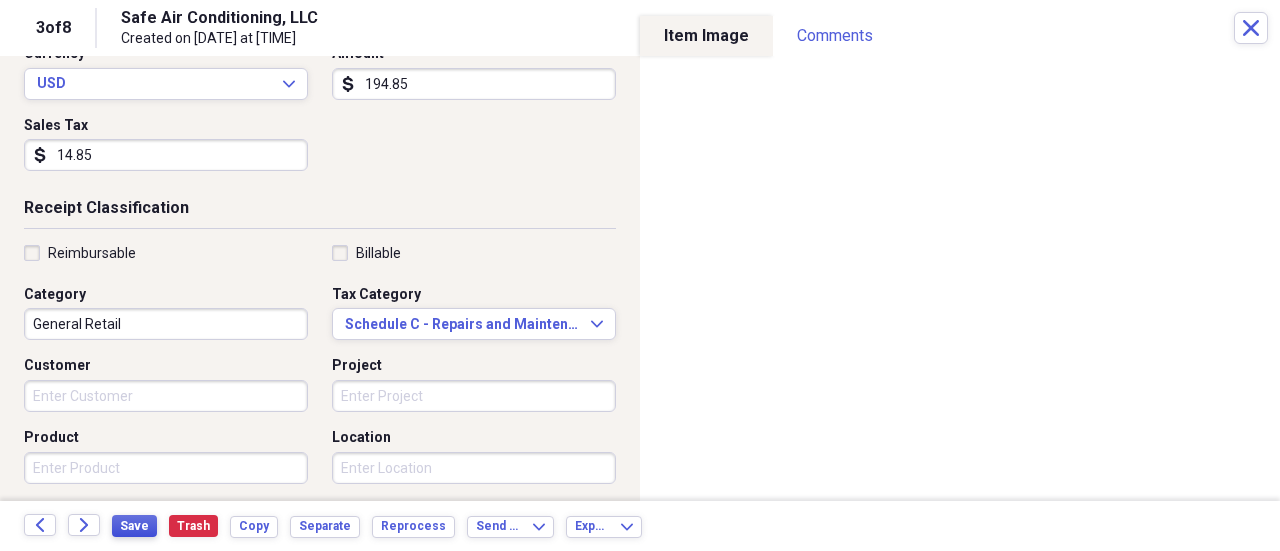 click on "Save" at bounding box center (134, 526) 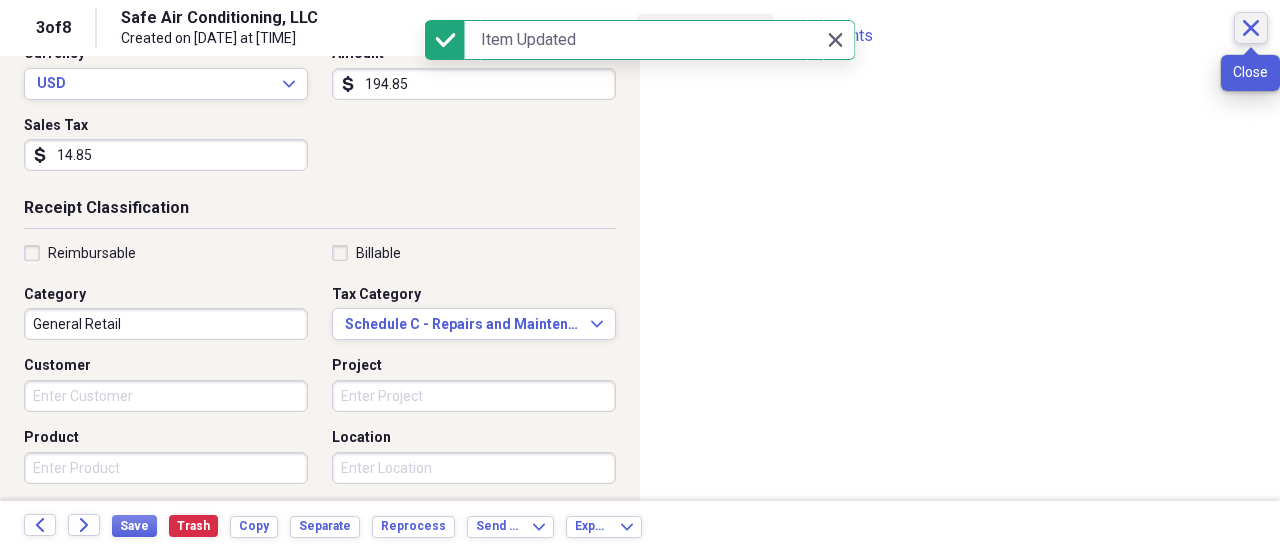 click 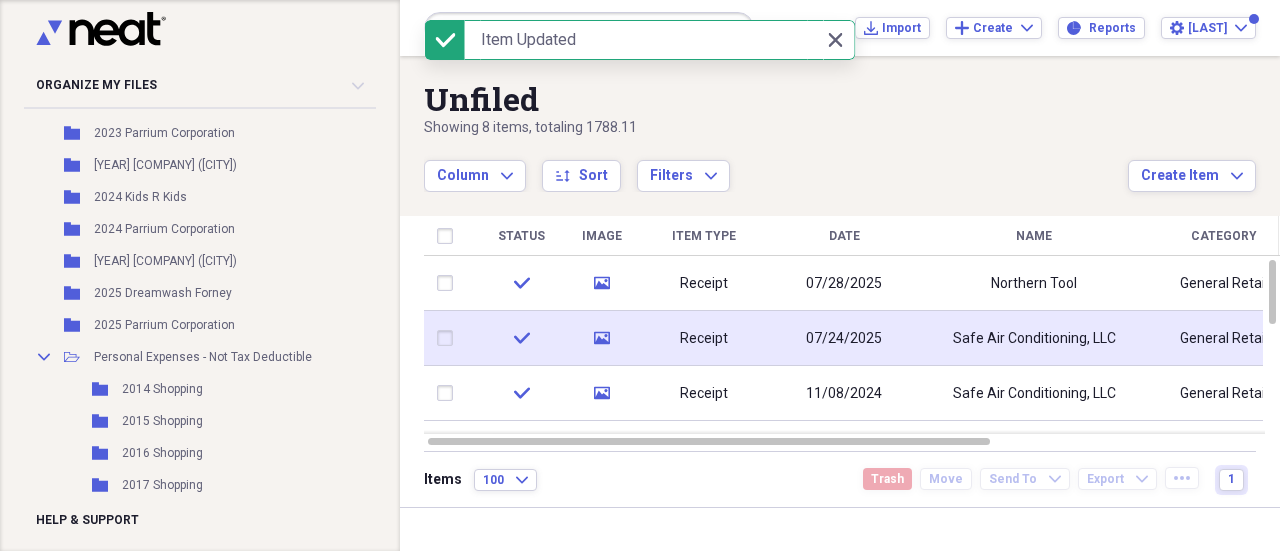 drag, startPoint x: 447, startPoint y: 339, endPoint x: 443, endPoint y: 327, distance: 12.649111 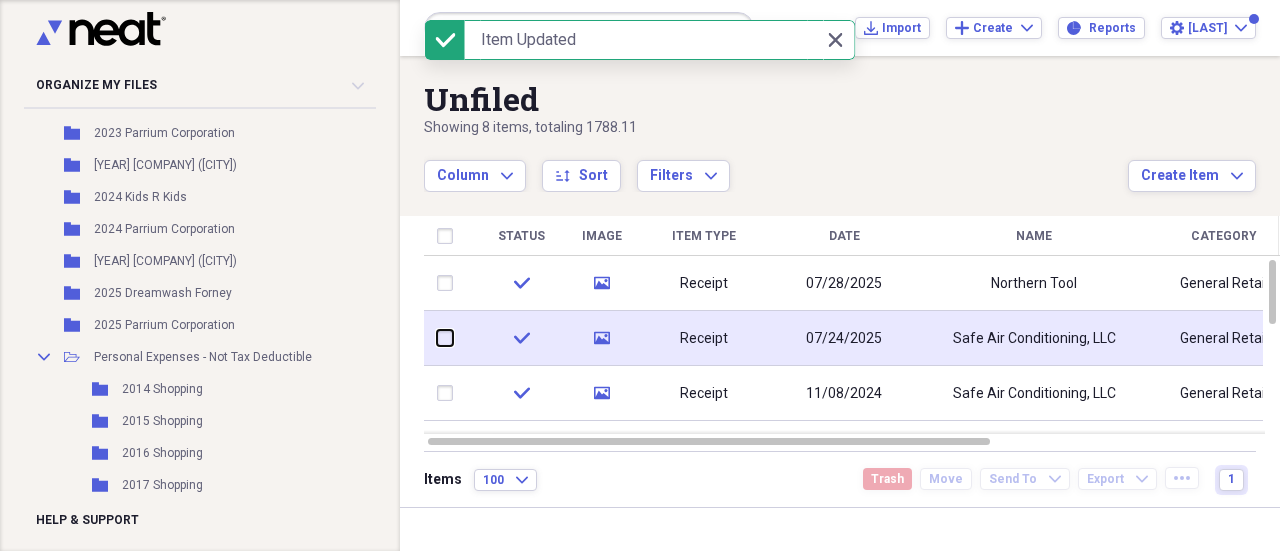click at bounding box center [437, 338] 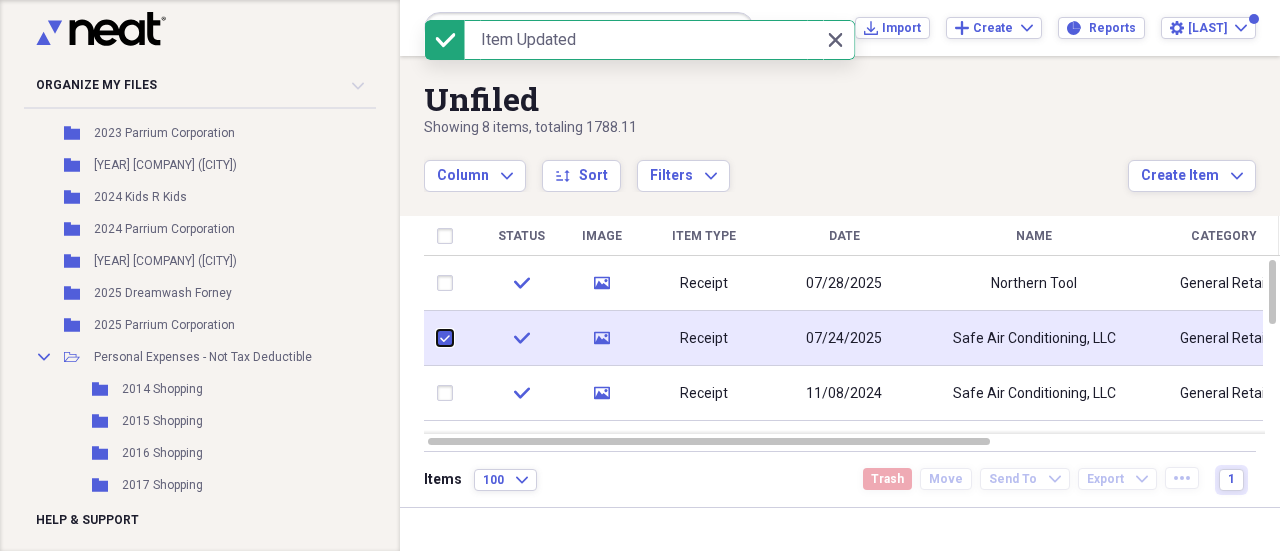 checkbox on "true" 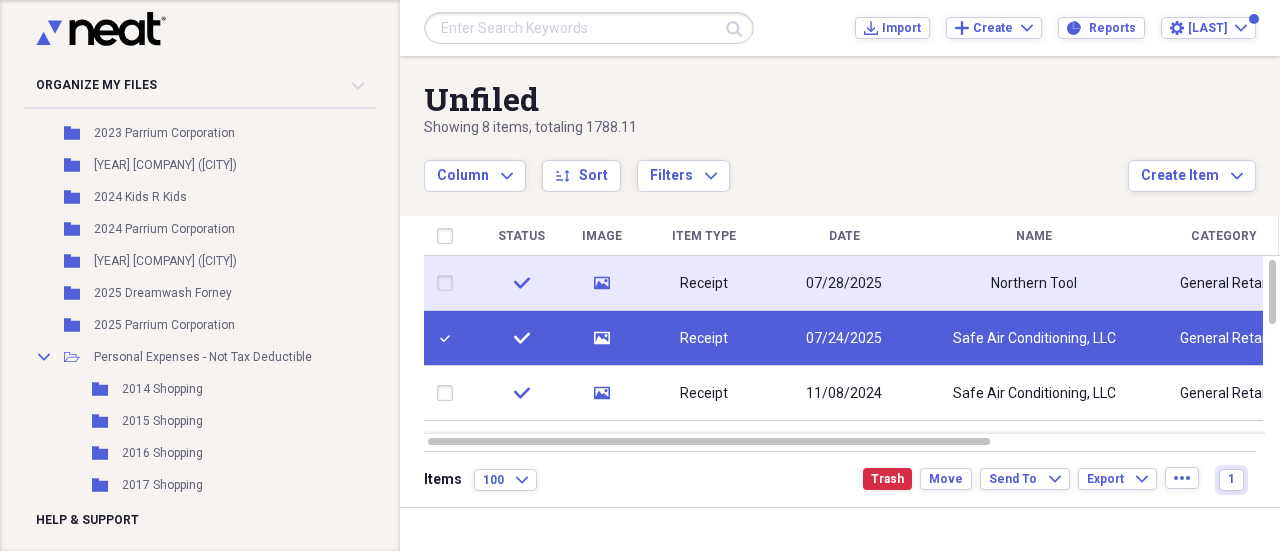 click at bounding box center [449, 283] 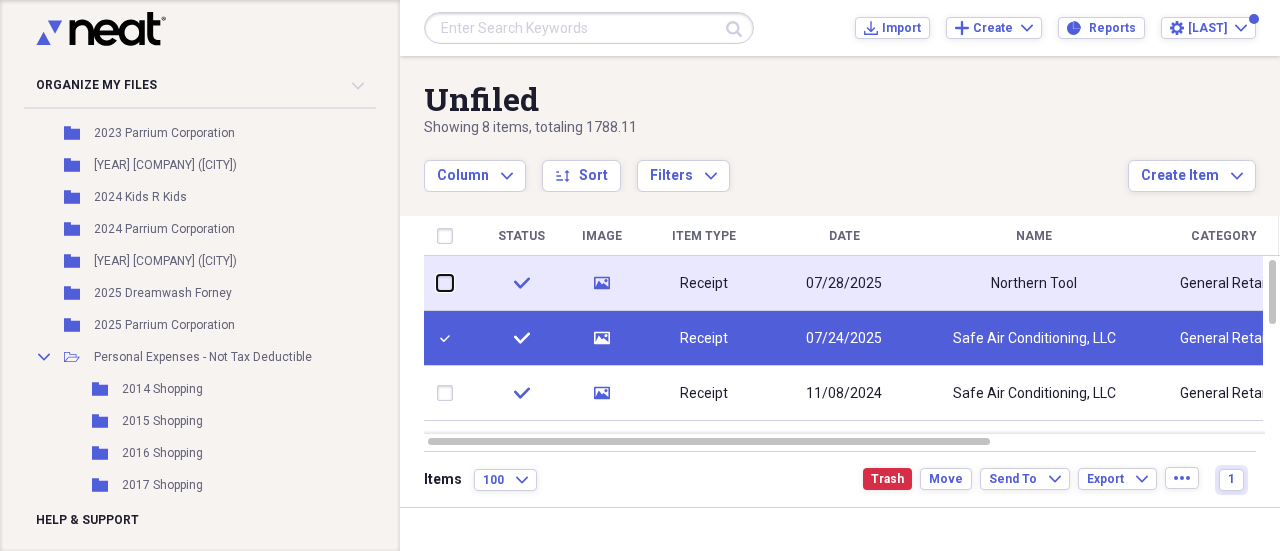 click at bounding box center (437, 283) 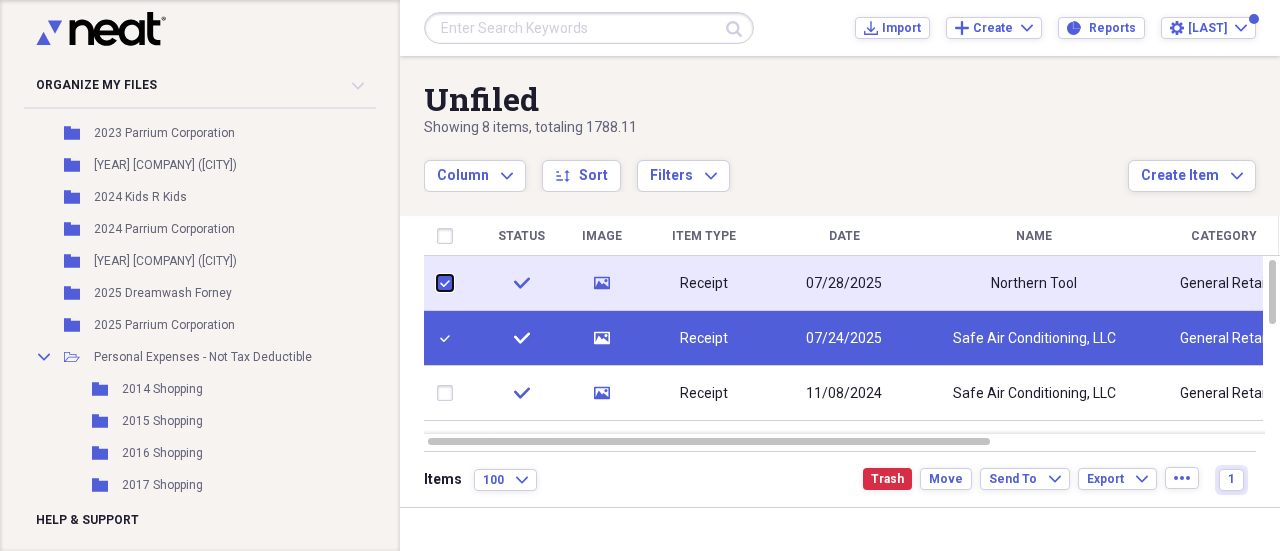 checkbox on "true" 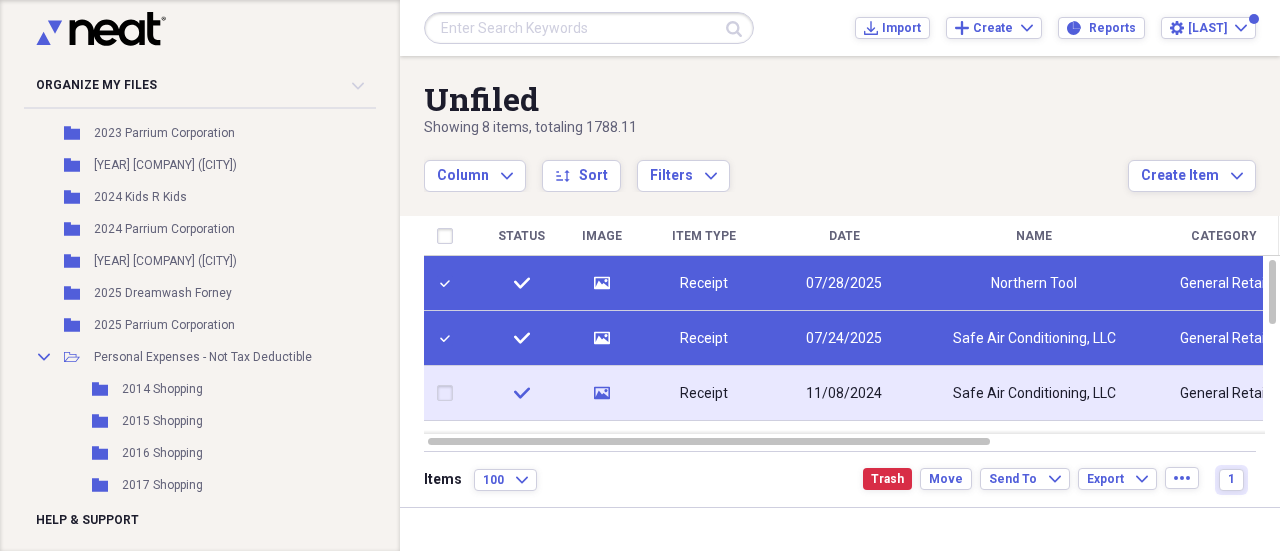 click at bounding box center [449, 393] 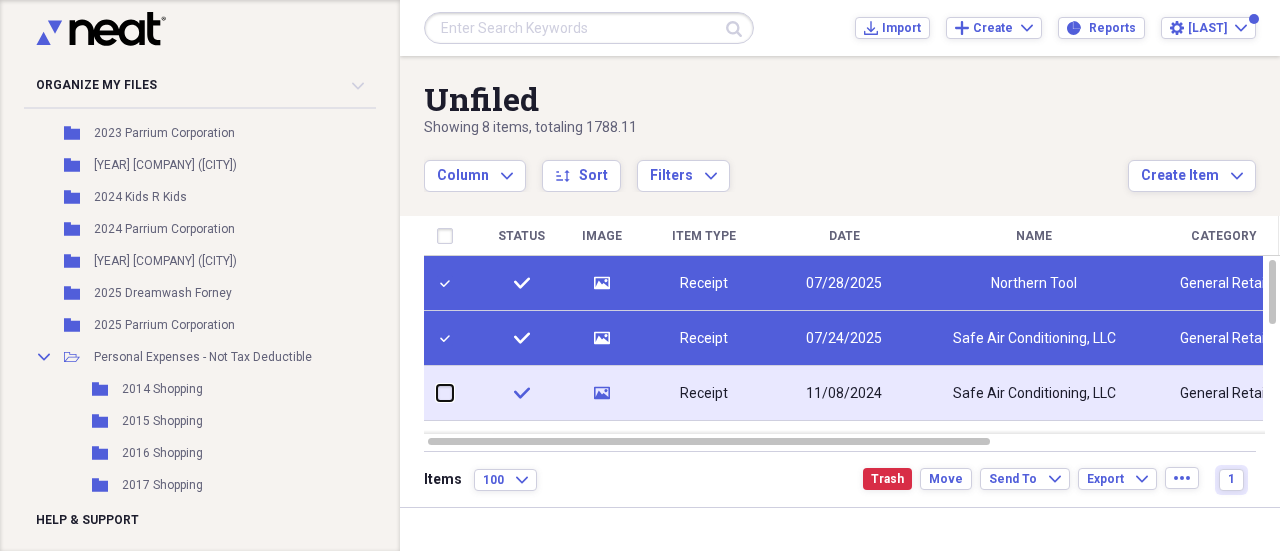 click at bounding box center (437, 393) 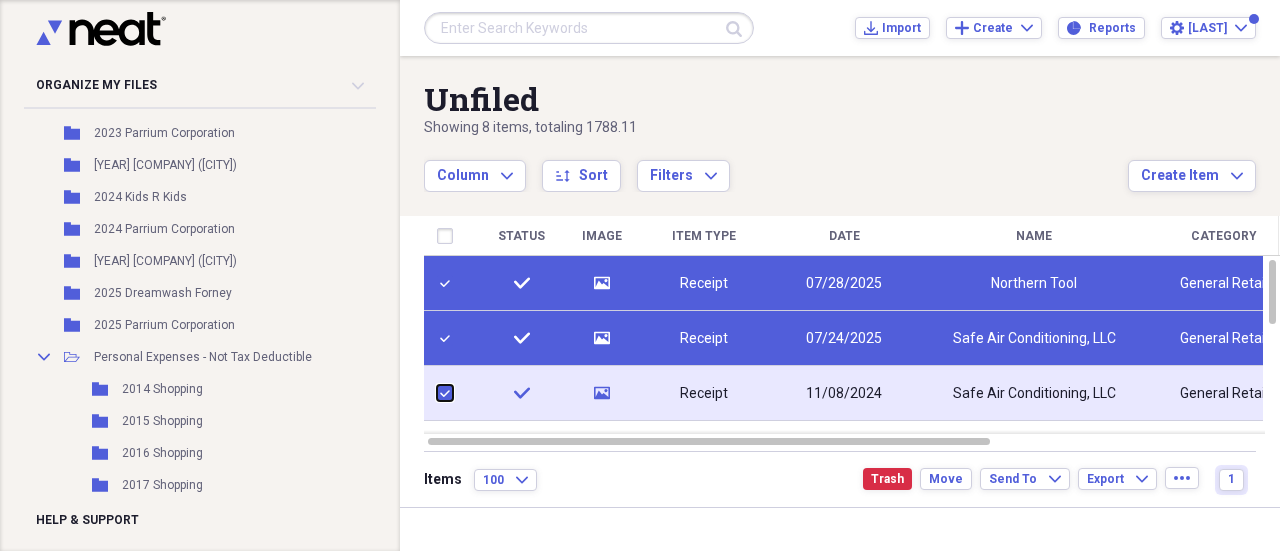 checkbox on "true" 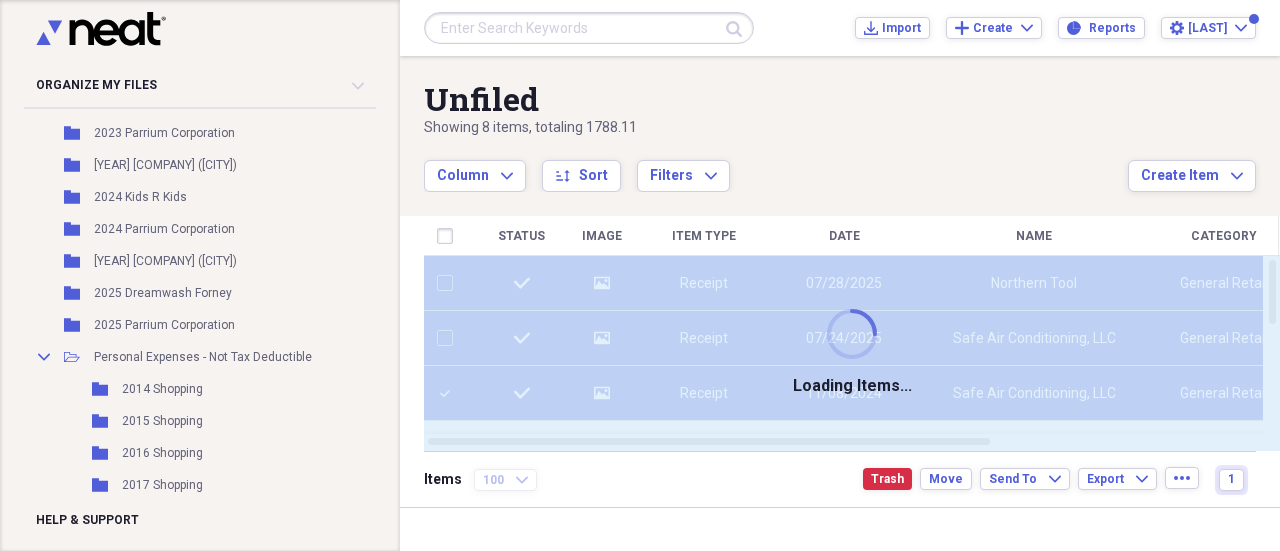 checkbox on "false" 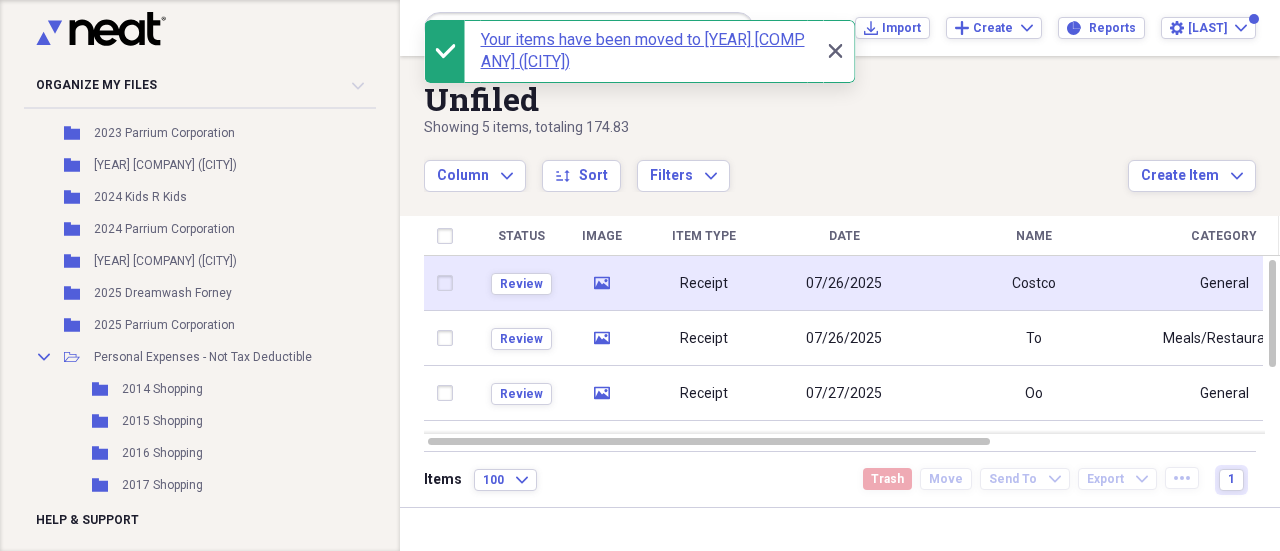 click on "Costco" at bounding box center (1034, 283) 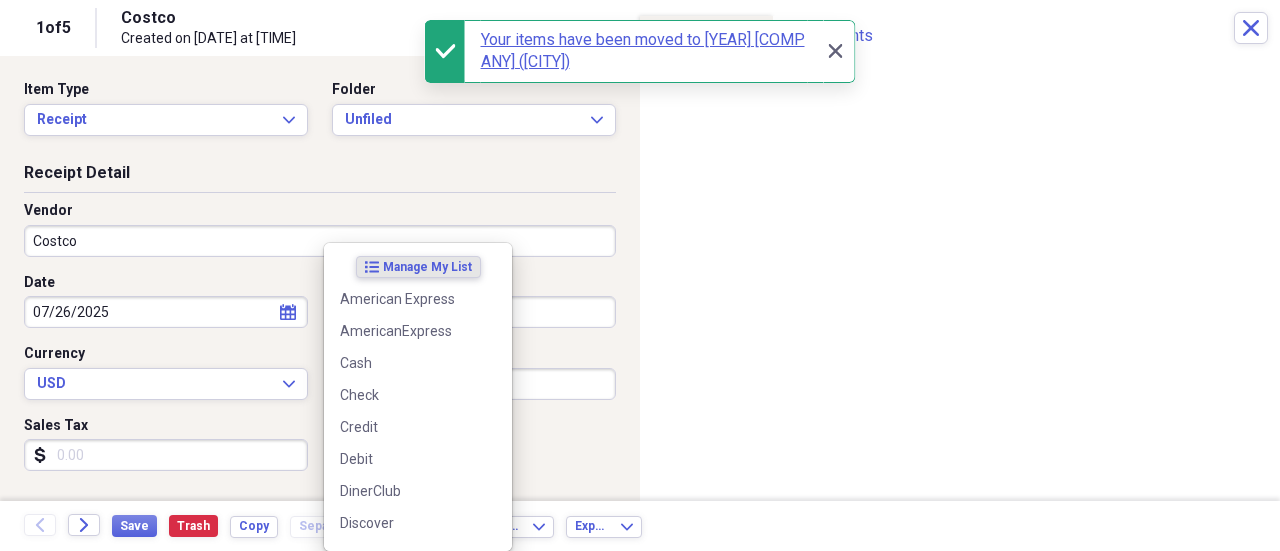 click on "Organize My Files 99+ Collapse Unfiled Needs Review 99+ Unfiled All Files Unfiled Unfiled Unfiled Saved Reports Collapse My Cabinet [FIRST]'s Cabinet Add Folder Expand Folder [YEAR] [COMPANY] Add Folder Expand Folder [YEAR] [COMPANY] Add Folder Expand Folder [YEAR] [COMPANY] Add Folder Expand Folder [YEAR] [COMPANY] Add Folder Folder [YEAR] [COMPANY] [CITY] Add Folder Expand Folder [YEAR] [COMPANY] Add Folder Expand Folder [YEAR] [COMPANY] Add Folder Expand Folder [YEAR] [COMPANY] Add Folder Expand Folder [YEAR] [COMPANY] Add Folder Expand Folder [YEAR] [COMPANY] Add Folder Expand Folder [YEAR] [COMPANY] Add Folder Expand Folder [YEAR] [COMPANY] Add Folder Expand Folder [YEAR] [COMPANY] Add Folder Folder [YEAR] [COMPANY] ([CITY]) Add Folder Folder [YEAR] [COMPANY] Add Folder Folder" at bounding box center [640, 275] 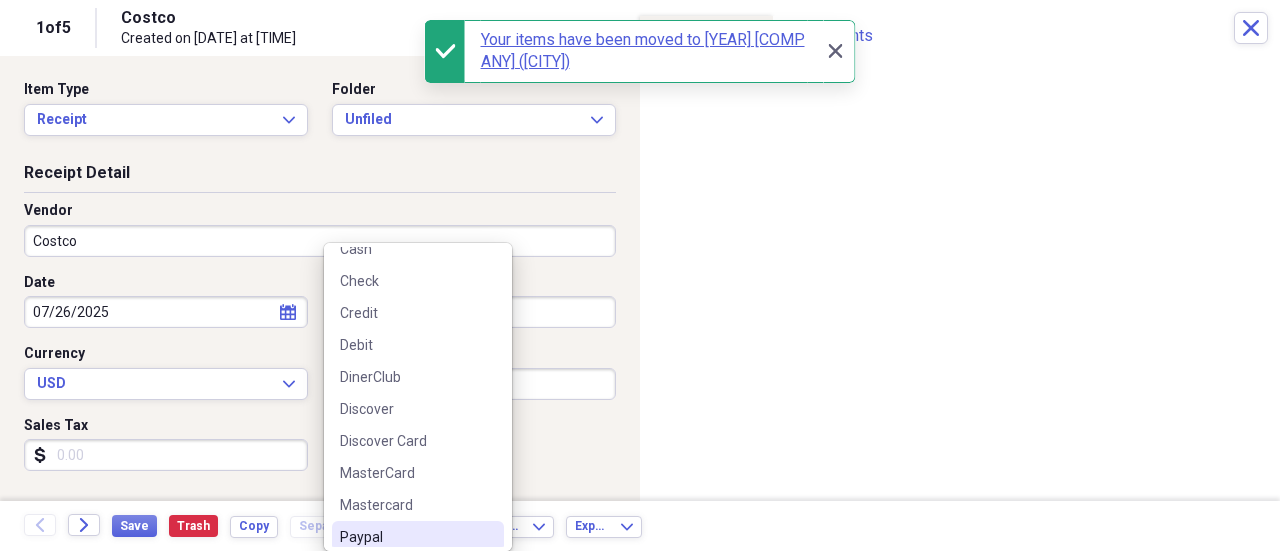 scroll, scrollTop: 252, scrollLeft: 0, axis: vertical 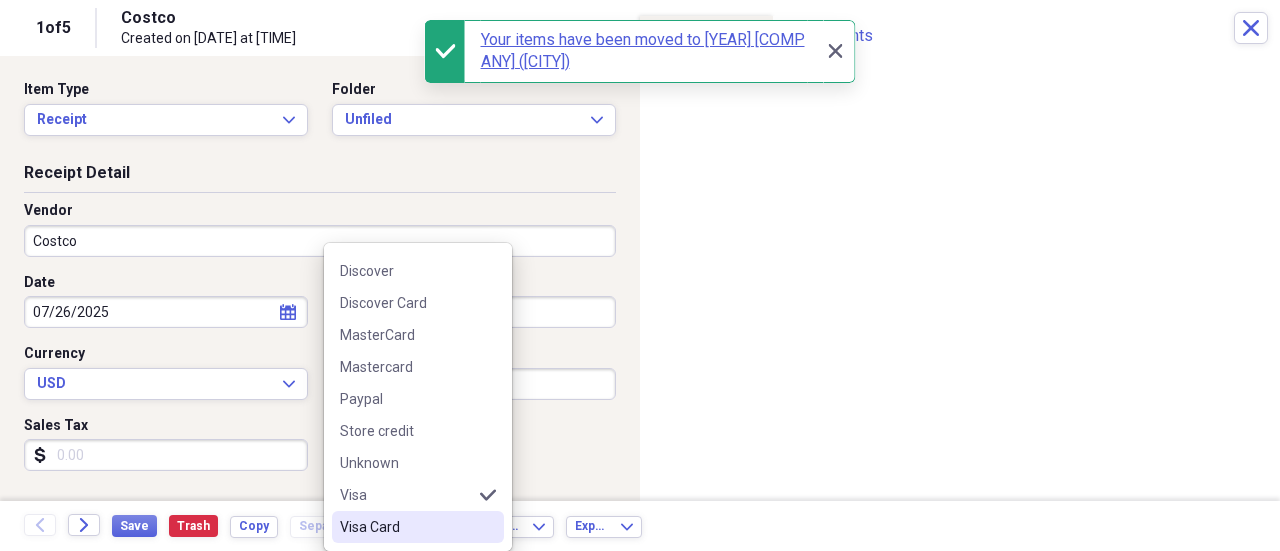 click on "Visa Card" at bounding box center [406, 527] 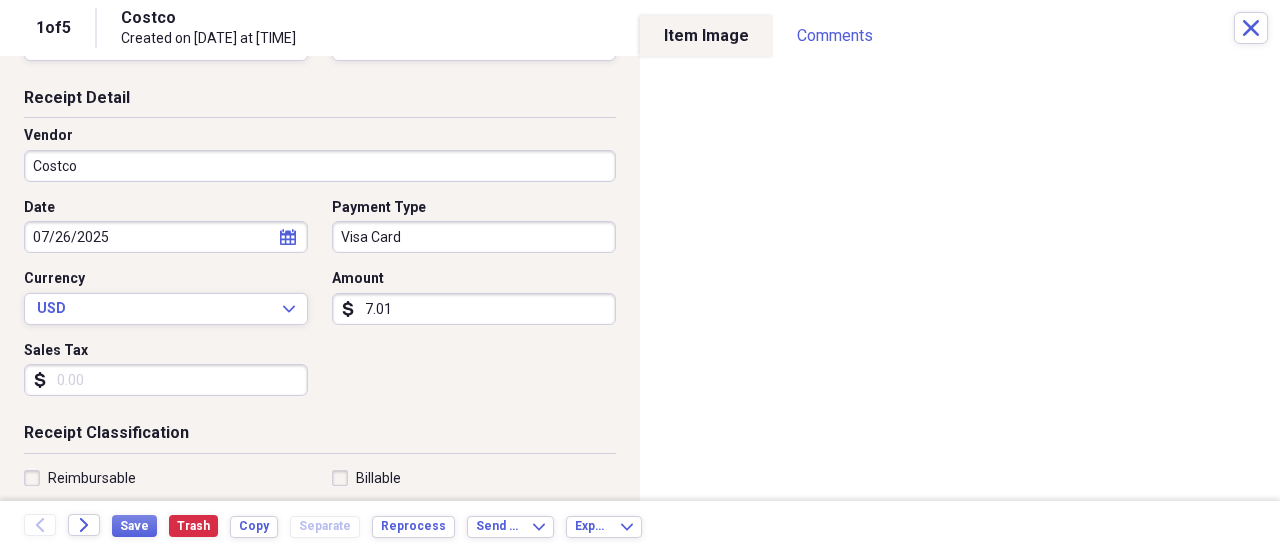 scroll, scrollTop: 200, scrollLeft: 0, axis: vertical 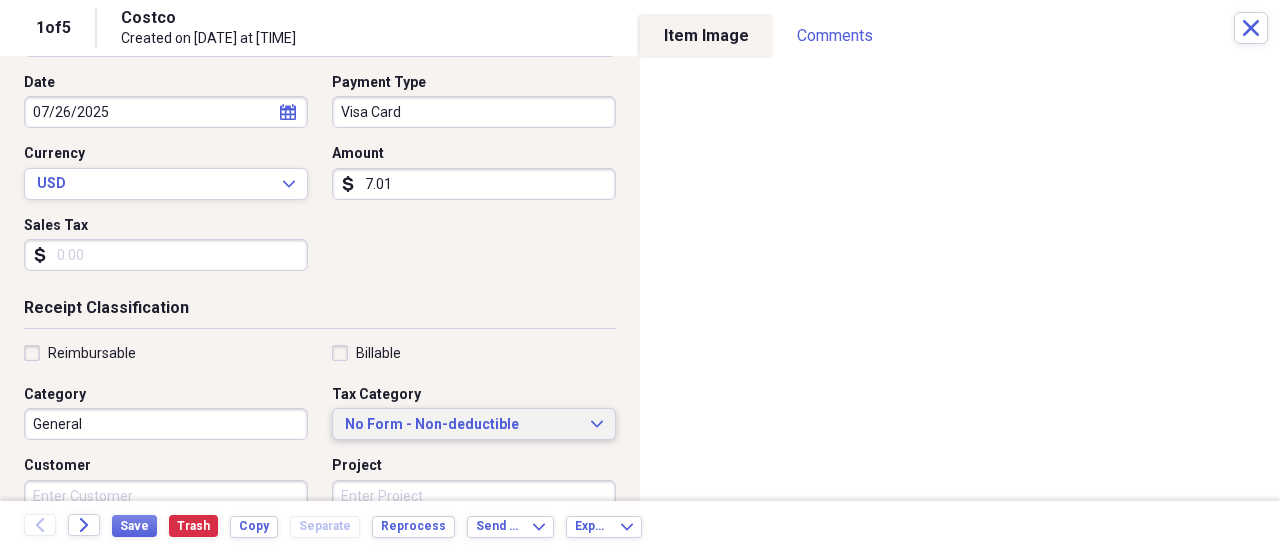 click on "No Form - Non-deductible" at bounding box center (462, 425) 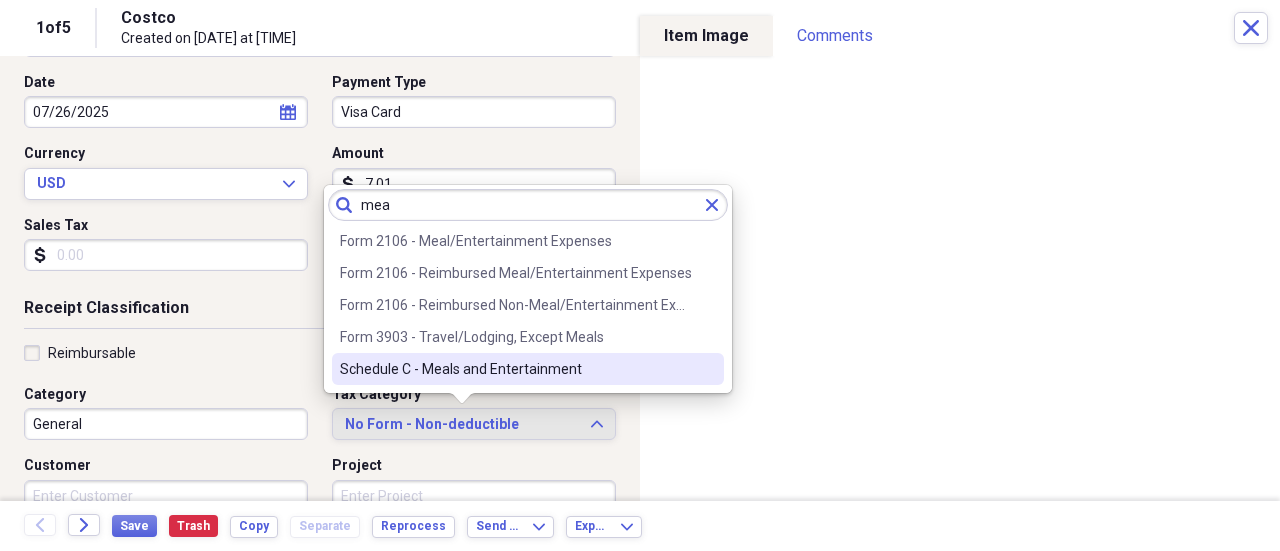 type on "mea" 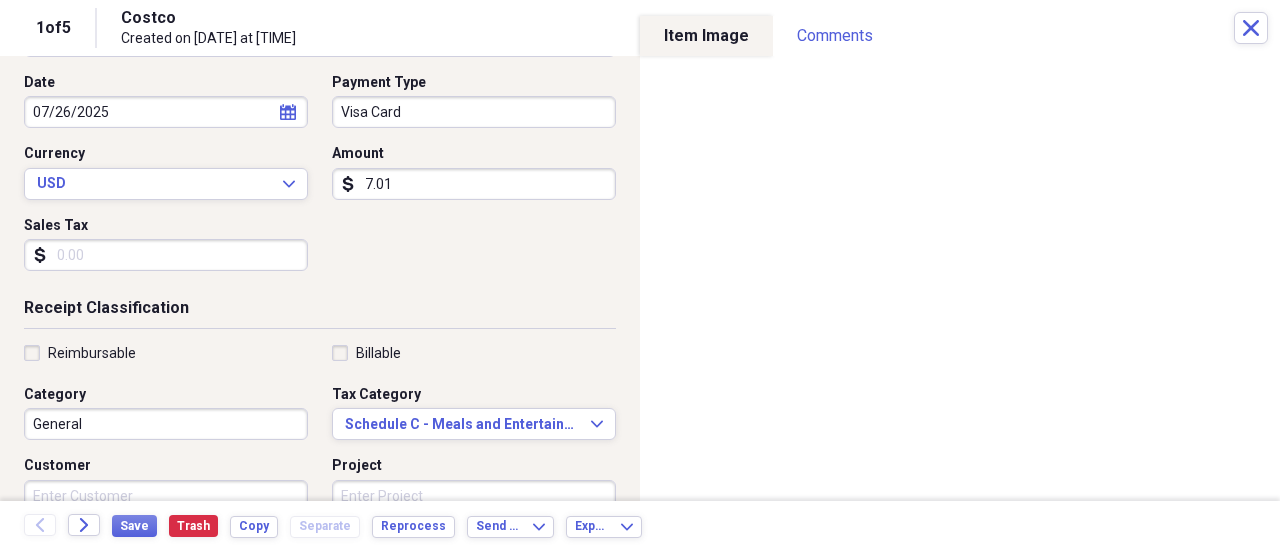 click on "General" at bounding box center [166, 424] 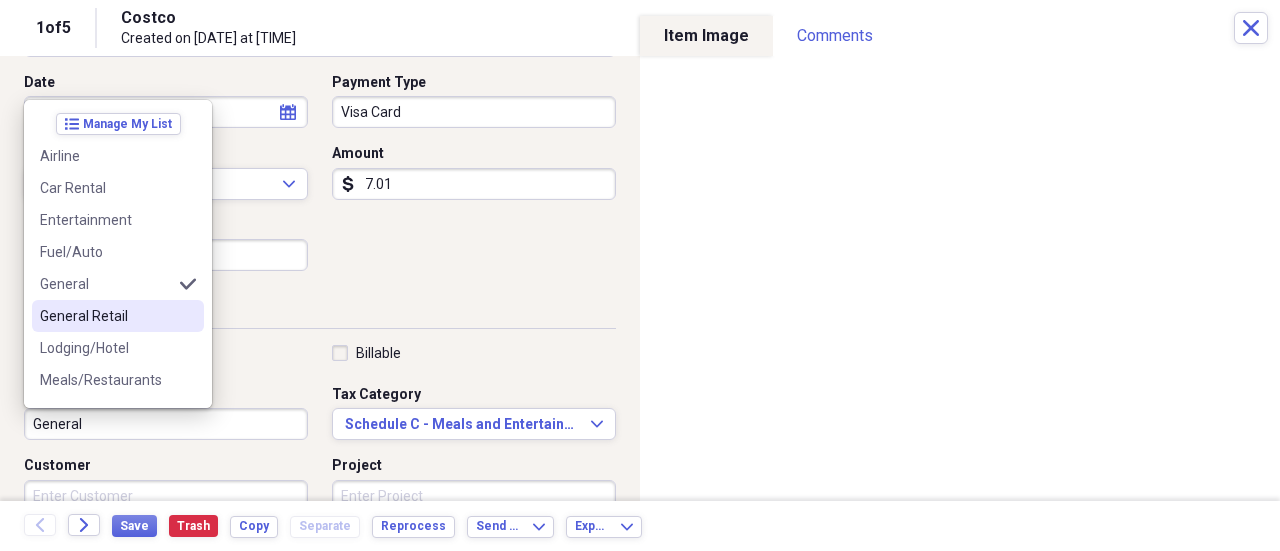 click on "General Retail" at bounding box center (106, 316) 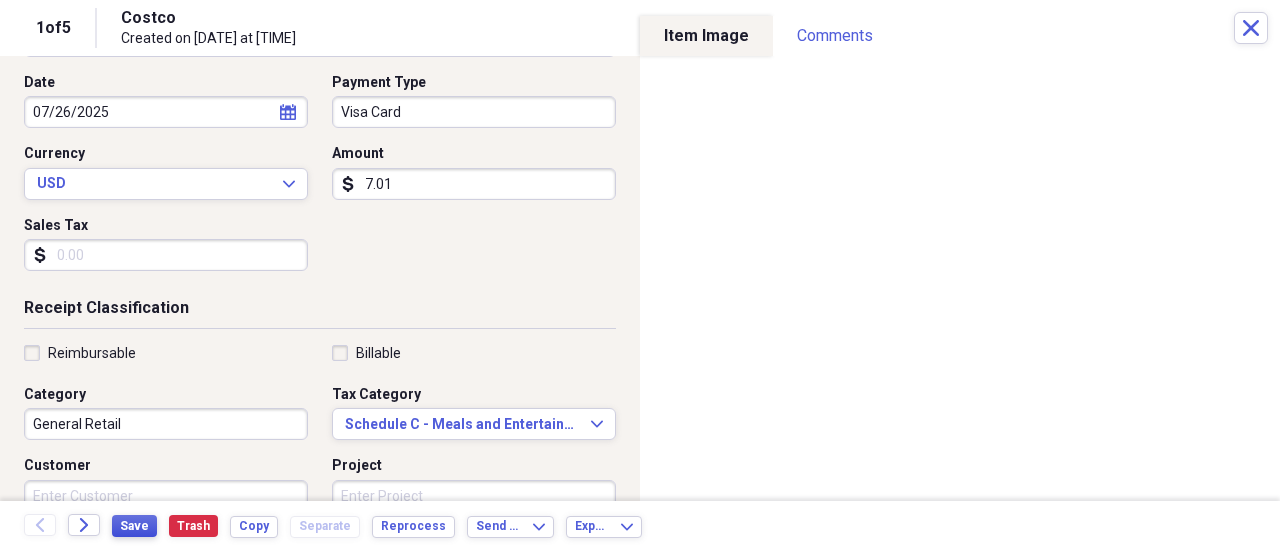 click on "Save" at bounding box center (134, 526) 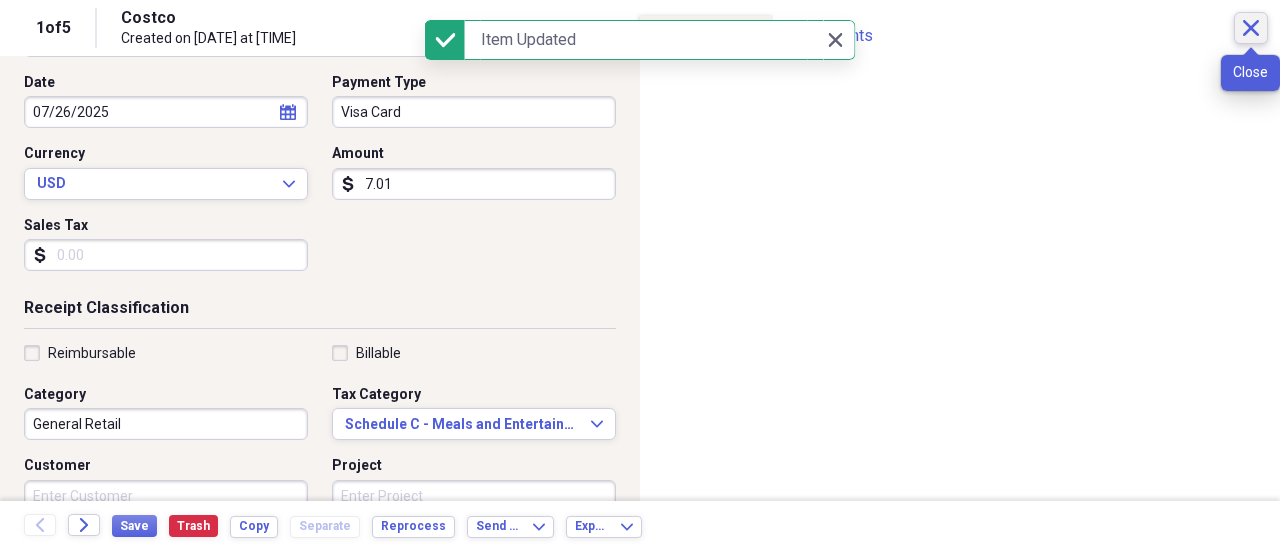click 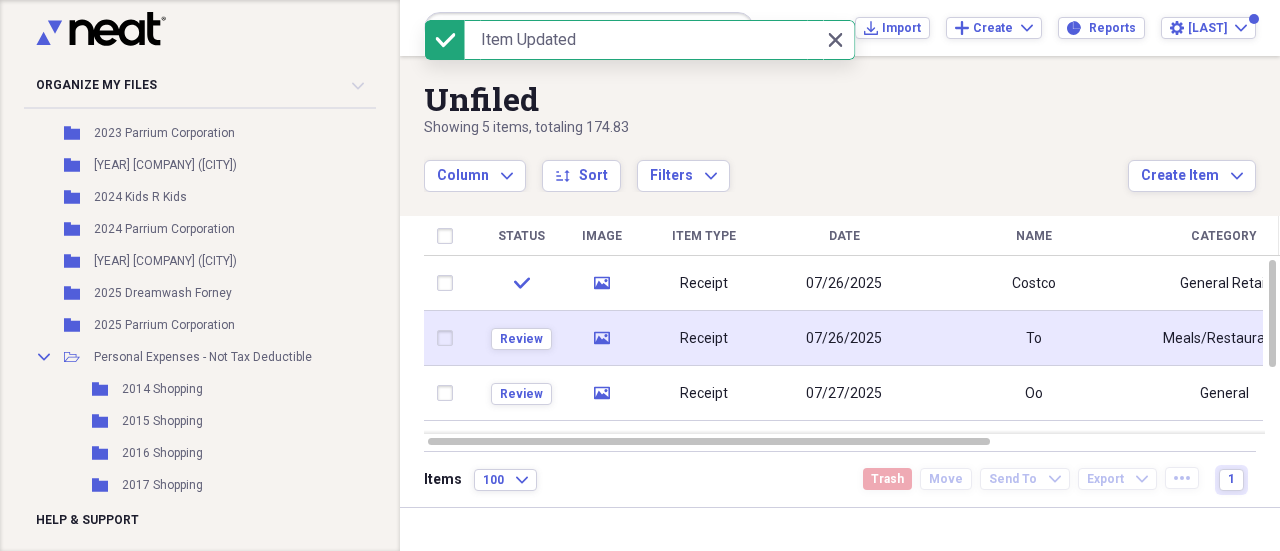 click on "To" at bounding box center (1034, 338) 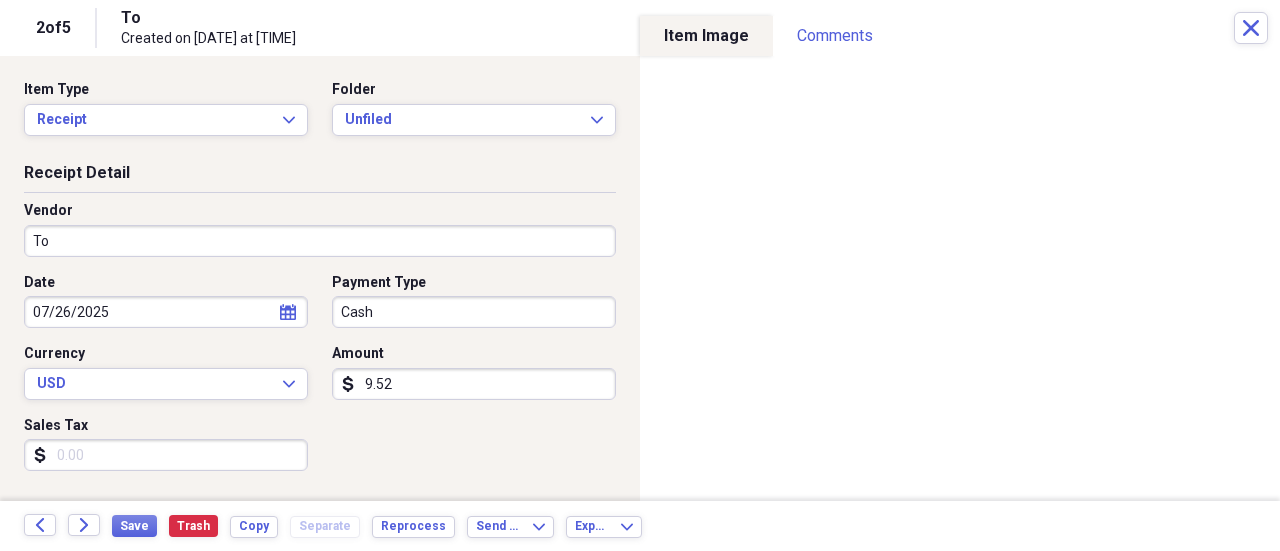 click on "To" at bounding box center (320, 241) 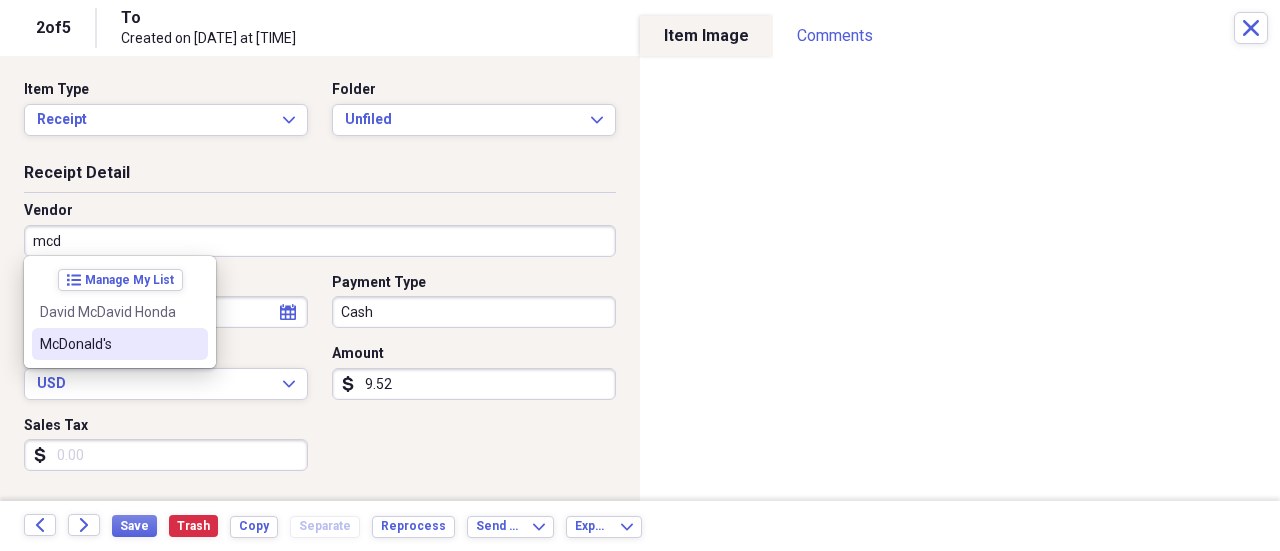 click on "McDonald's" at bounding box center (108, 344) 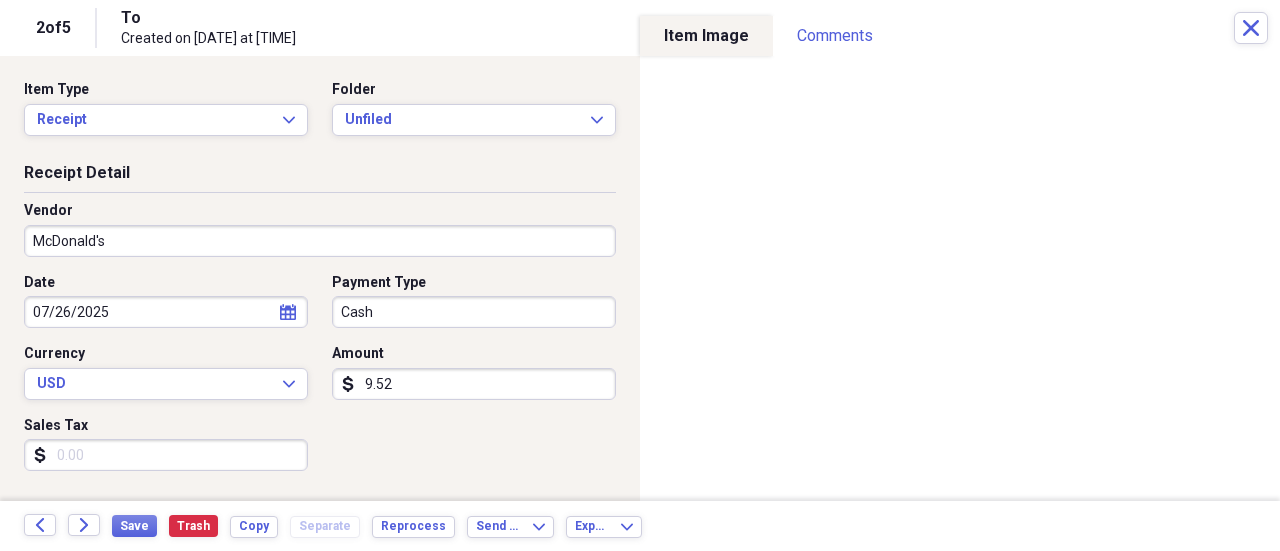 type on "General" 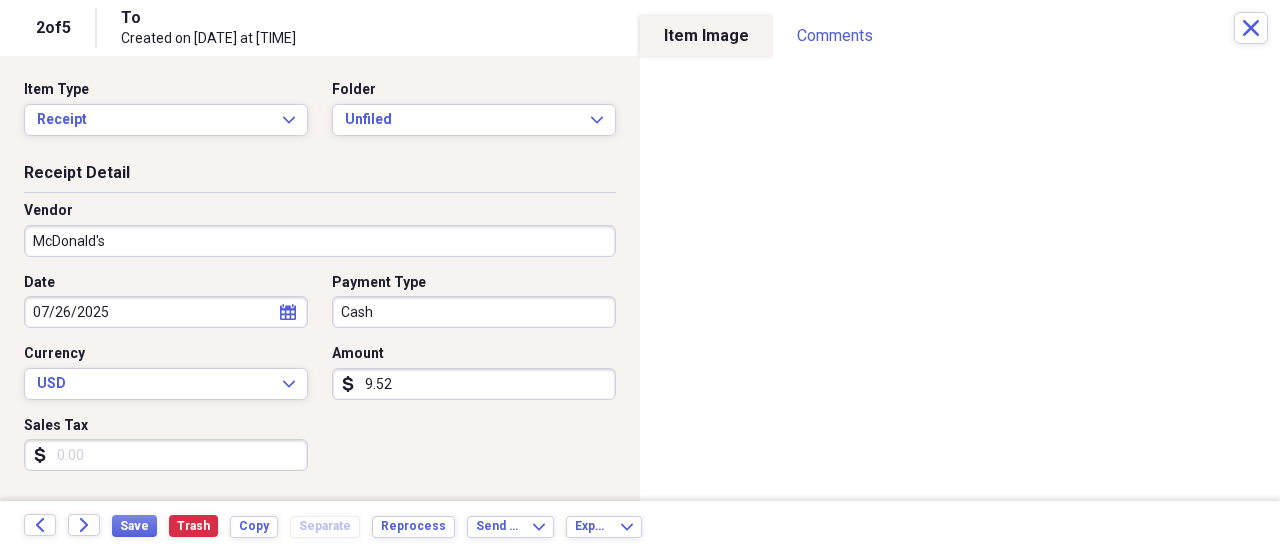 click on "Organize My Files 99+ Collapse Unfiled Needs Review 99+ Unfiled All Files Unfiled Unfiled Unfiled Saved Reports Collapse My Cabinet [FIRST]'s Cabinet Add Folder Expand Folder [YEAR] [COMPANY] Add Folder Expand Folder [YEAR] [COMPANY] Add Folder Expand Folder [YEAR] [COMPANY] Add Folder Expand Folder [YEAR] [COMPANY] Add Folder Folder [YEAR] [COMPANY] [CITY] Add Folder Expand Folder [YEAR] [COMPANY] Add Folder Expand Folder [YEAR] [COMPANY] Add Folder Expand Folder [YEAR] [COMPANY] Add Folder Expand Folder [YEAR] [COMPANY] Add Folder Expand Folder [YEAR] [COMPANY] Add Folder Expand Folder [YEAR] [COMPANY] Add Folder Expand Folder [YEAR] [COMPANY] Add Folder Expand Folder [YEAR] [COMPANY] Add Folder Folder [YEAR] [COMPANY] ([CITY]) Add Folder Folder [YEAR] [COMPANY] Add Folder Folder" at bounding box center (640, 275) 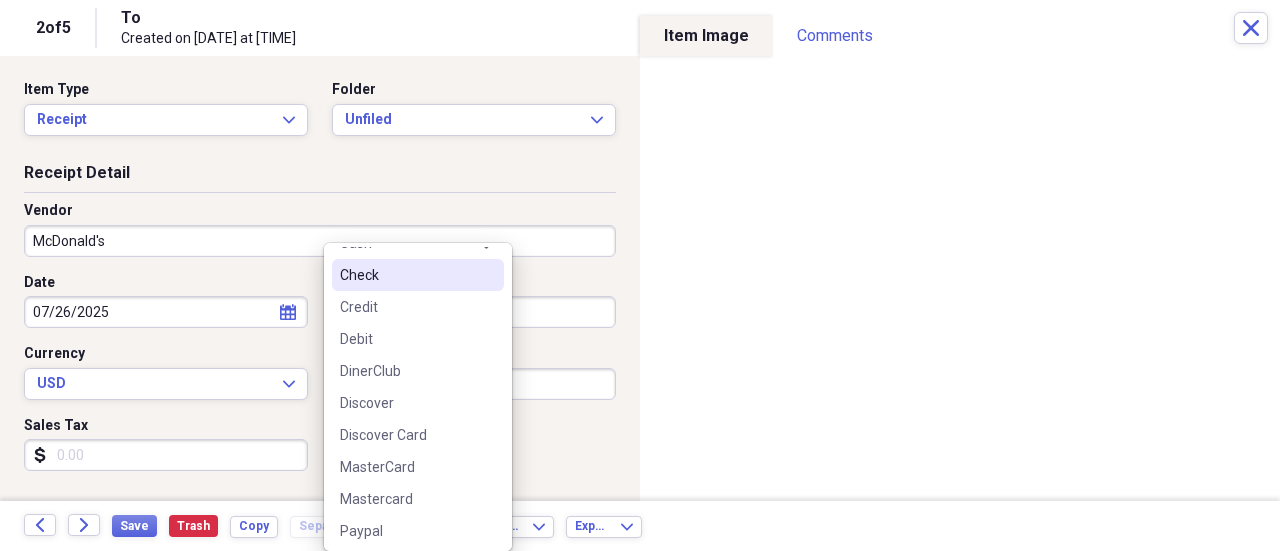scroll, scrollTop: 252, scrollLeft: 0, axis: vertical 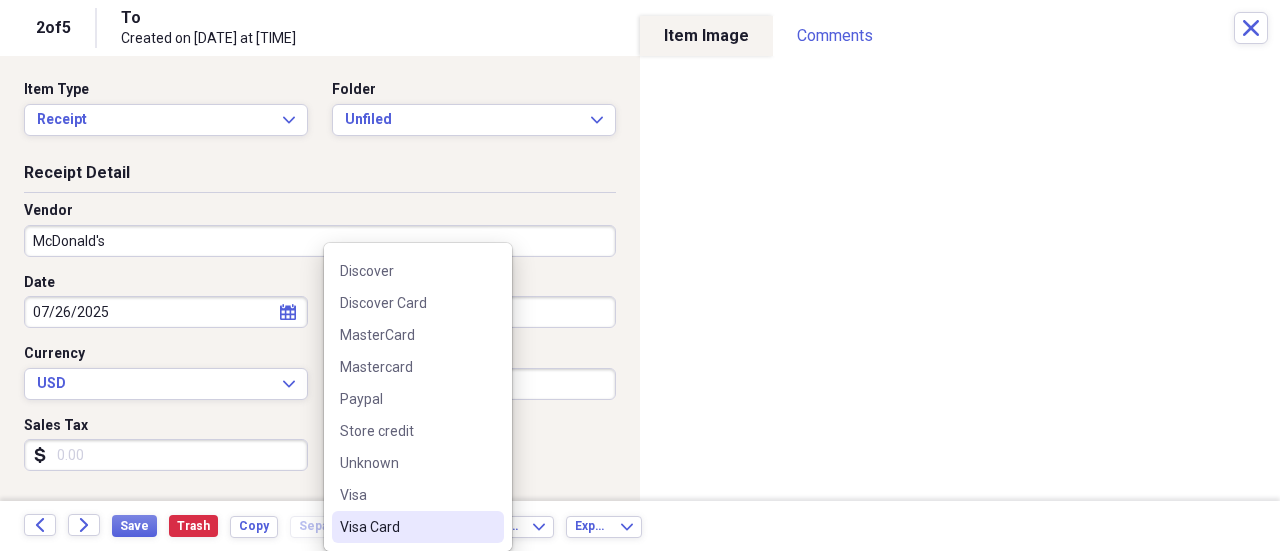drag, startPoint x: 374, startPoint y: 533, endPoint x: 391, endPoint y: 526, distance: 18.384777 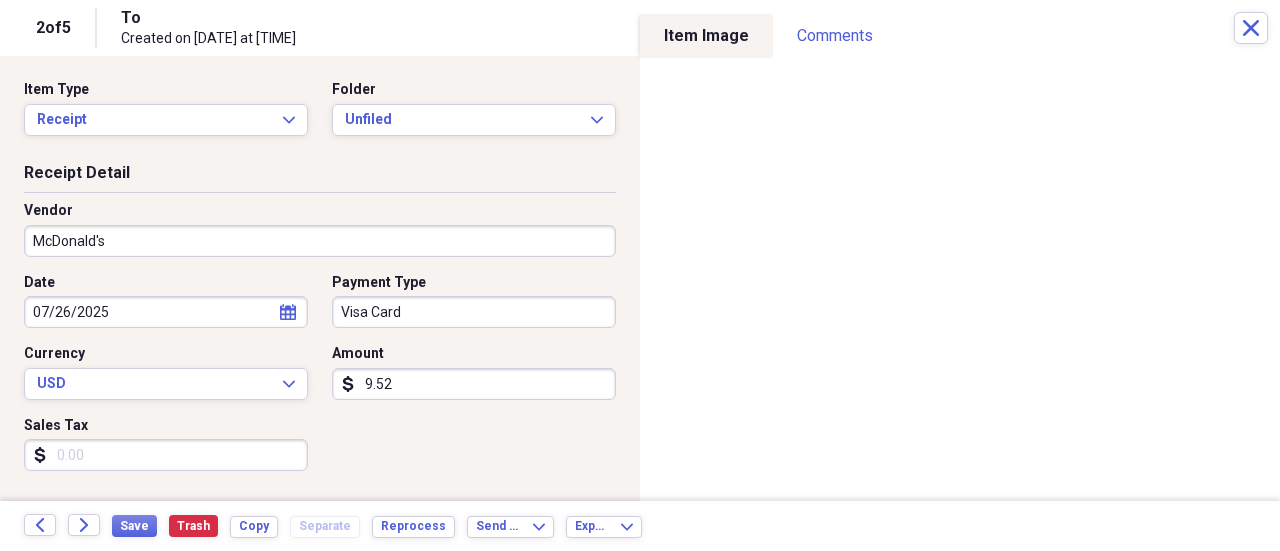 scroll, scrollTop: 300, scrollLeft: 0, axis: vertical 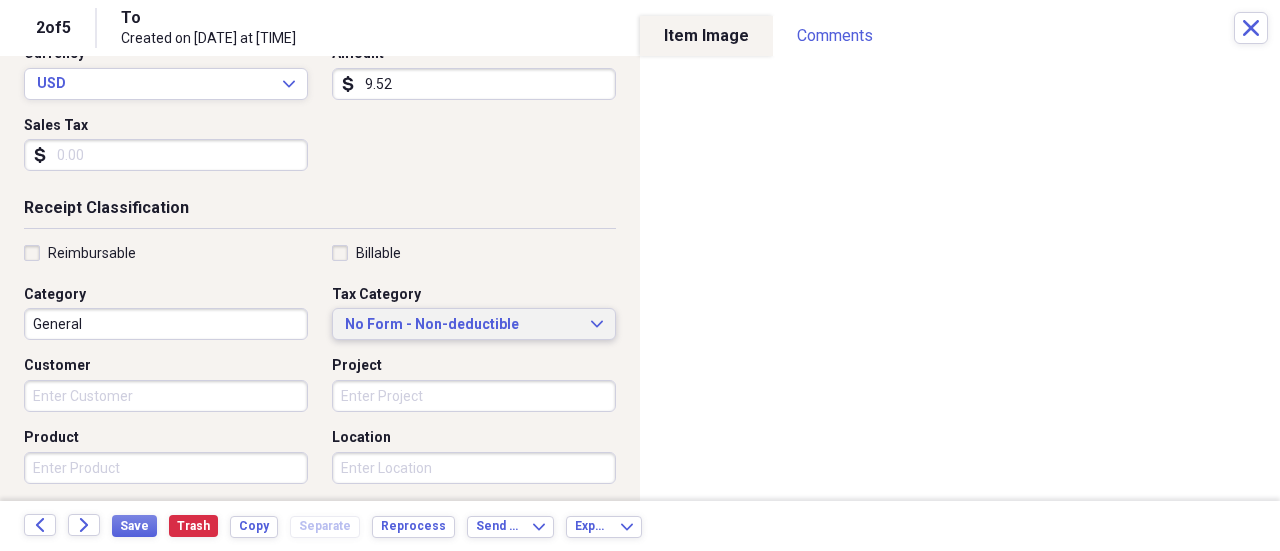 click on "No Form - Non-deductible" at bounding box center (462, 325) 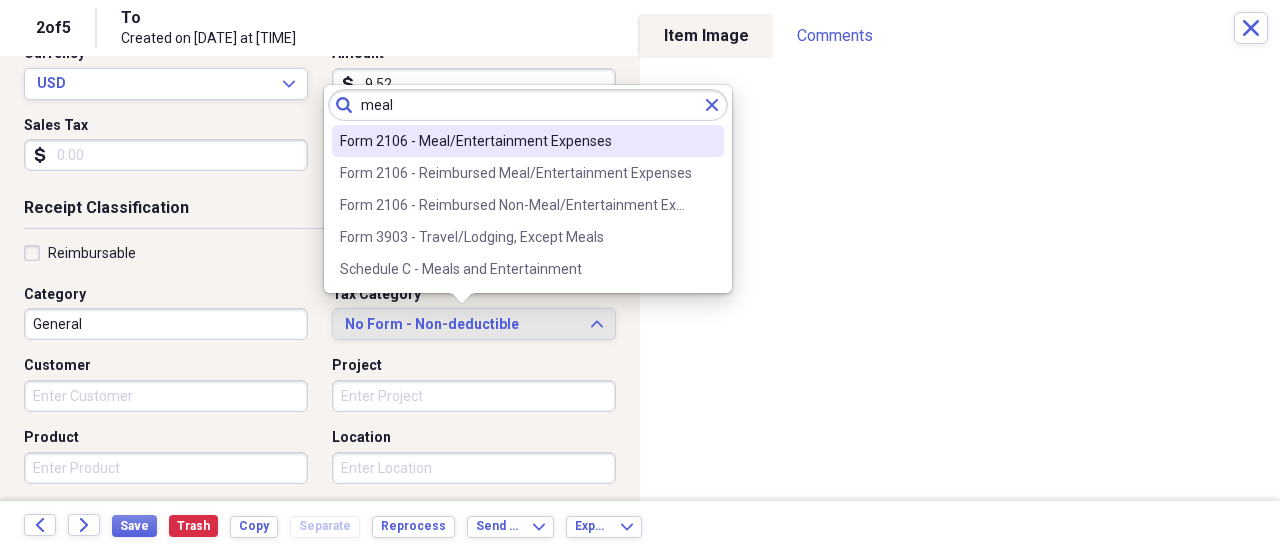 type on "meal" 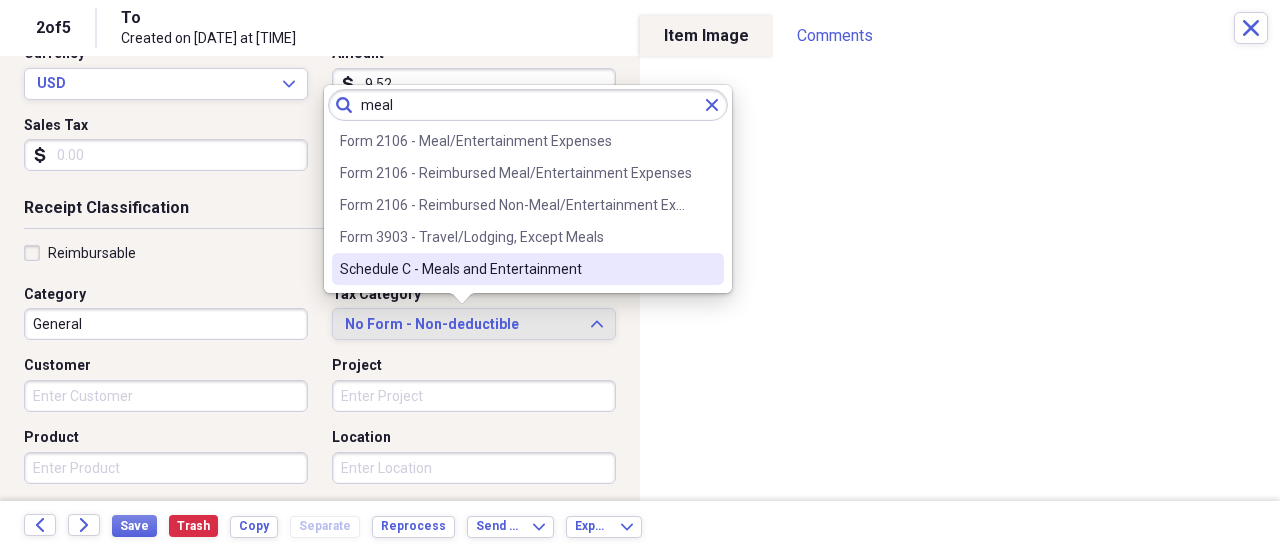click on "Schedule C - Meals and Entertainment" at bounding box center [516, 269] 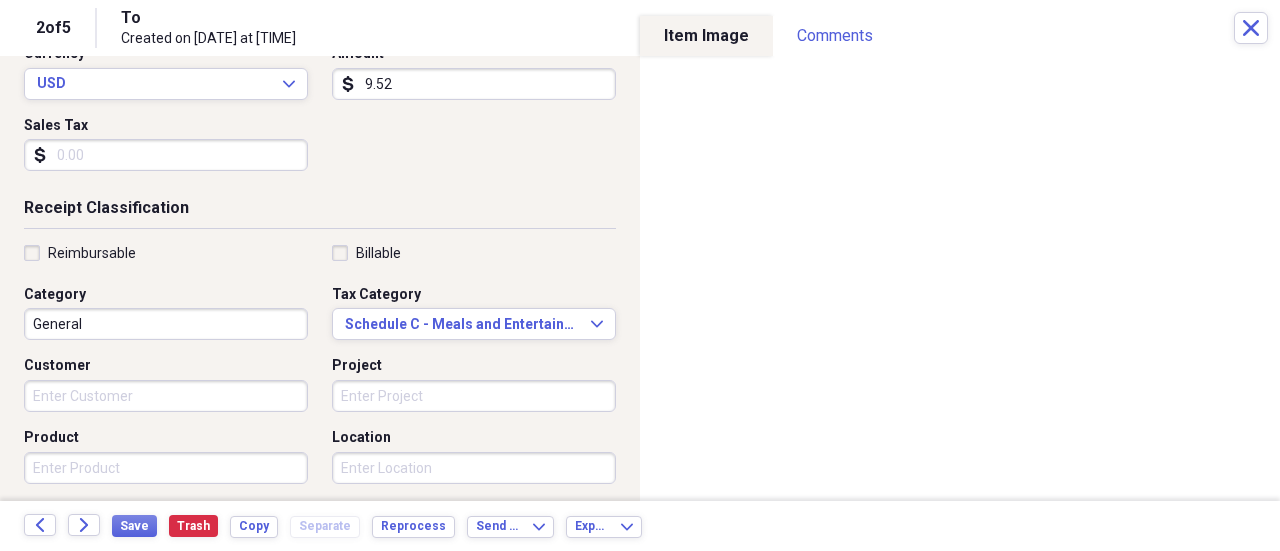 click on "Organize My Files 99+ Collapse Unfiled Needs Review 99+ Unfiled All Files Unfiled Unfiled Unfiled Saved Reports Collapse My Cabinet [FIRST]'s Cabinet Add Folder Expand Folder [YEAR] [COMPANY] Add Folder Expand Folder [YEAR] [COMPANY] Add Folder Expand Folder [YEAR] [COMPANY] Add Folder Expand Folder [YEAR] [COMPANY] Add Folder Folder [YEAR] [COMPANY] [CITY] Add Folder Expand Folder [YEAR] [COMPANY] Add Folder Expand Folder [YEAR] [COMPANY] Add Folder Expand Folder [YEAR] [COMPANY] Add Folder Expand Folder [YEAR] [COMPANY] Add Folder Expand Folder [YEAR] [COMPANY] Add Folder Expand Folder [YEAR] [COMPANY] Add Folder Expand Folder [YEAR] [COMPANY] Add Folder Expand Folder [YEAR] [COMPANY] Add Folder Folder [YEAR] [COMPANY] ([CITY]) Add Folder Folder [YEAR] [COMPANY] Add Folder Folder" at bounding box center (640, 275) 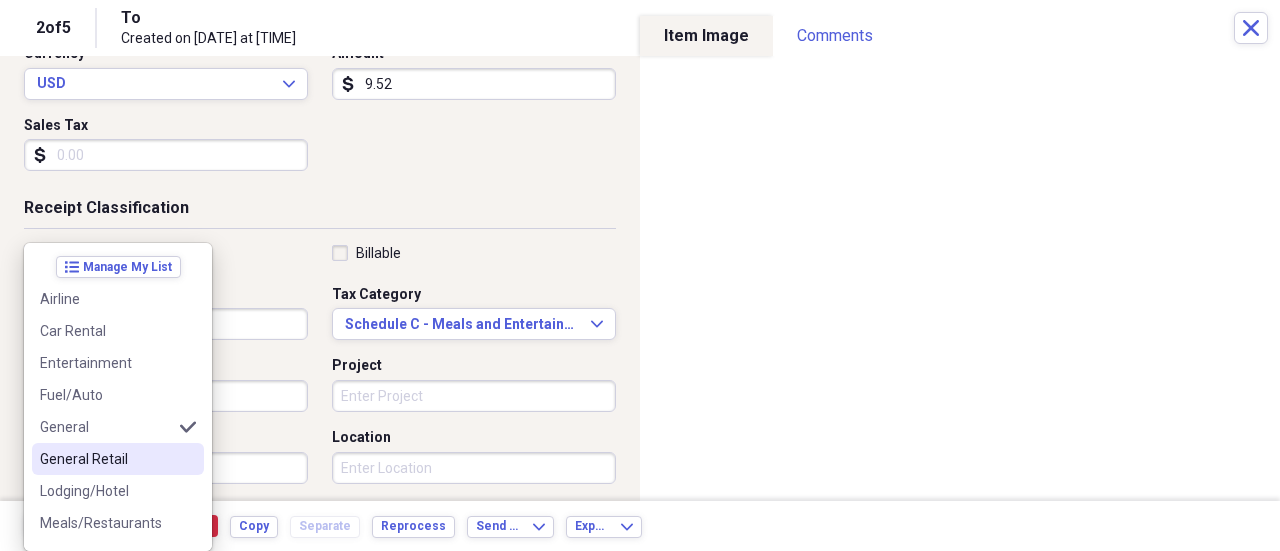 click on "General Retail" at bounding box center (106, 459) 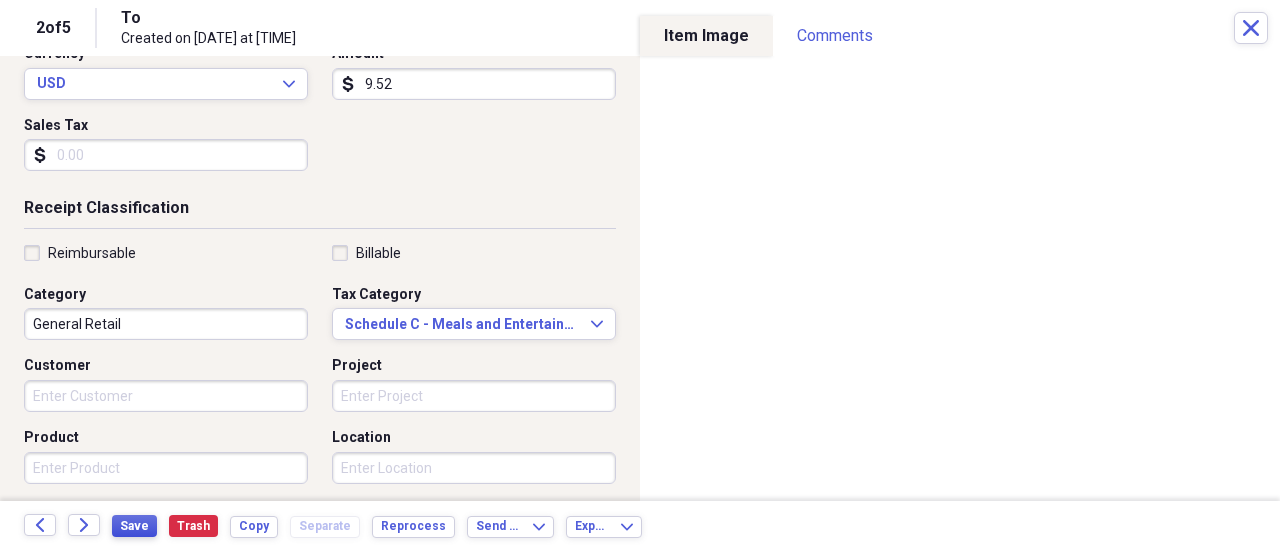 click on "Save" at bounding box center (134, 526) 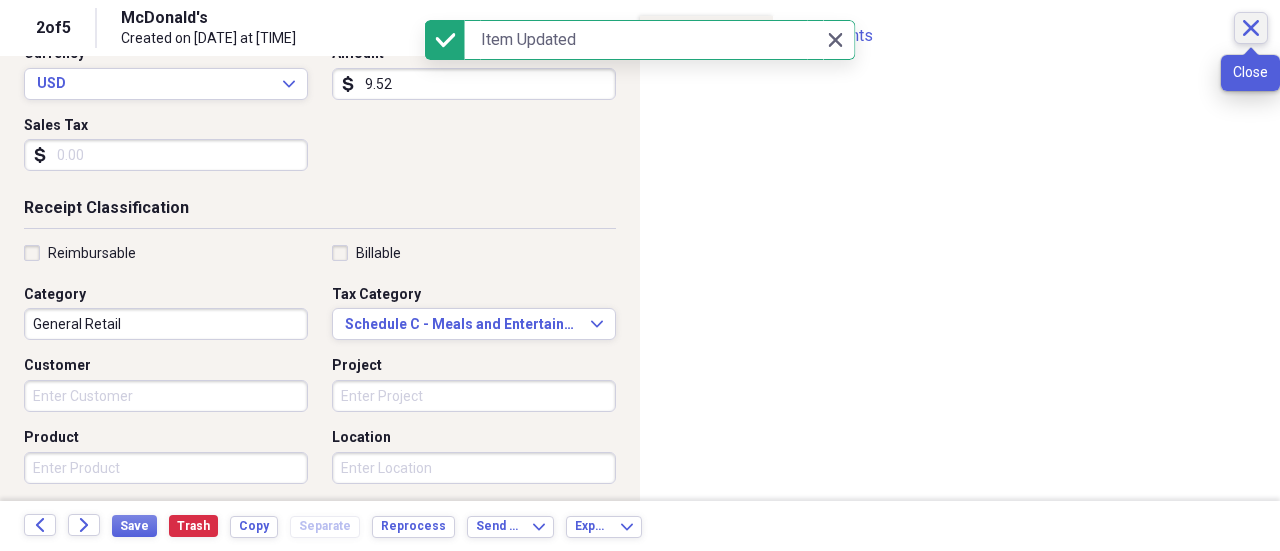 click on "Close" 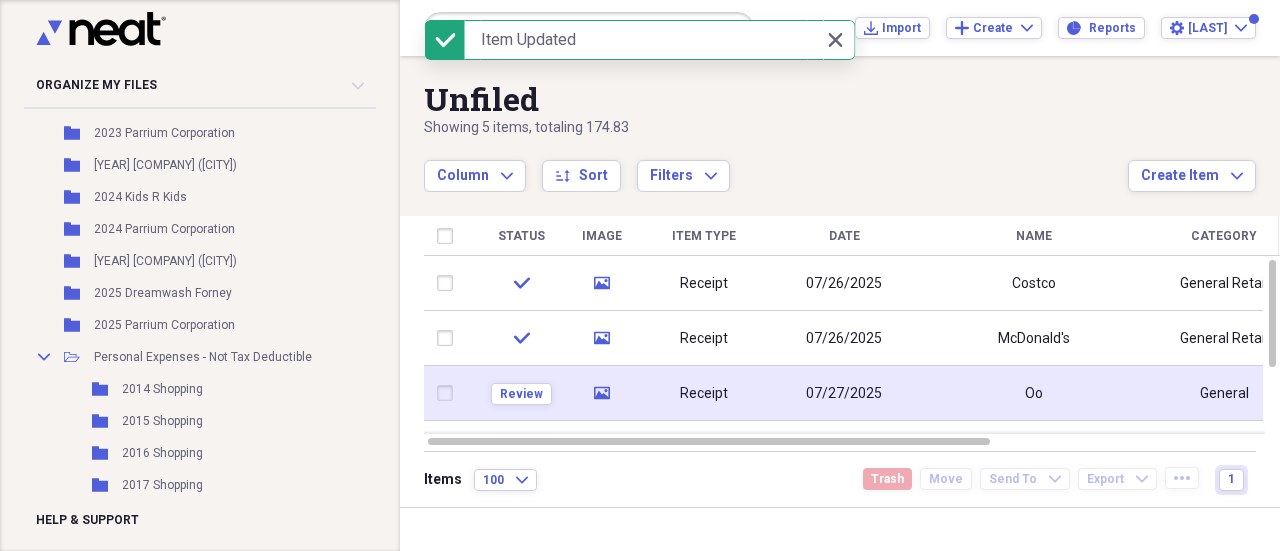 click on "07/27/2025" at bounding box center (844, 393) 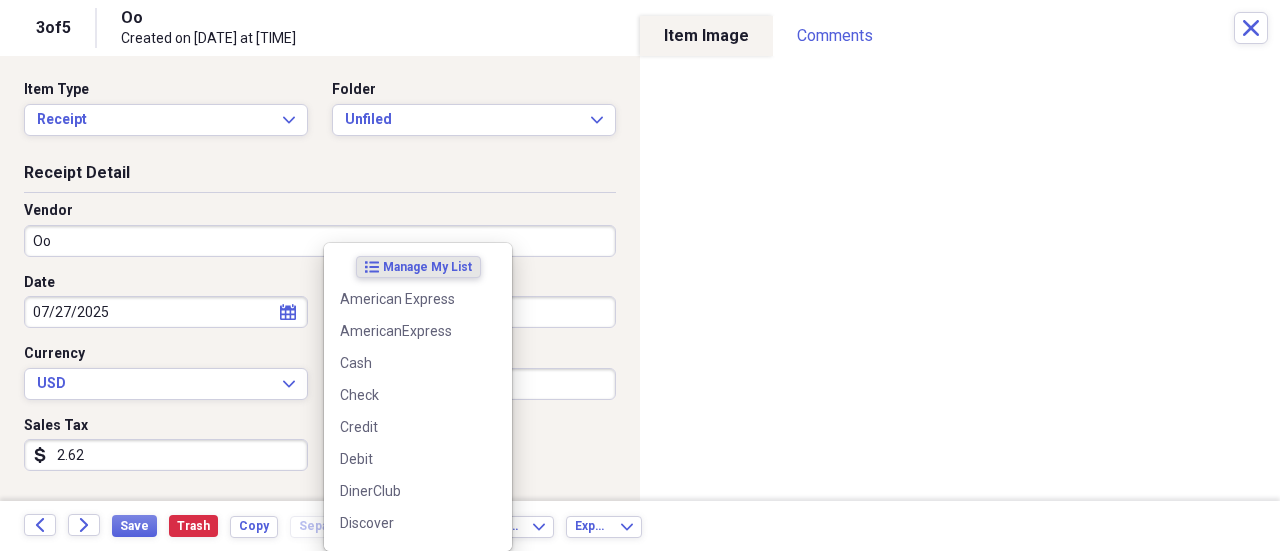 click on "Organize My Files 99+ Collapse Unfiled Needs Review 99+ Unfiled All Files Unfiled Unfiled Unfiled Saved Reports Collapse My Cabinet [FIRST]'s Cabinet Add Folder Expand Folder [YEAR] [COMPANY] Add Folder Expand Folder [YEAR] [COMPANY] Add Folder Expand Folder [YEAR] [COMPANY] Add Folder Expand Folder [YEAR] [COMPANY] Add Folder Folder [YEAR] [COMPANY] [CITY] Add Folder Expand Folder [YEAR] [COMPANY] Add Folder Expand Folder [YEAR] [COMPANY] Add Folder Expand Folder [YEAR] [COMPANY] Add Folder Expand Folder [YEAR] [COMPANY] Add Folder Expand Folder [YEAR] [COMPANY] Add Folder Expand Folder [YEAR] [COMPANY] Add Folder Expand Folder [YEAR] [COMPANY] Add Folder Expand Folder [YEAR] [COMPANY] Add Folder Folder [YEAR] [COMPANY] ([CITY]) Add Folder Folder [YEAR] [COMPANY] Add Folder Folder" at bounding box center (640, 275) 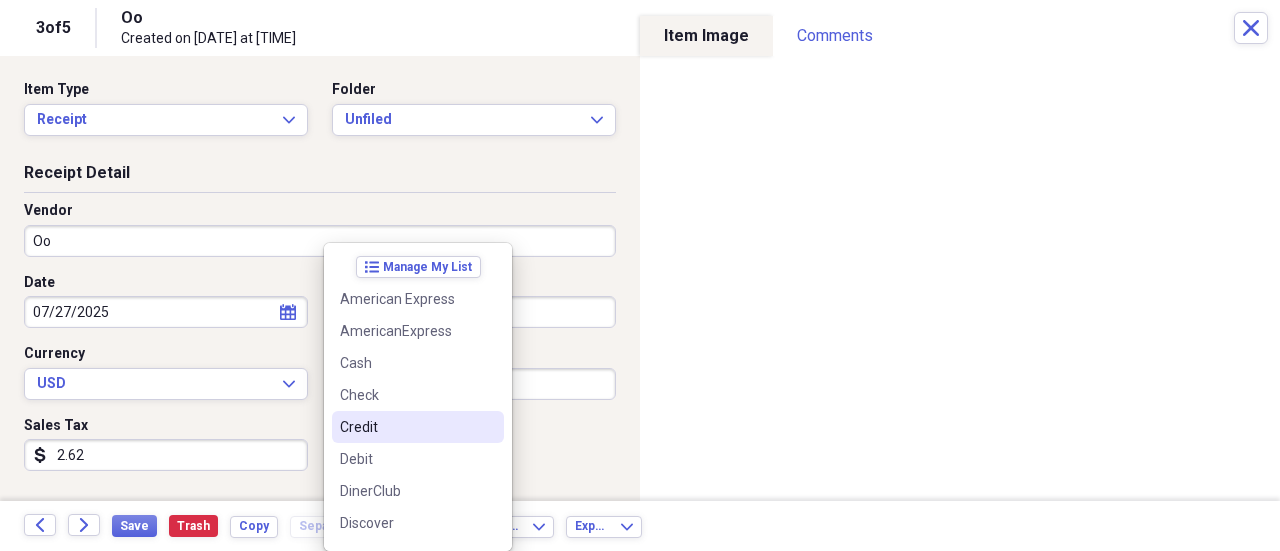scroll, scrollTop: 252, scrollLeft: 0, axis: vertical 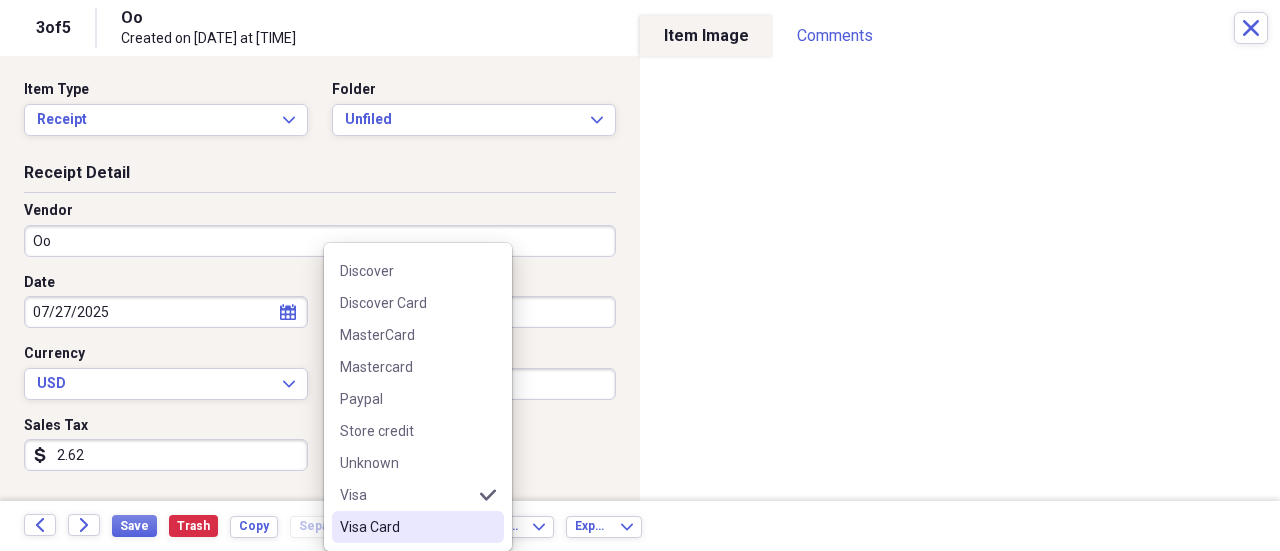 click on "Visa Card" at bounding box center [406, 527] 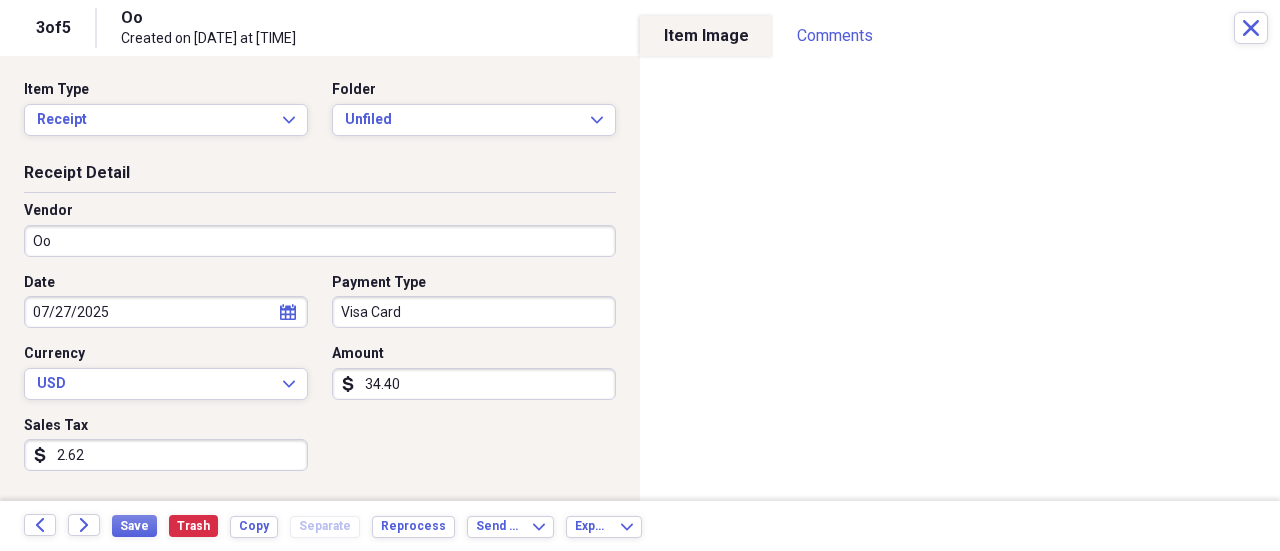 click on "Oo" at bounding box center [320, 241] 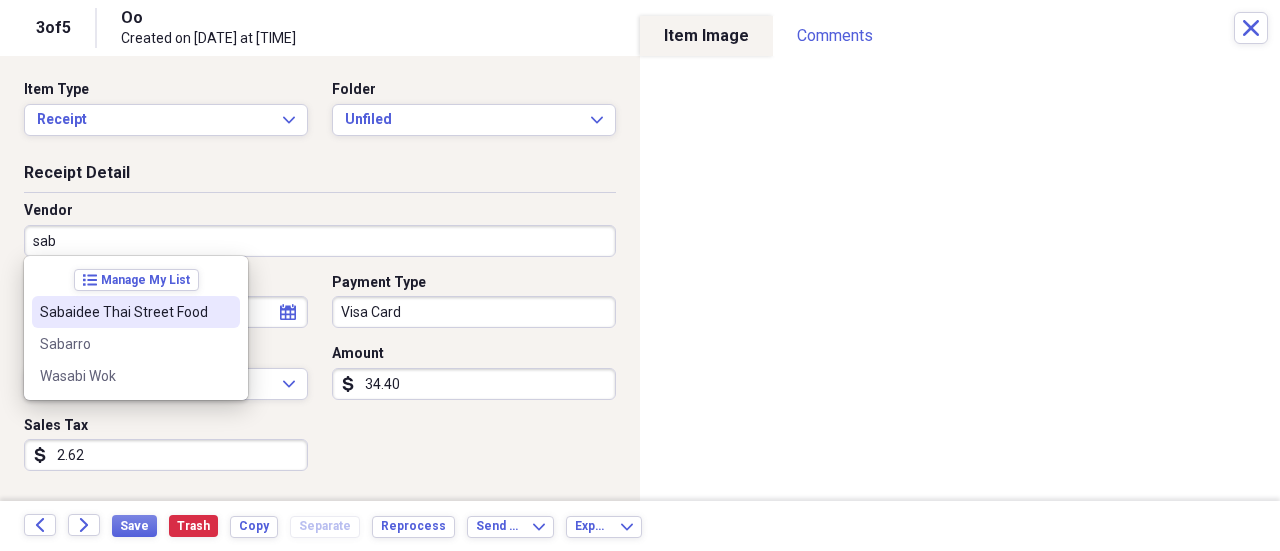 click on "Sabaidee Thai Street Food" at bounding box center (124, 312) 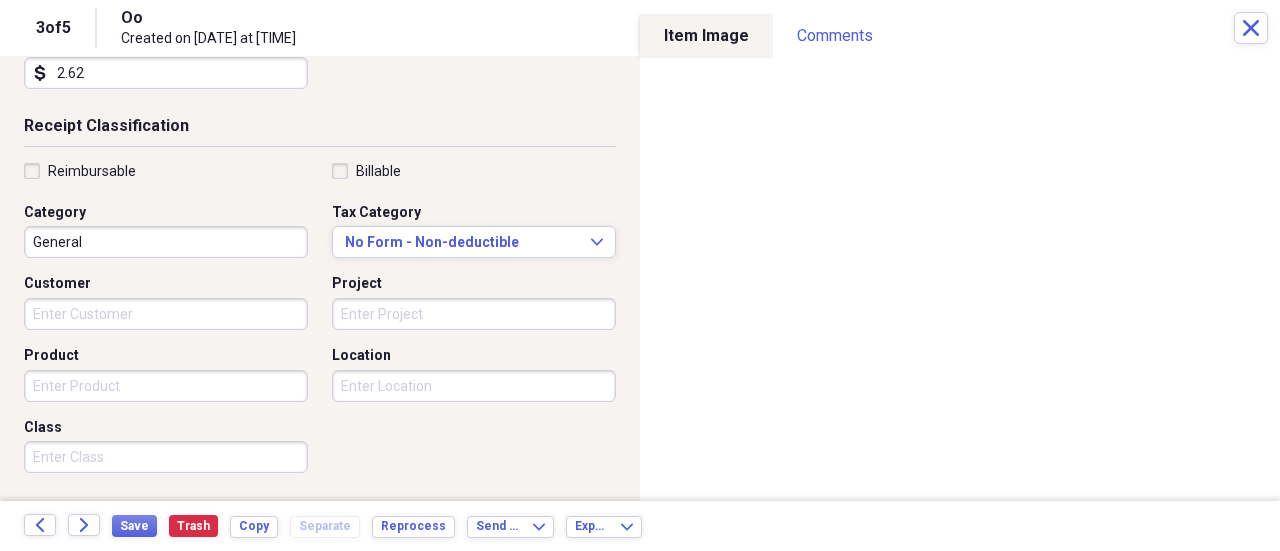 scroll, scrollTop: 500, scrollLeft: 0, axis: vertical 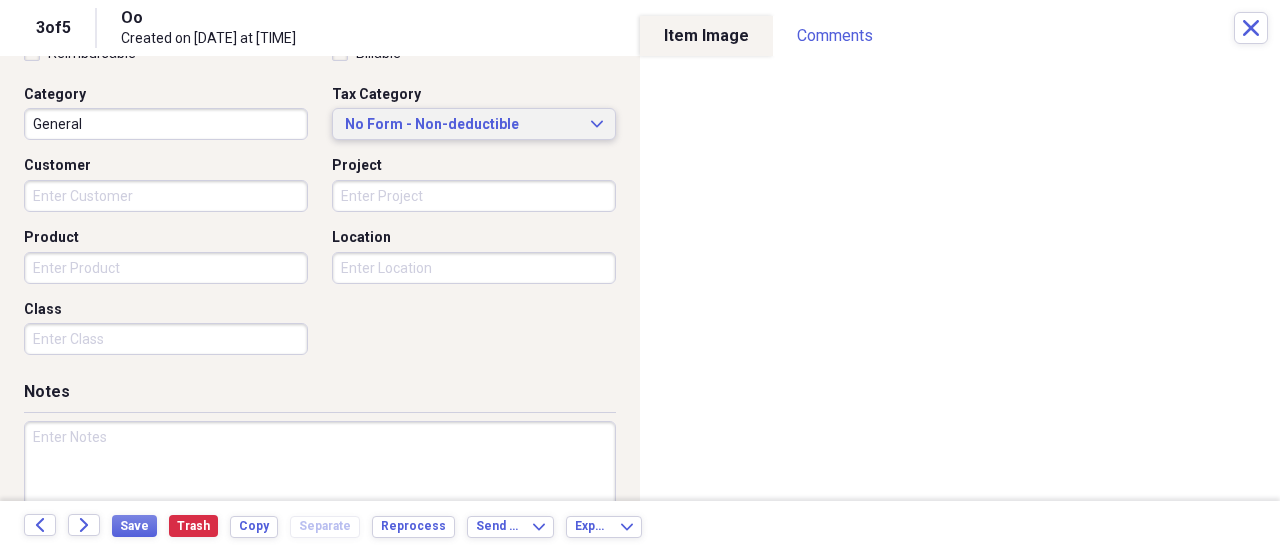 click on "No Form - Non-deductible" at bounding box center (462, 125) 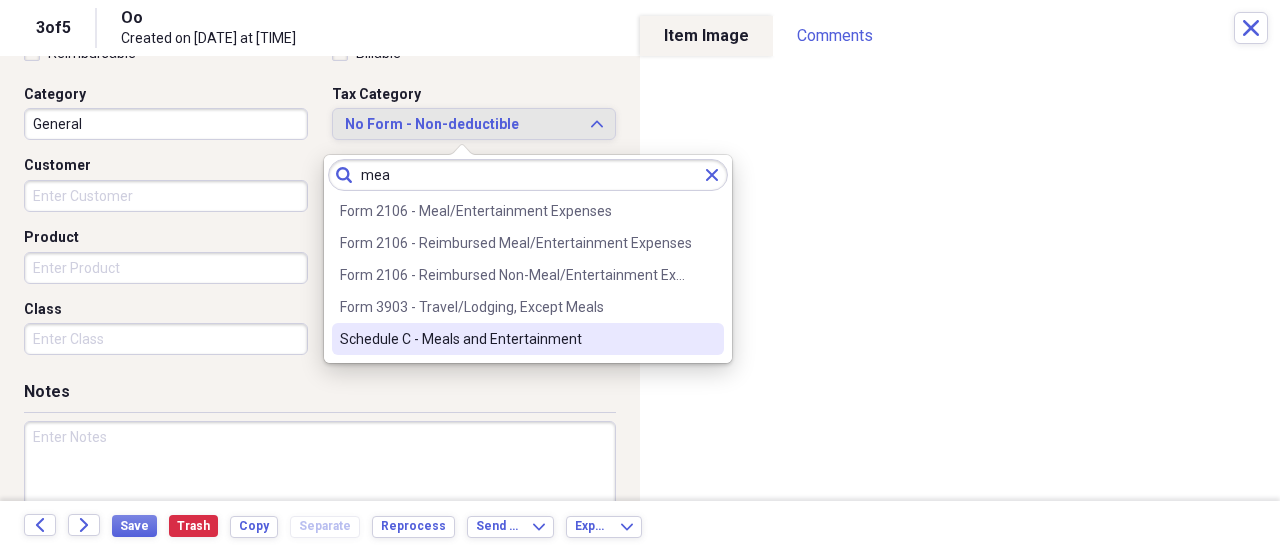 type on "mea" 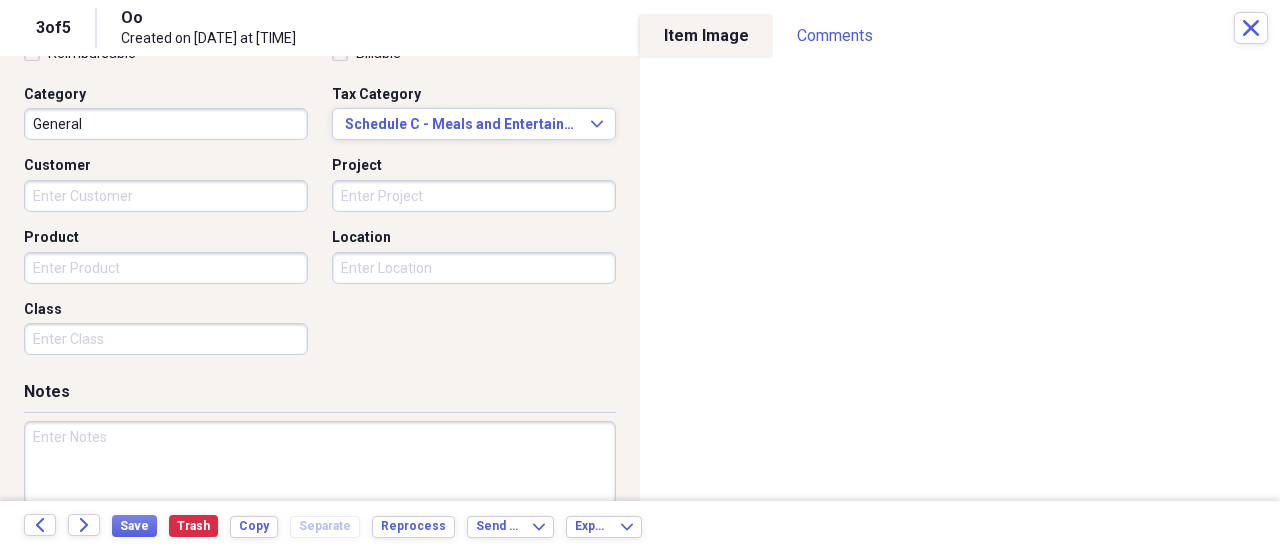 click on "General" at bounding box center [166, 124] 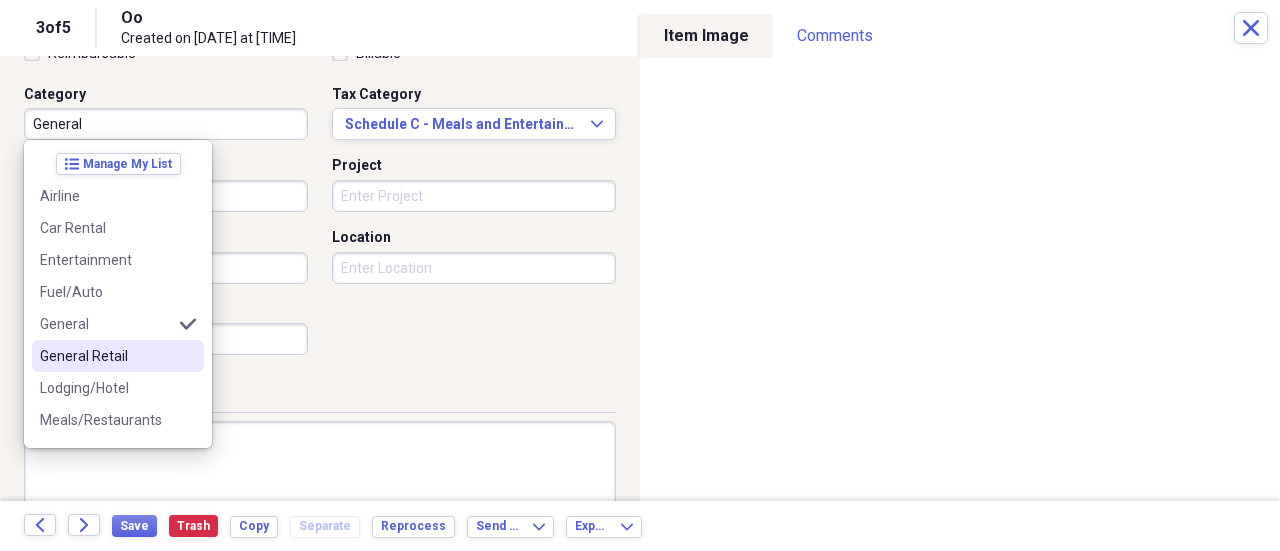 click on "General Retail" at bounding box center [106, 356] 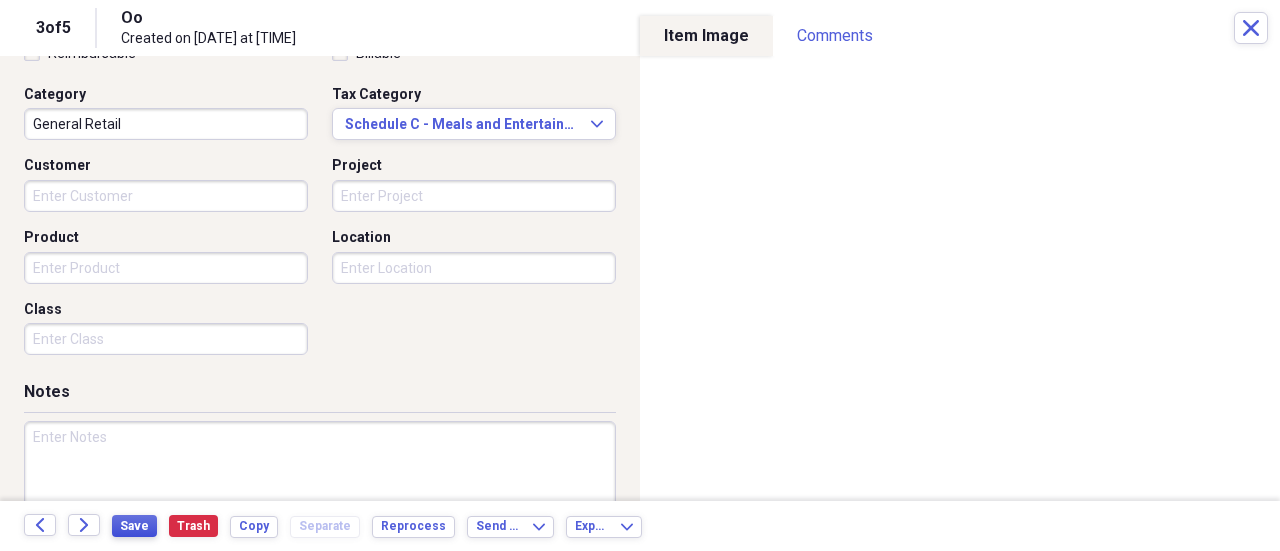 click on "Save" at bounding box center (134, 526) 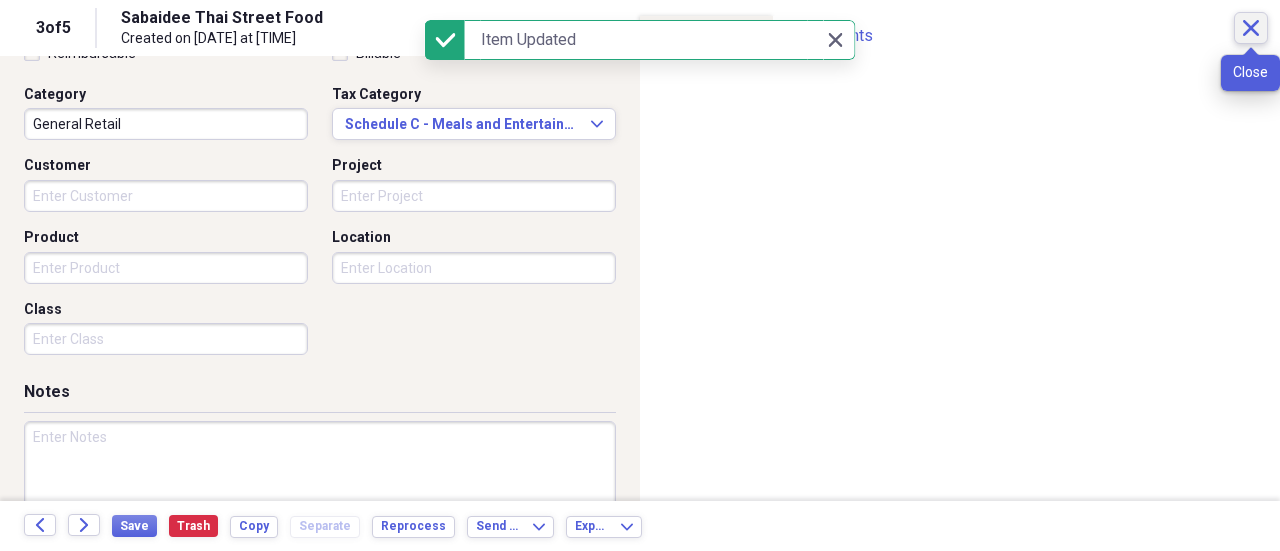click 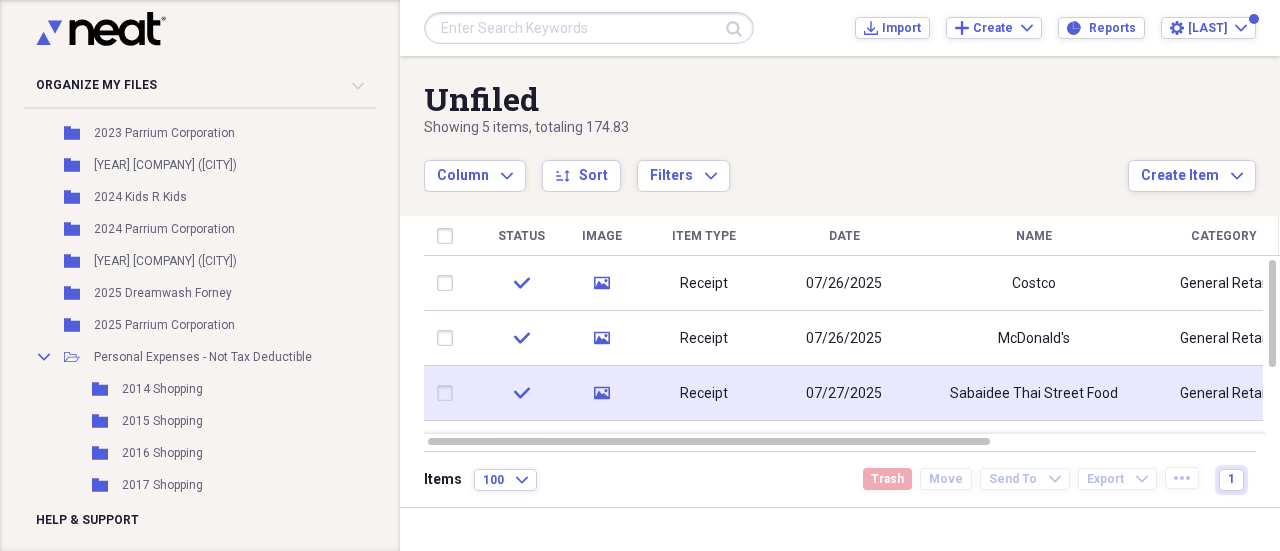 click at bounding box center [449, 393] 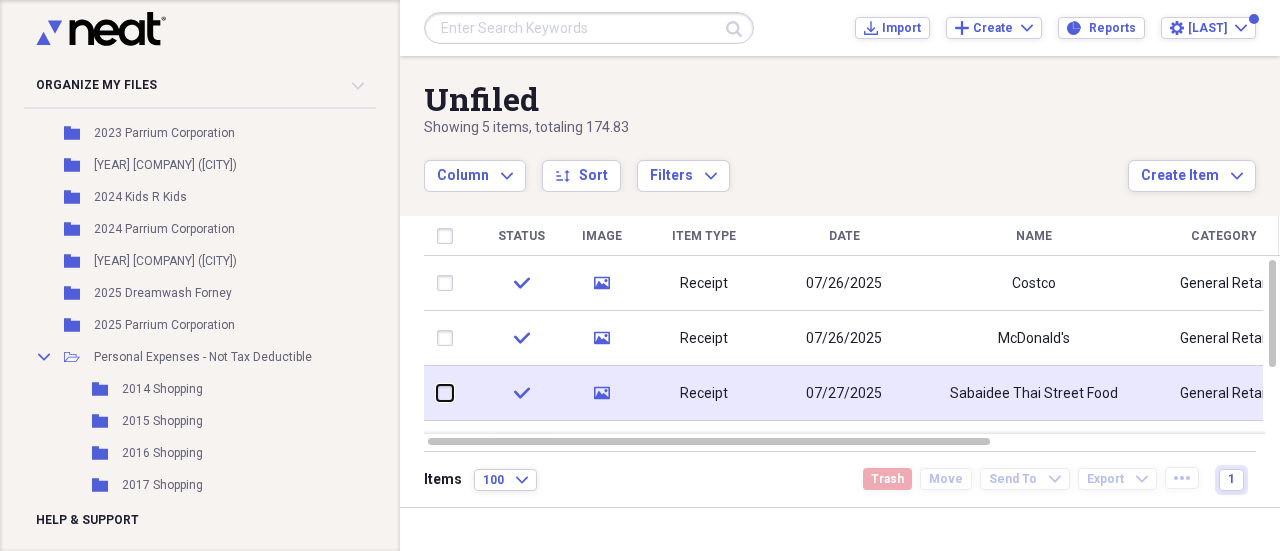 click at bounding box center [437, 393] 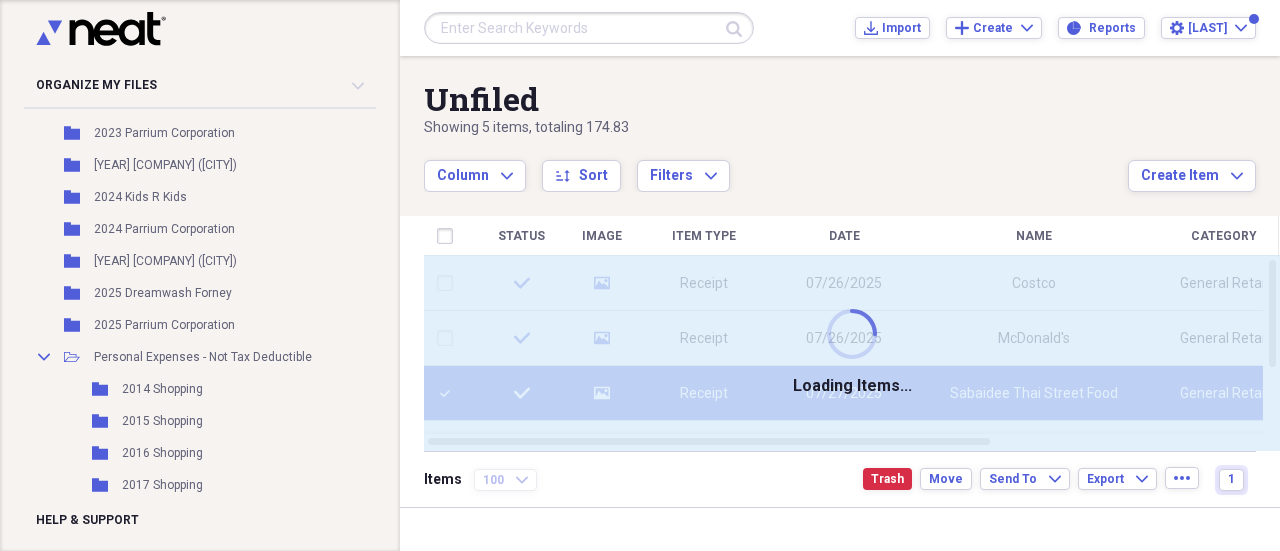 checkbox on "false" 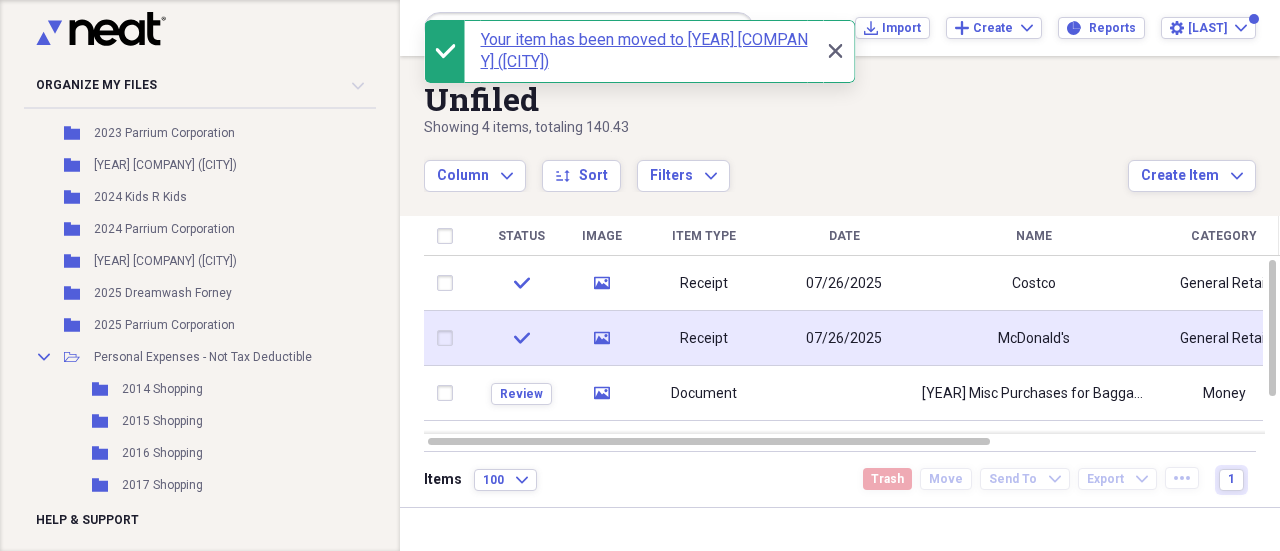 click at bounding box center (449, 338) 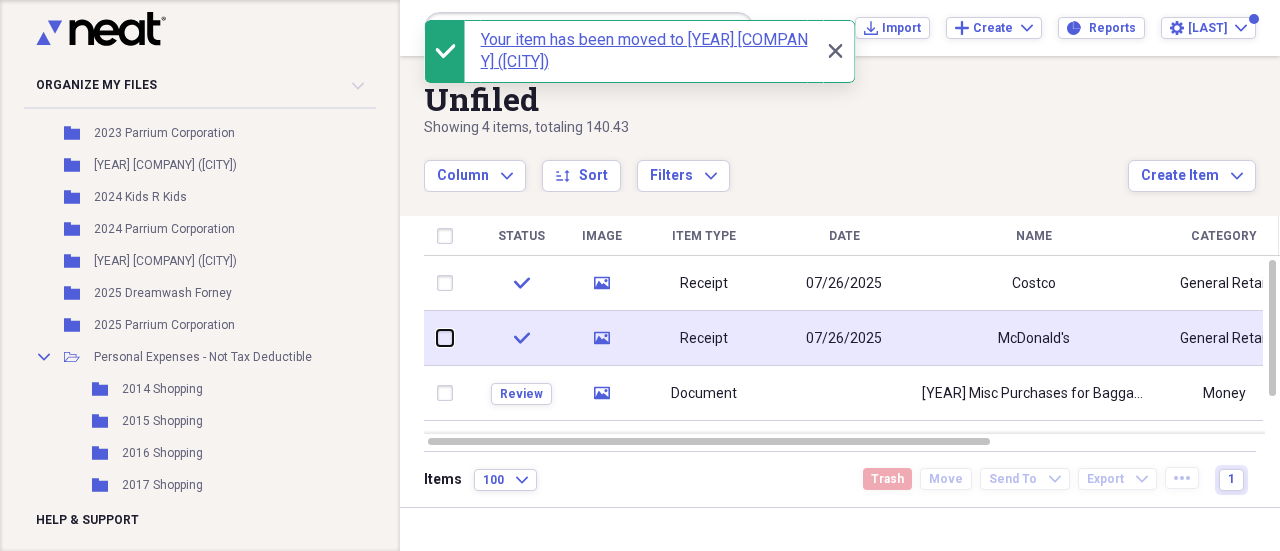 click at bounding box center [437, 338] 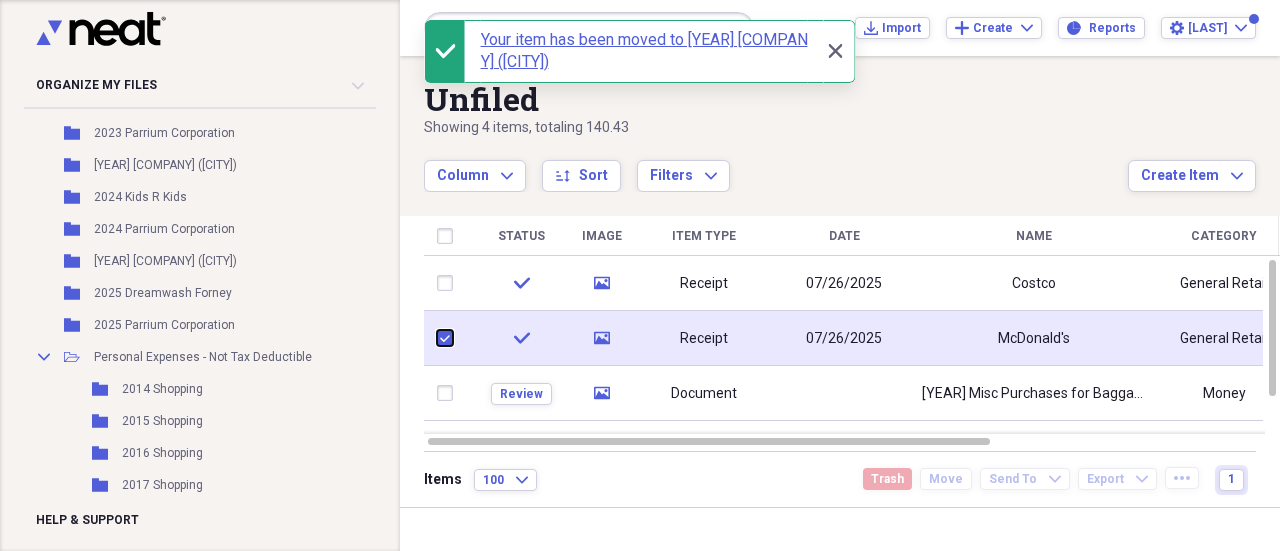 checkbox on "true" 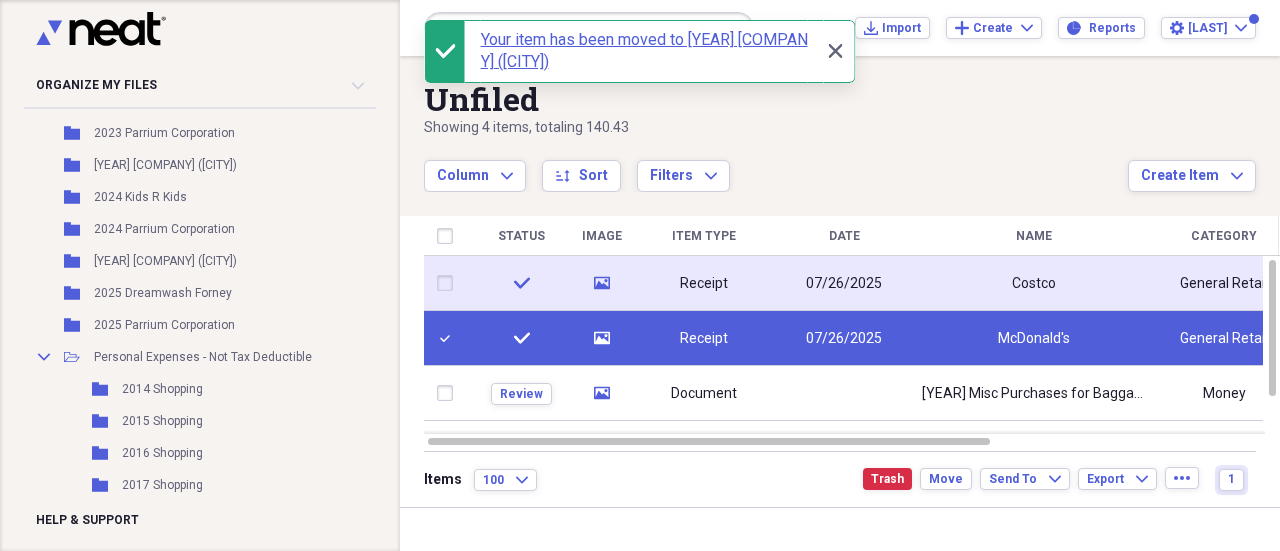 click at bounding box center [449, 283] 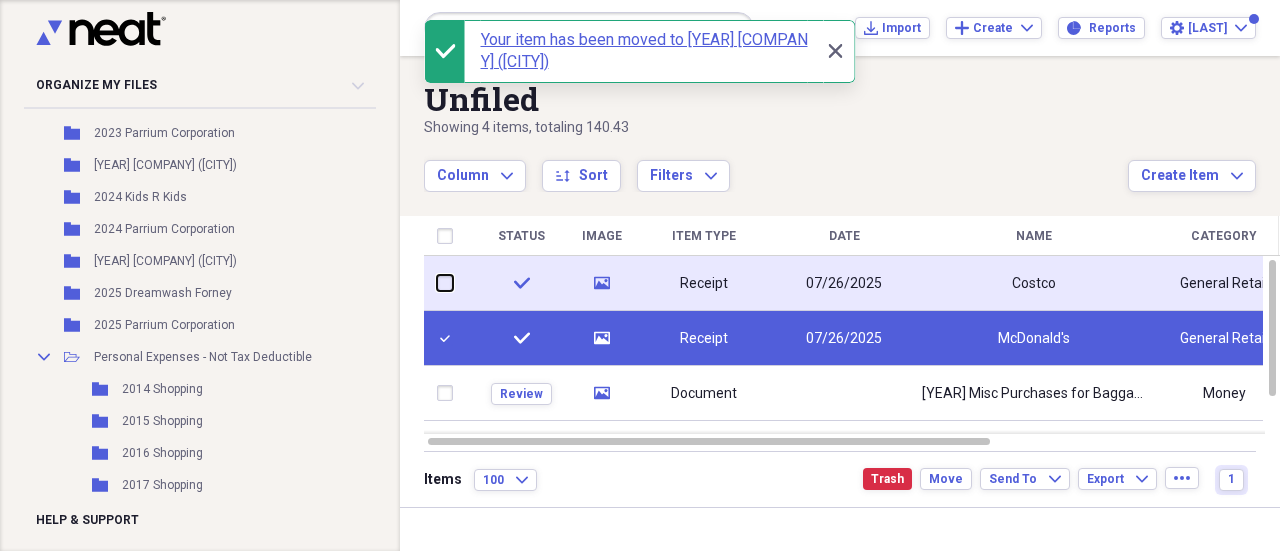click at bounding box center (437, 283) 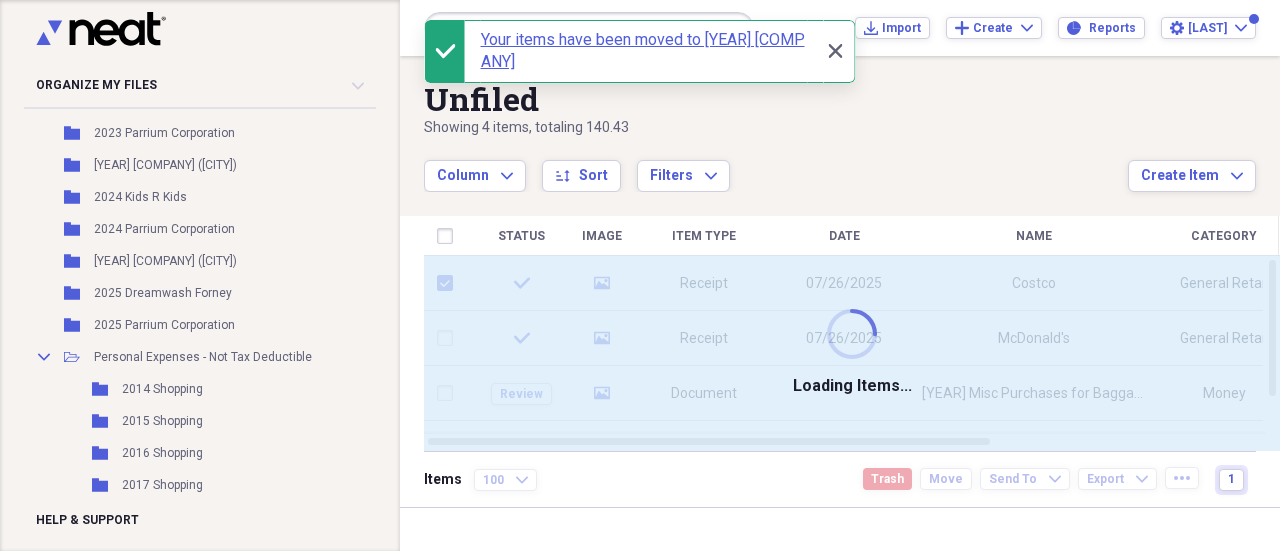 checkbox on "false" 